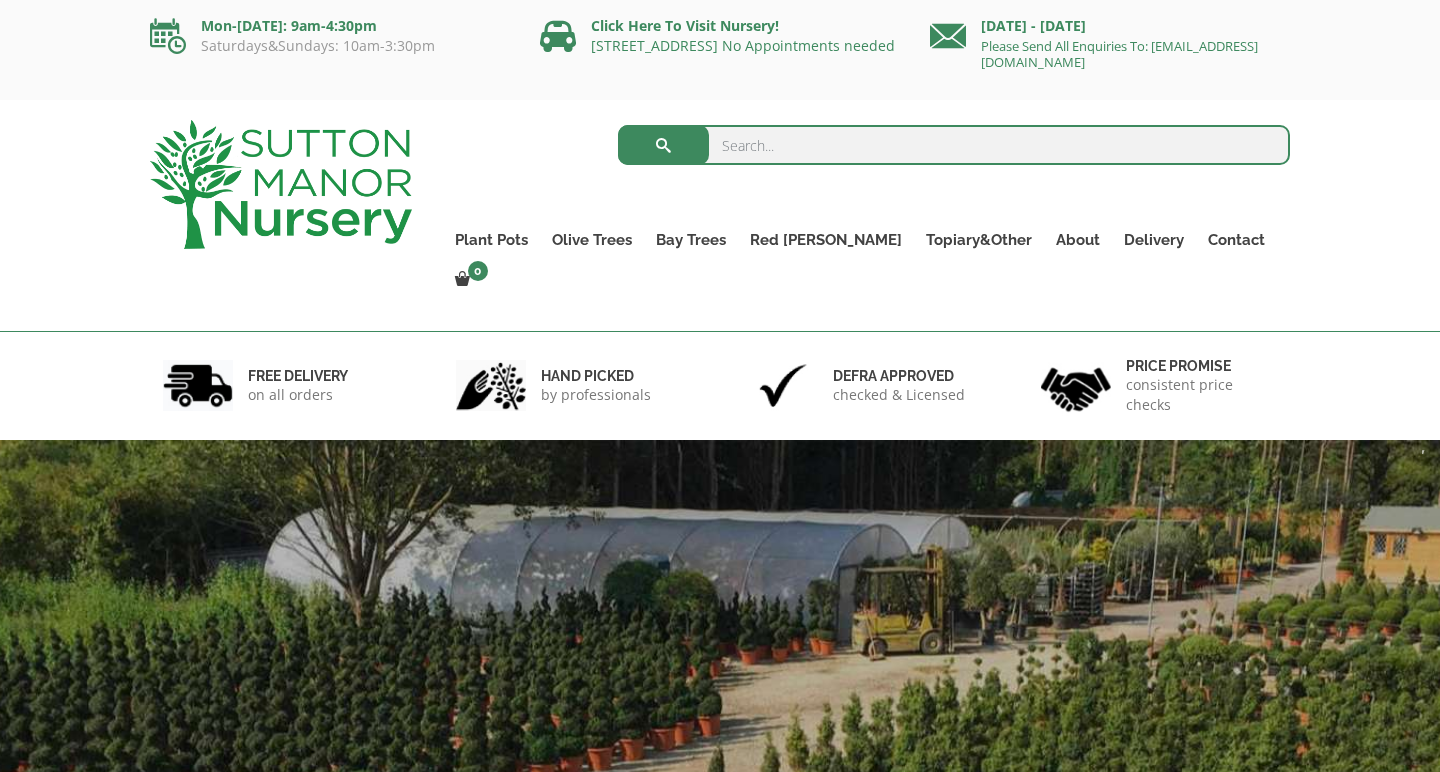 scroll, scrollTop: 0, scrollLeft: 0, axis: both 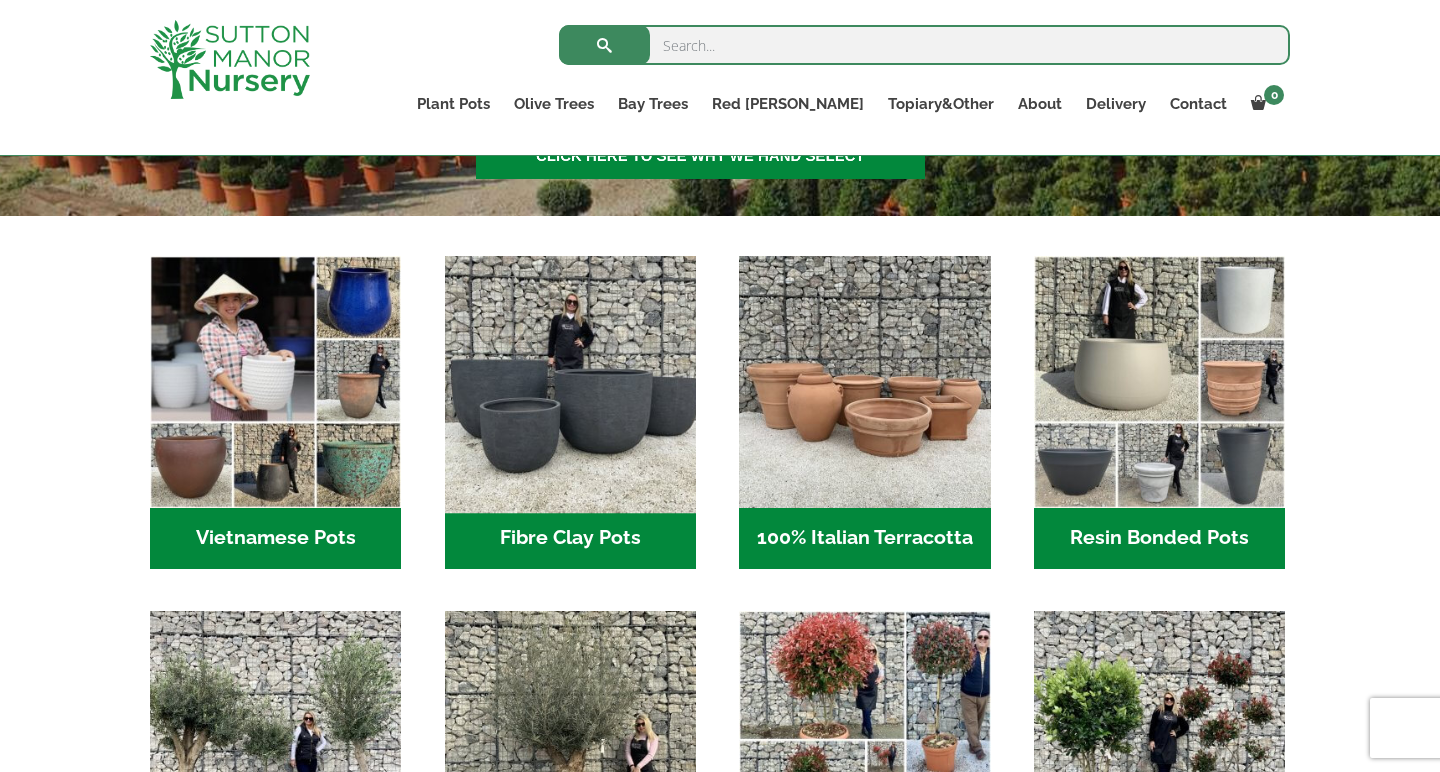 click at bounding box center (570, 382) 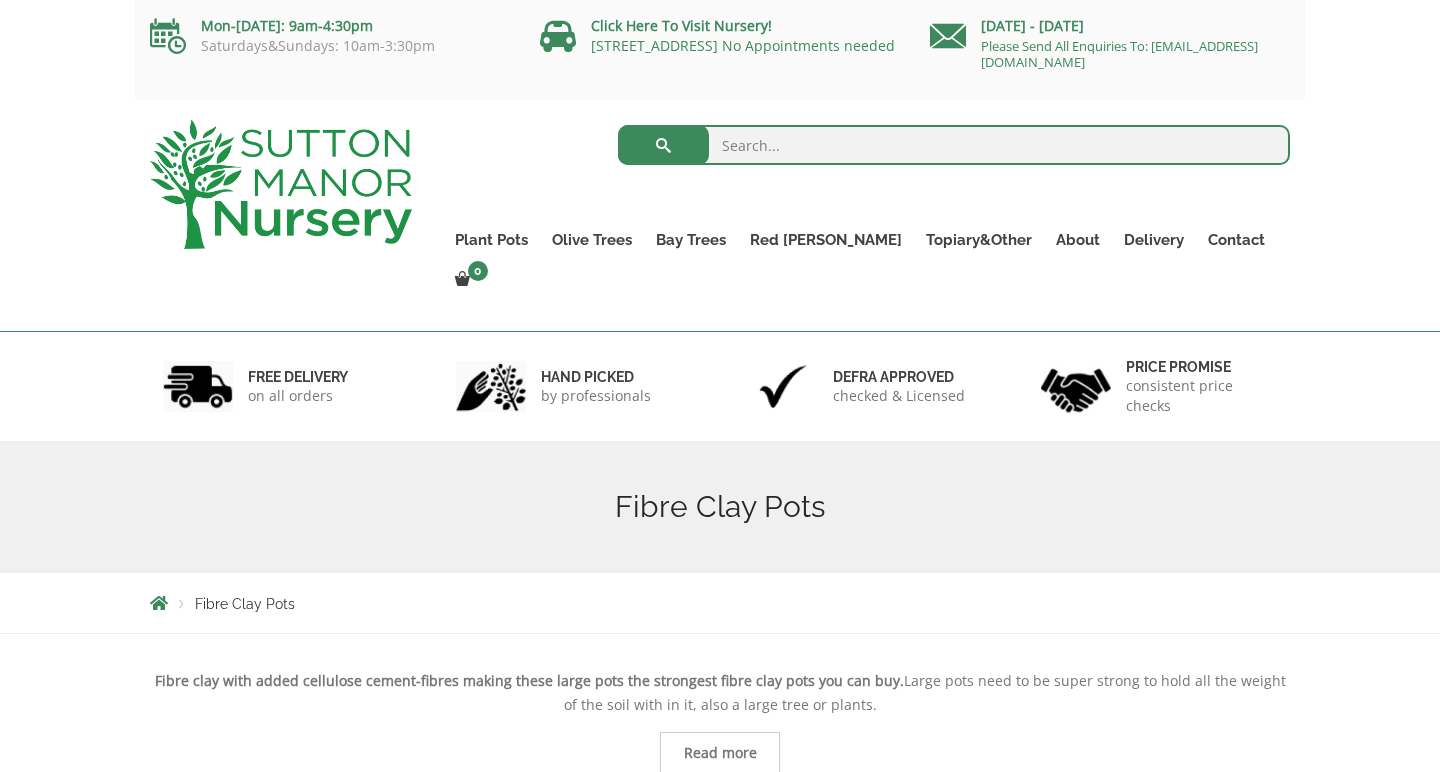 scroll, scrollTop: 0, scrollLeft: 0, axis: both 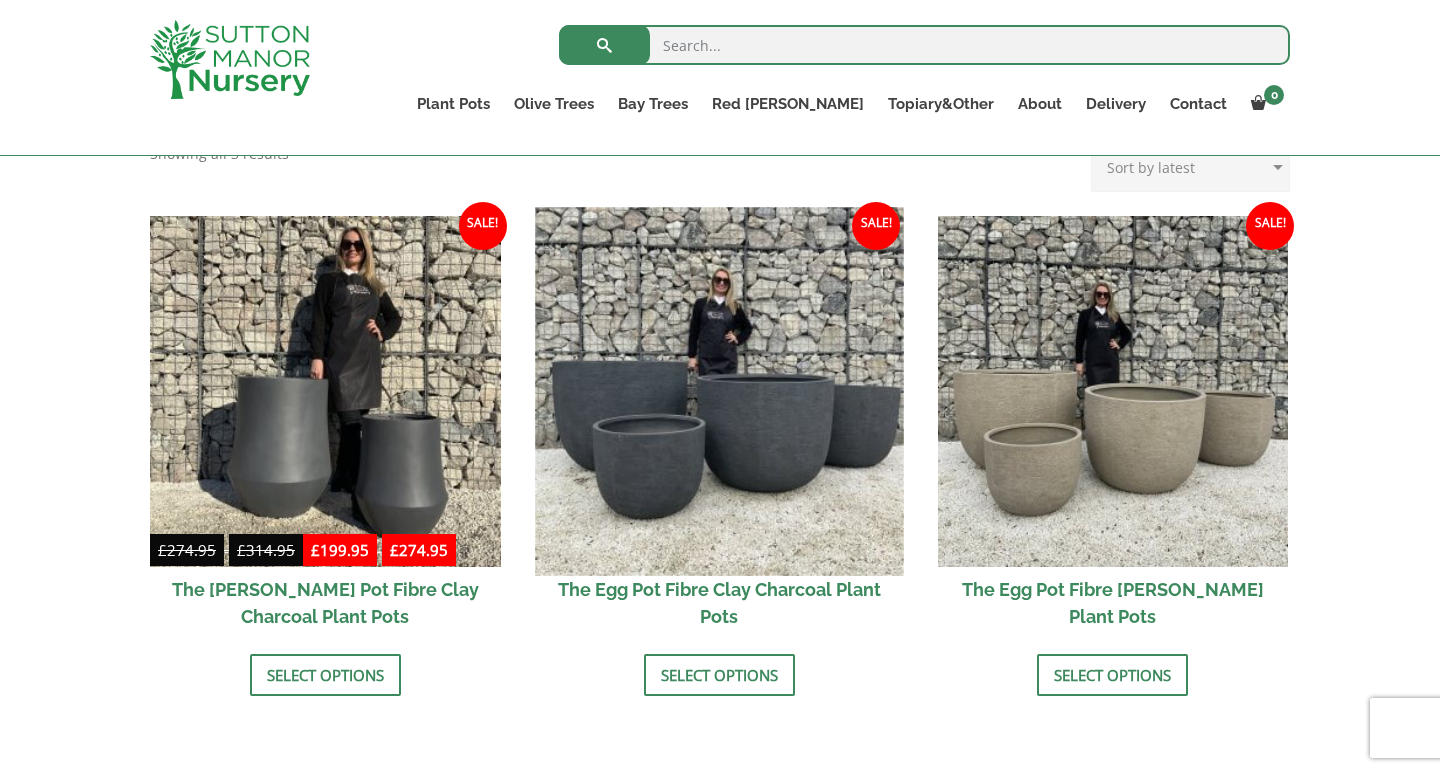 click at bounding box center [719, 391] 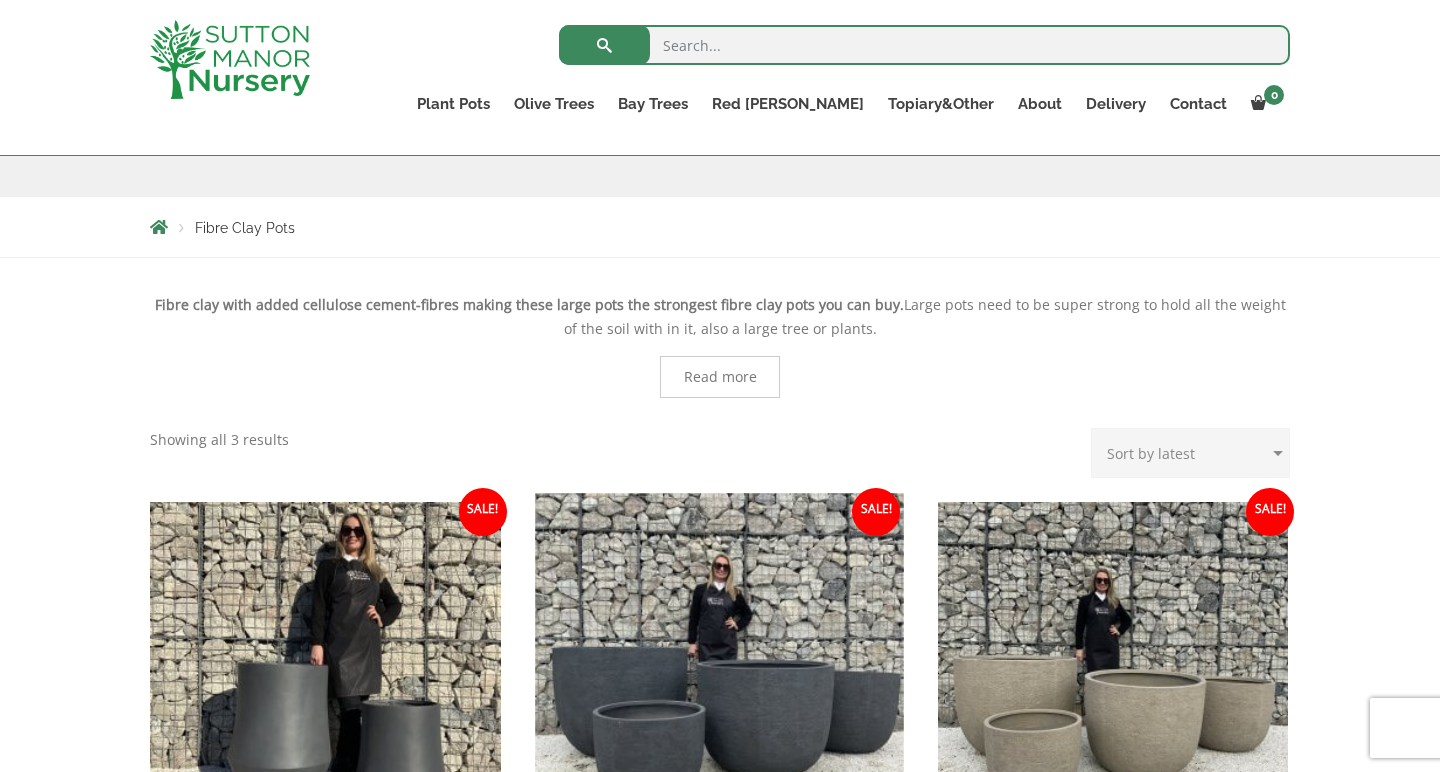 scroll, scrollTop: 292, scrollLeft: 0, axis: vertical 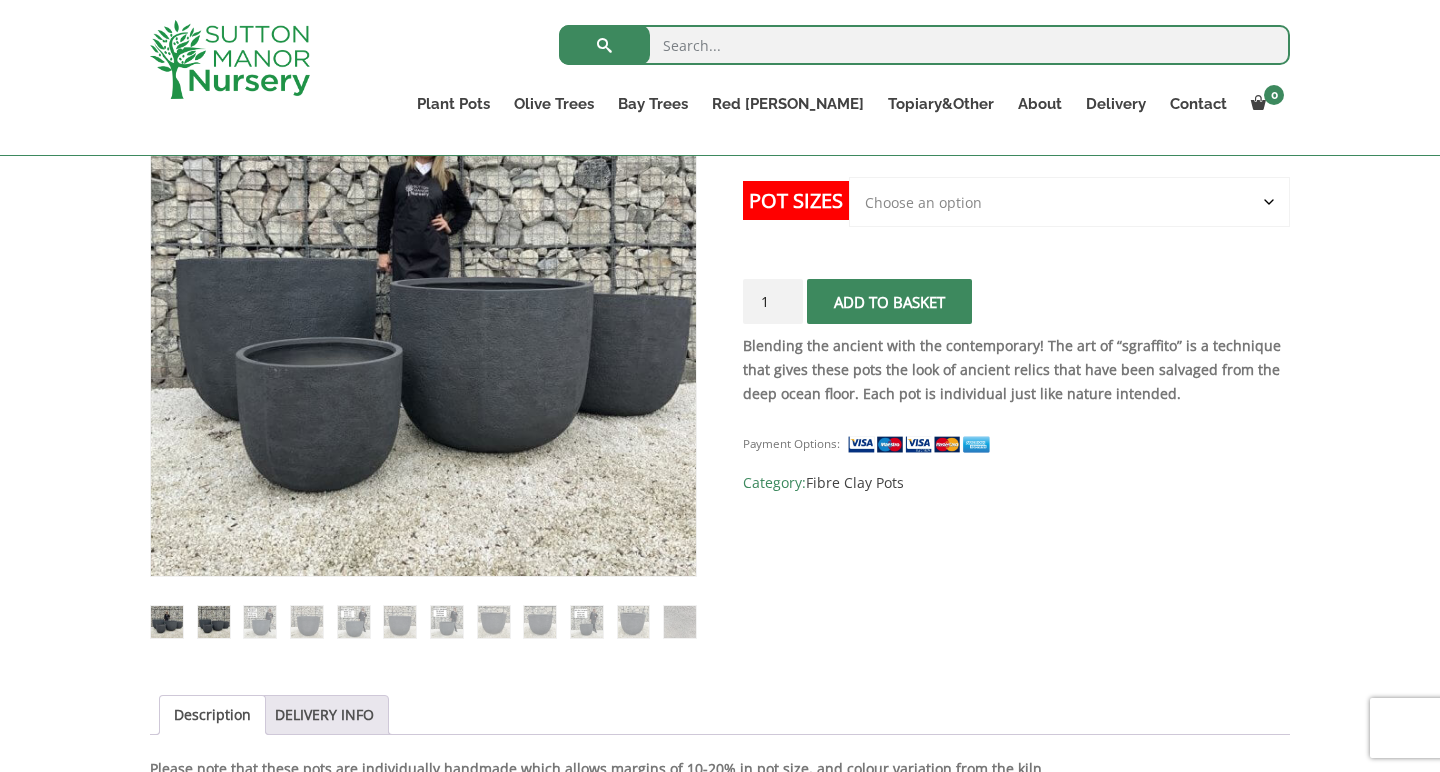 click at bounding box center (214, 622) 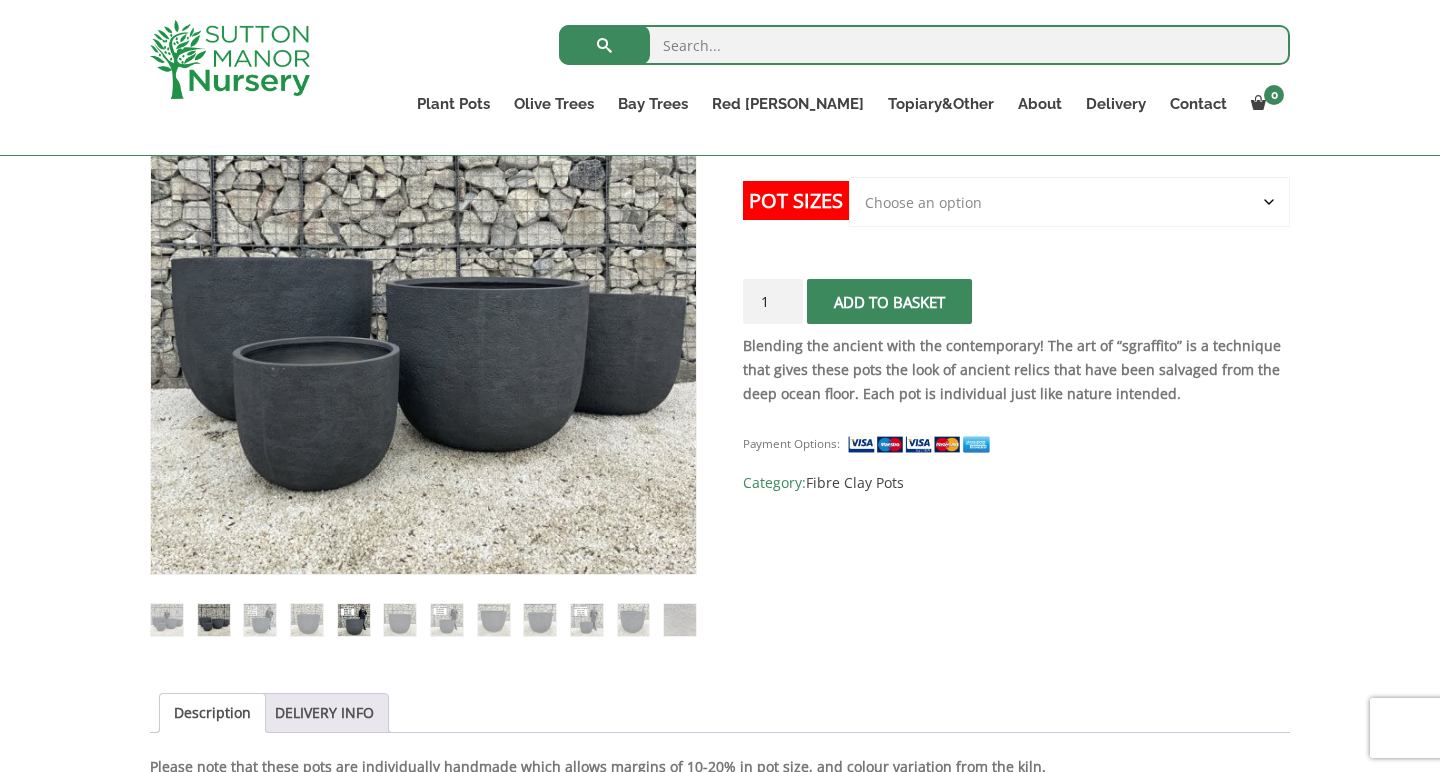 click at bounding box center (354, 620) 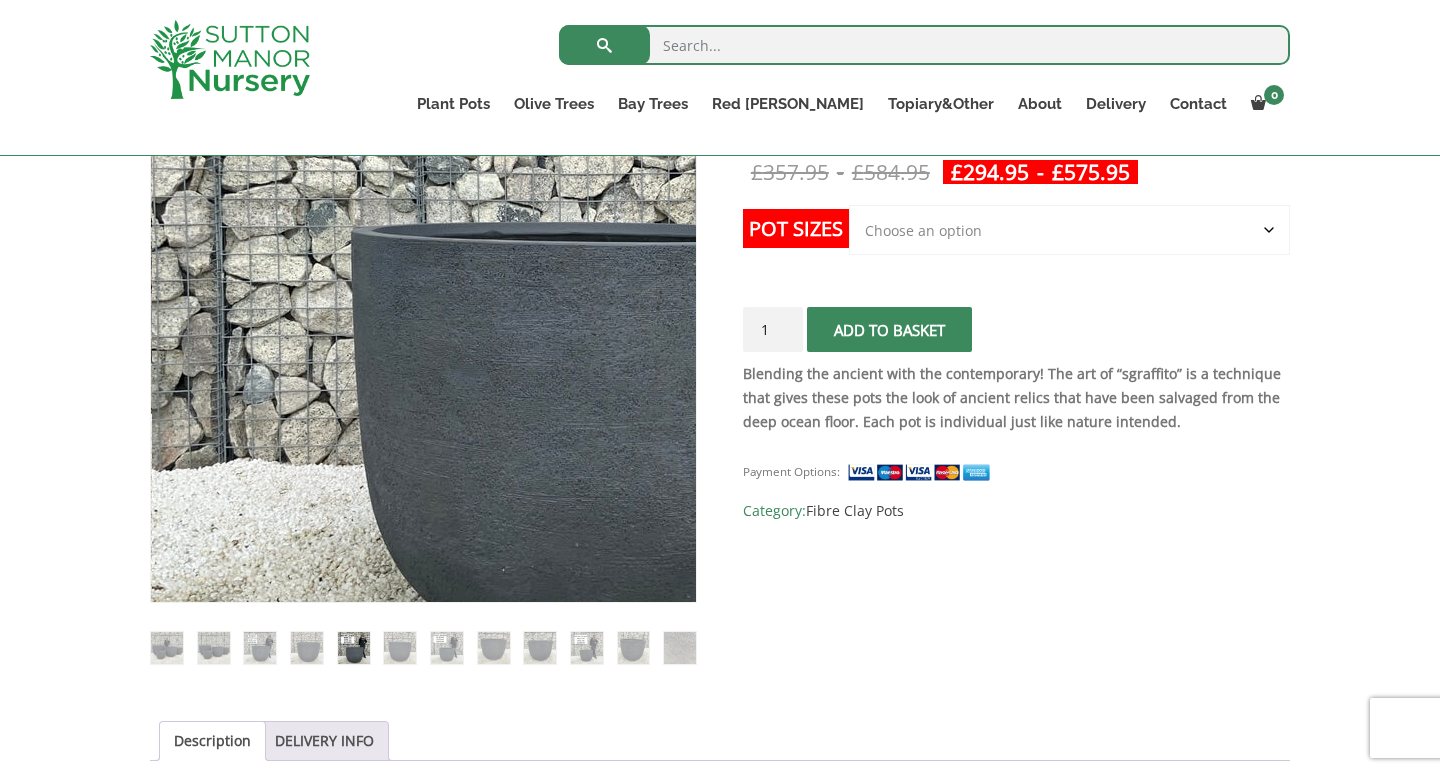 scroll, scrollTop: 432, scrollLeft: 0, axis: vertical 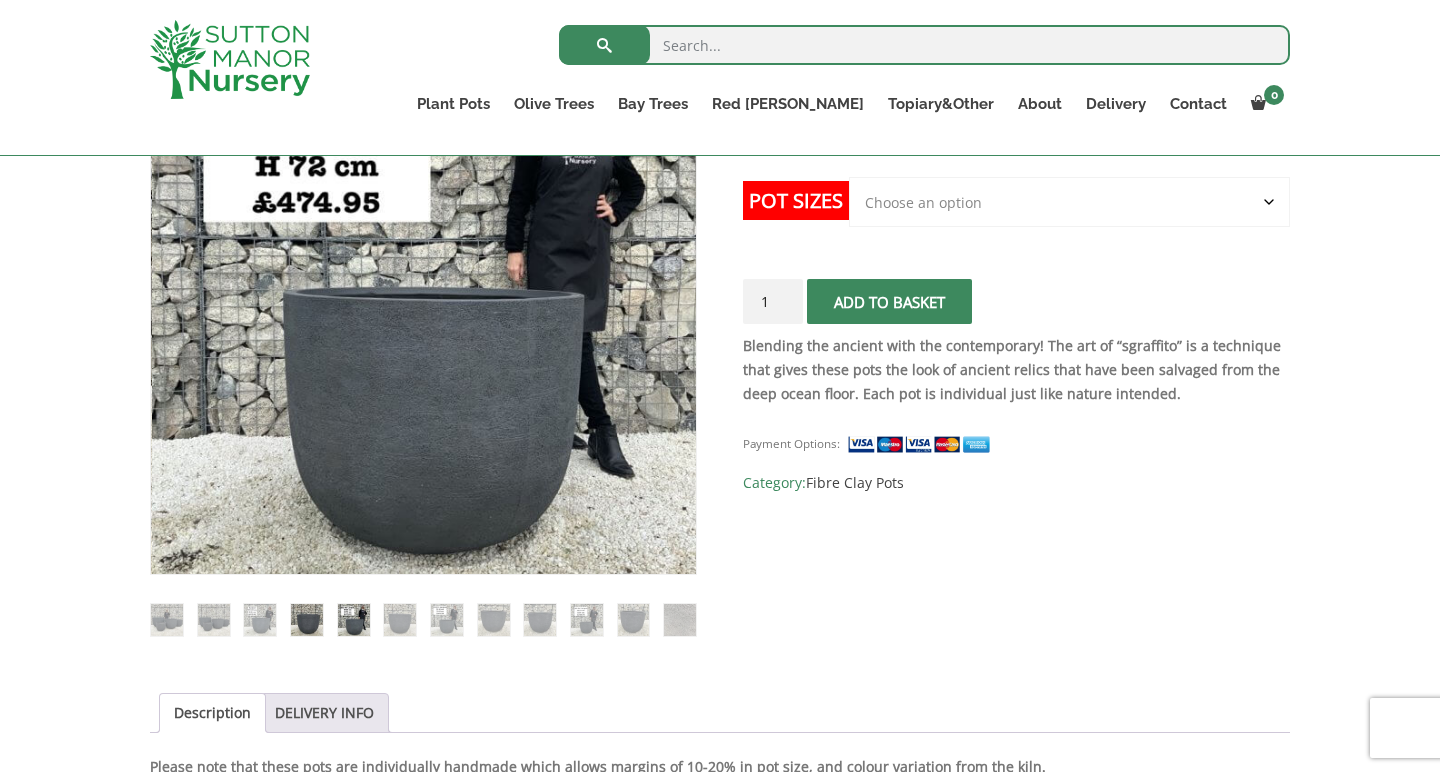 click at bounding box center (307, 620) 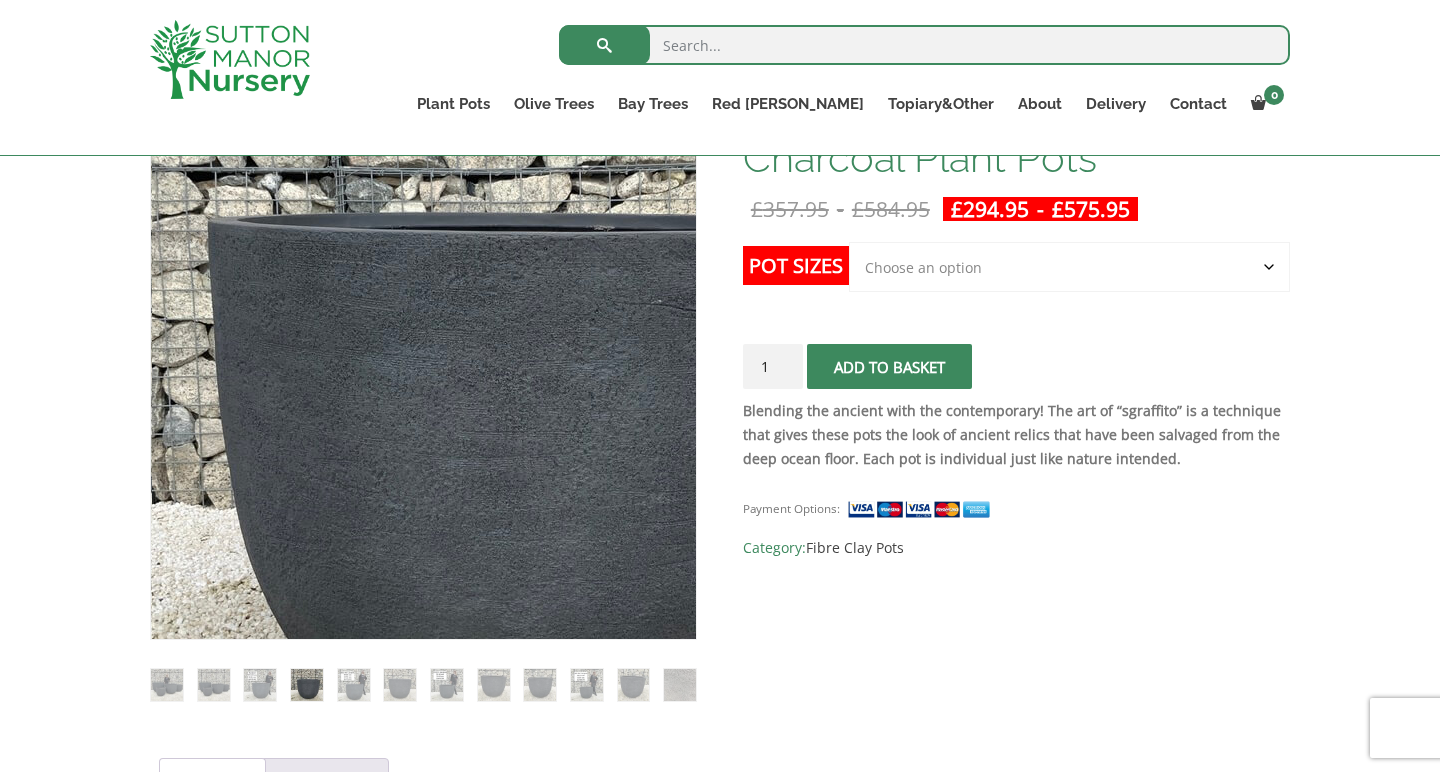 scroll, scrollTop: 366, scrollLeft: 0, axis: vertical 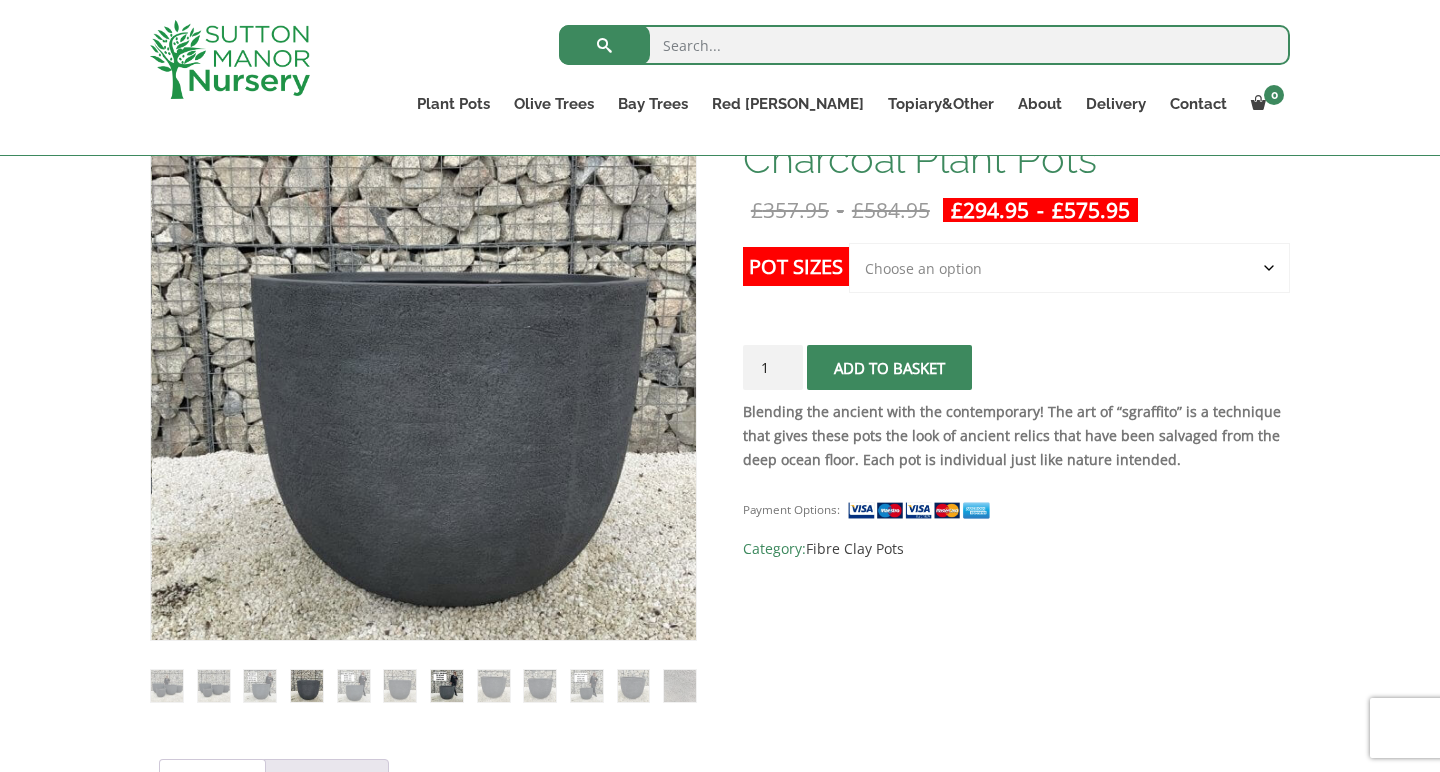 click at bounding box center (447, 686) 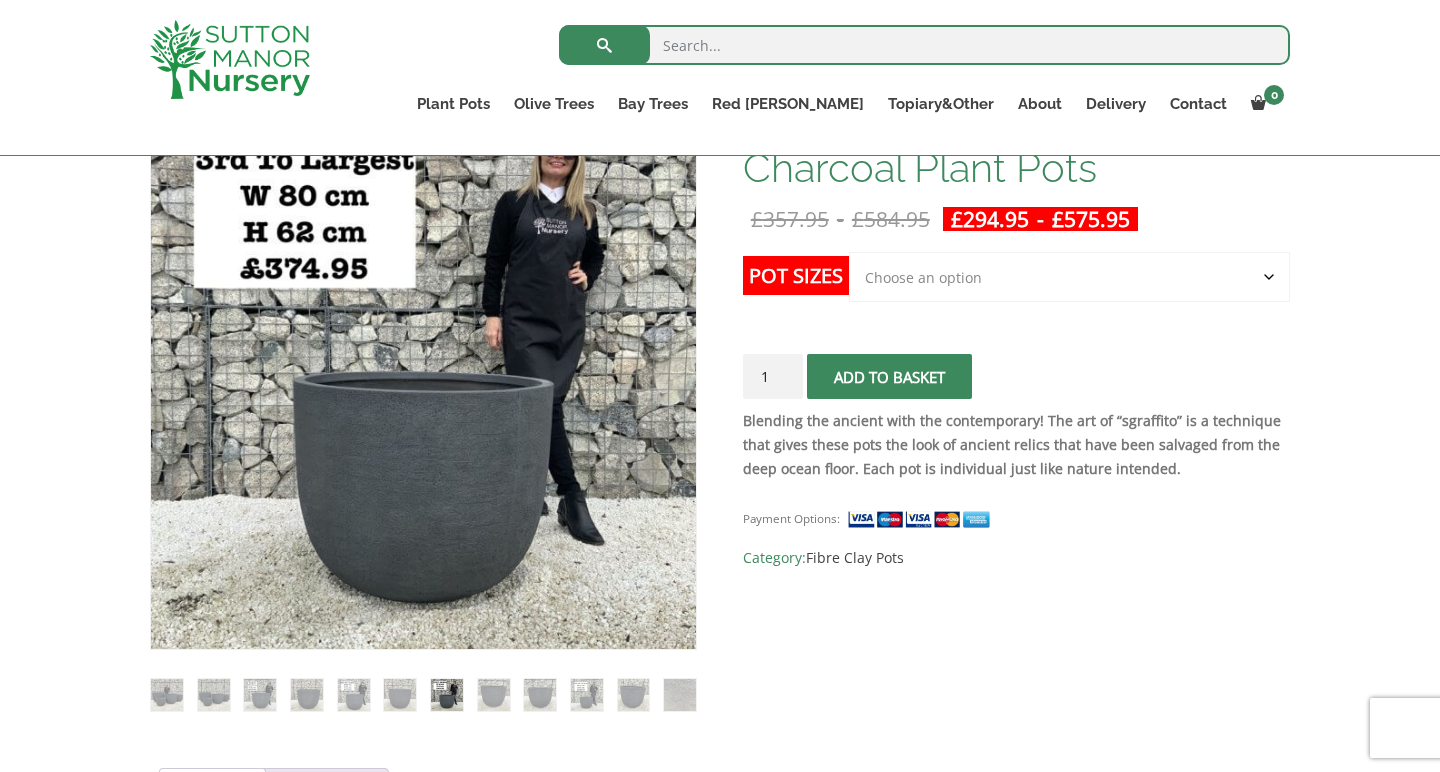 scroll, scrollTop: 360, scrollLeft: 0, axis: vertical 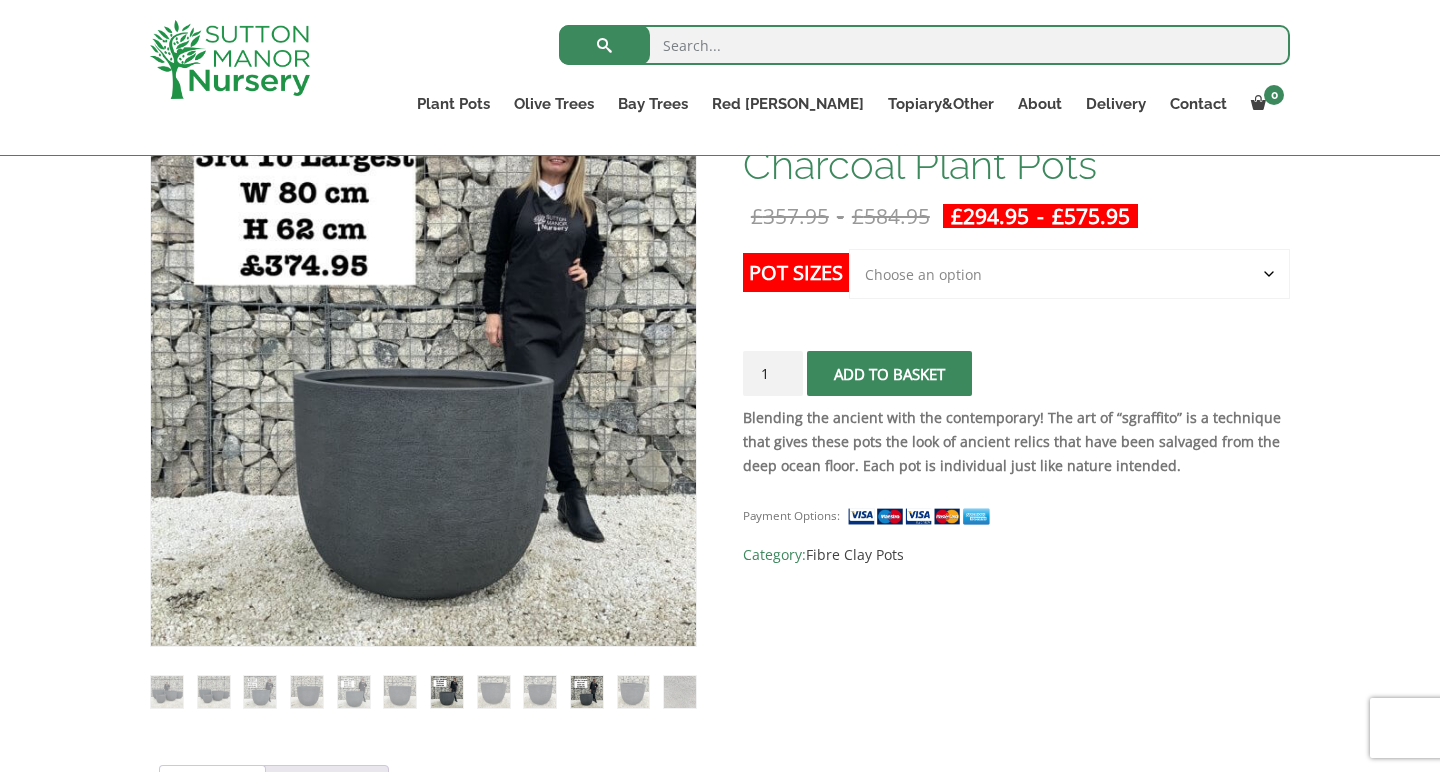 click at bounding box center (587, 692) 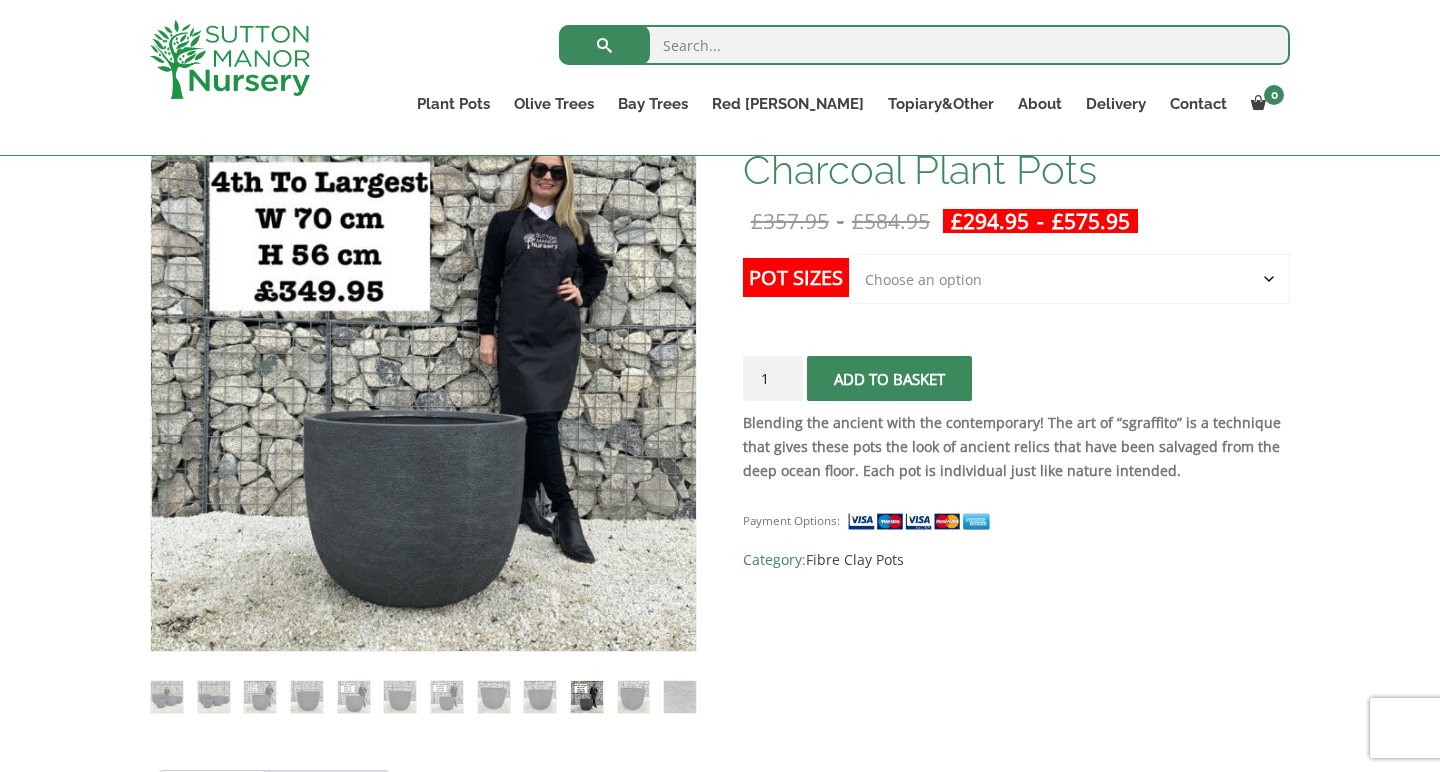 scroll, scrollTop: 358, scrollLeft: 0, axis: vertical 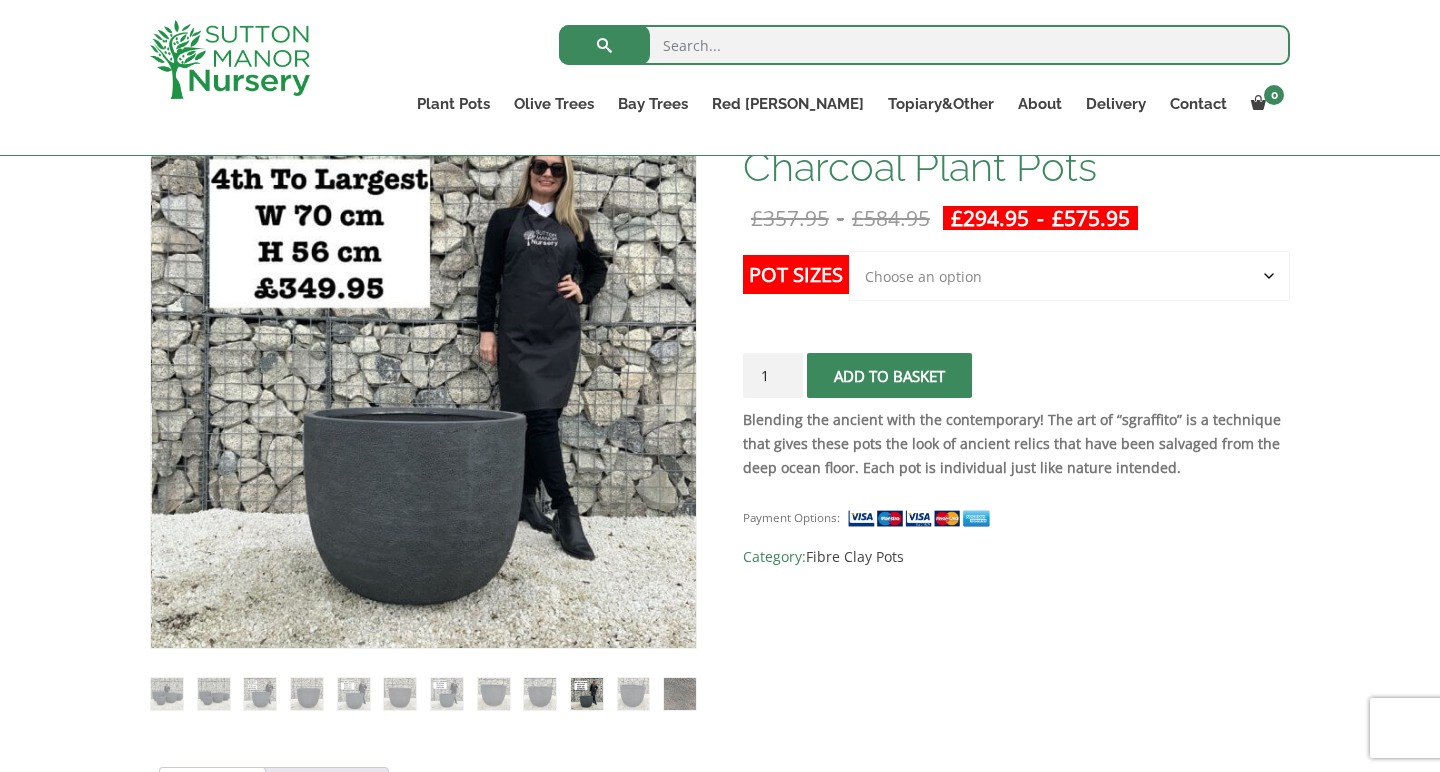 click at bounding box center [680, 694] 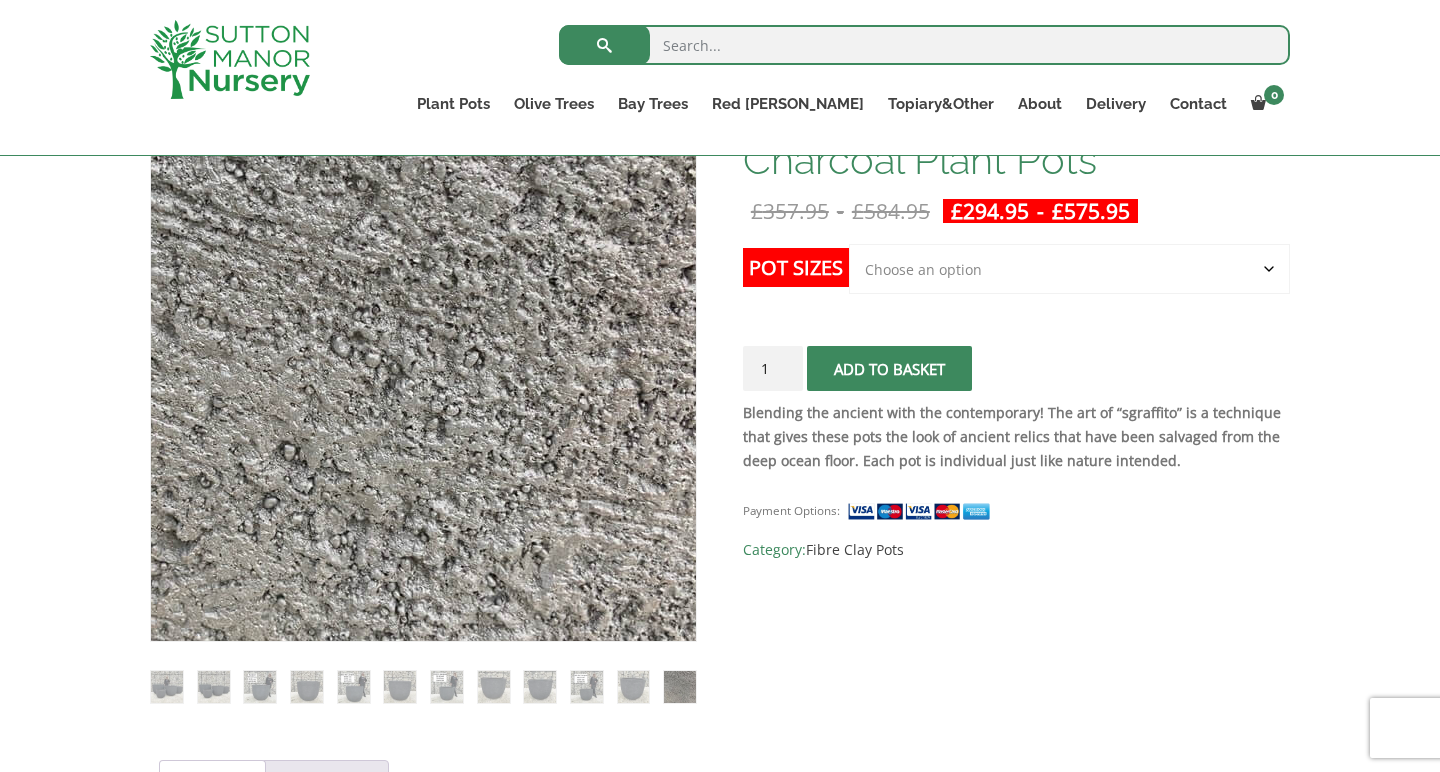 scroll, scrollTop: 348, scrollLeft: 0, axis: vertical 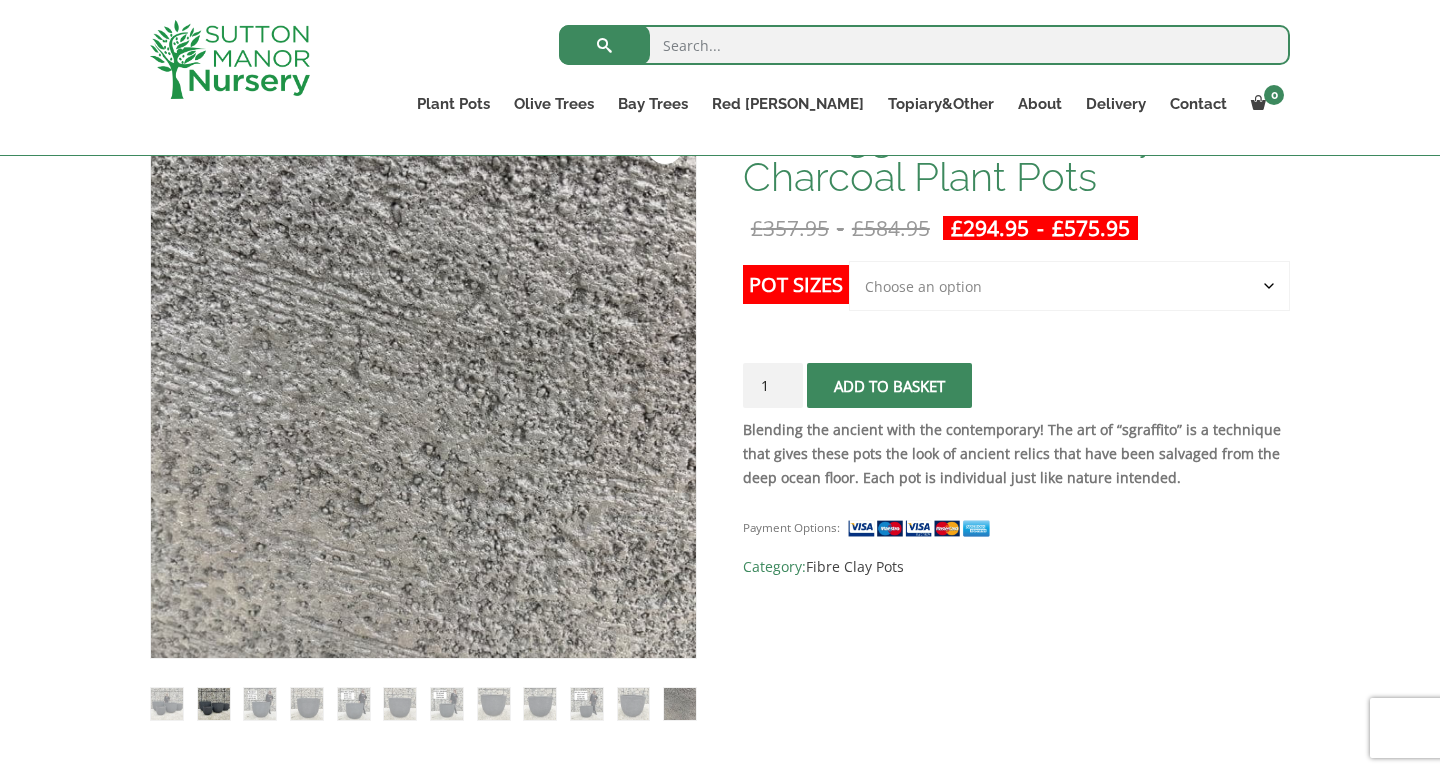 click at bounding box center [214, 704] 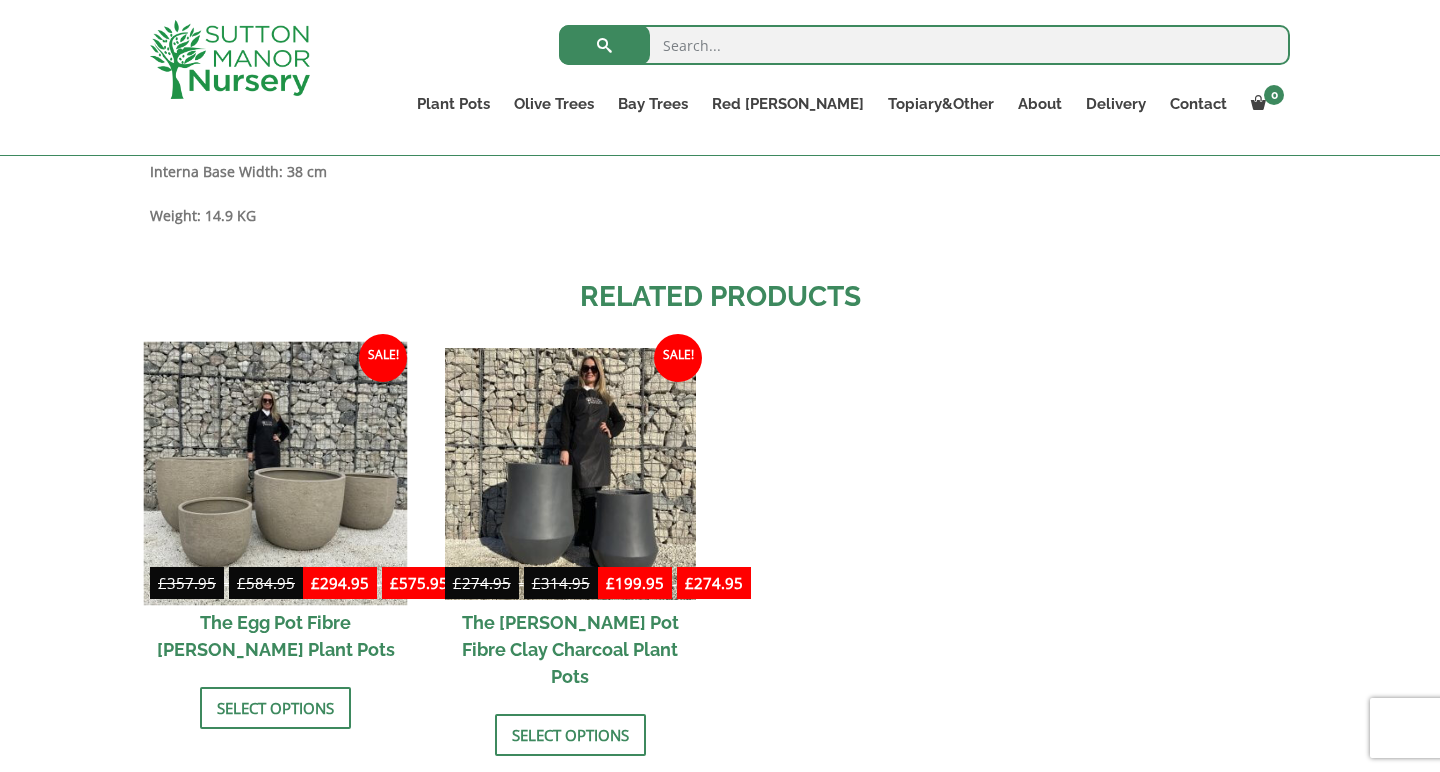 scroll, scrollTop: 2539, scrollLeft: 0, axis: vertical 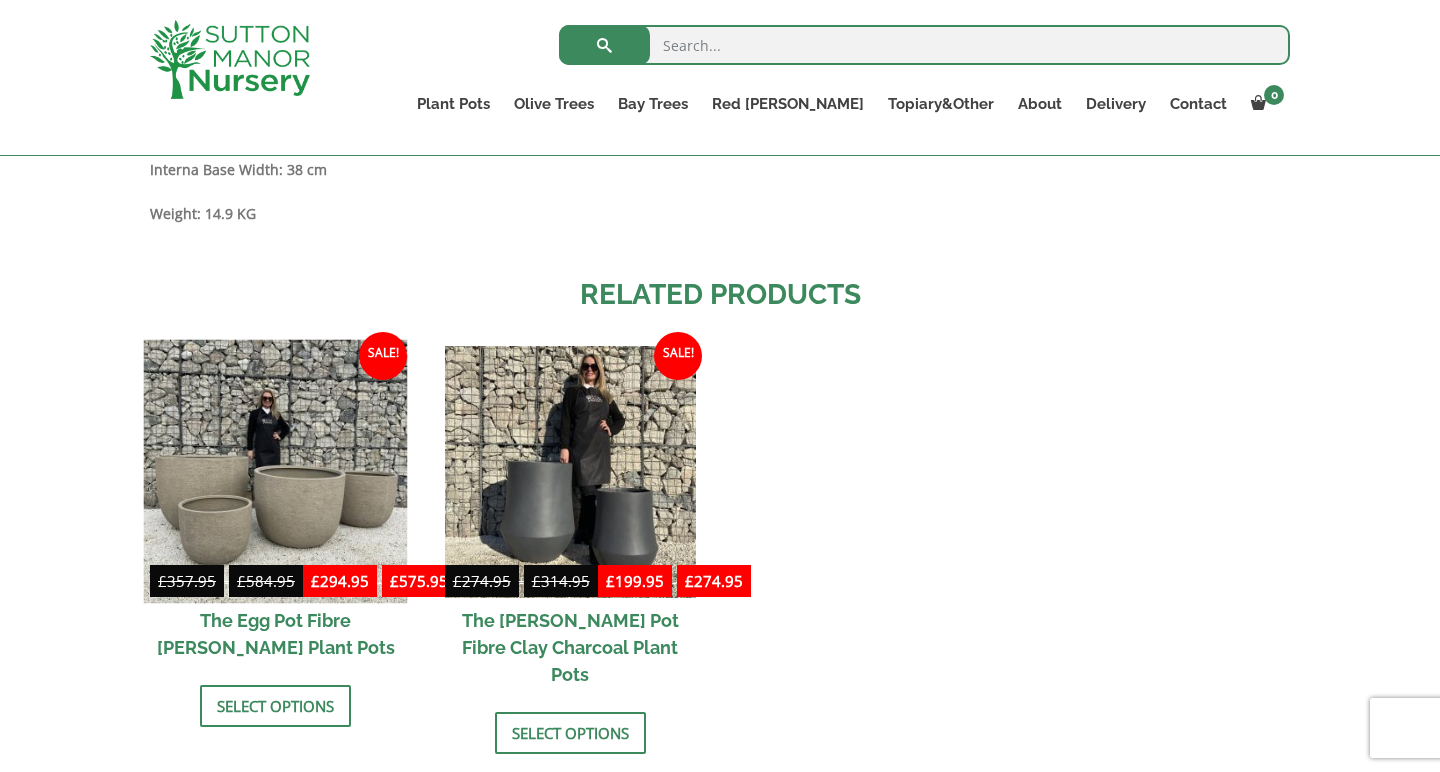 click at bounding box center [276, 472] 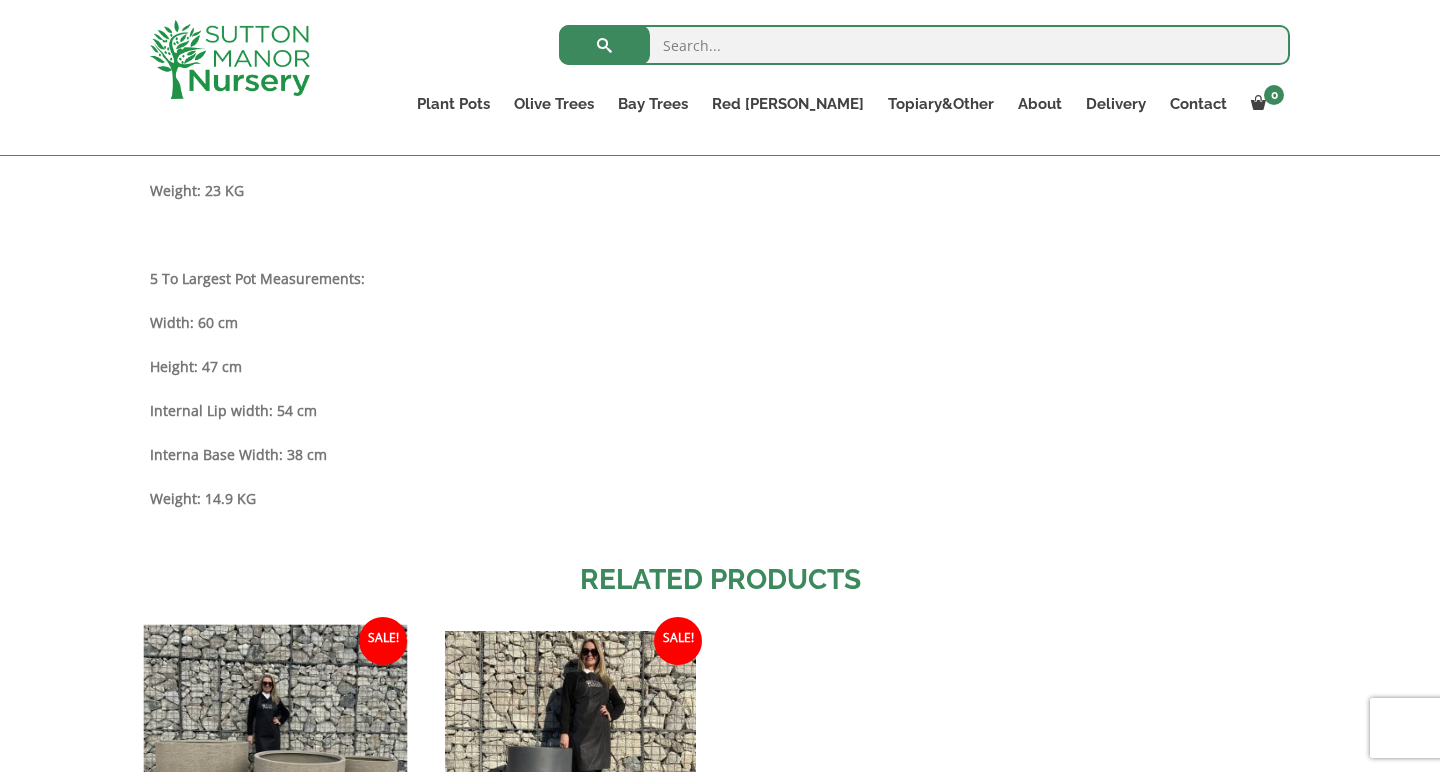 scroll, scrollTop: 2032, scrollLeft: 0, axis: vertical 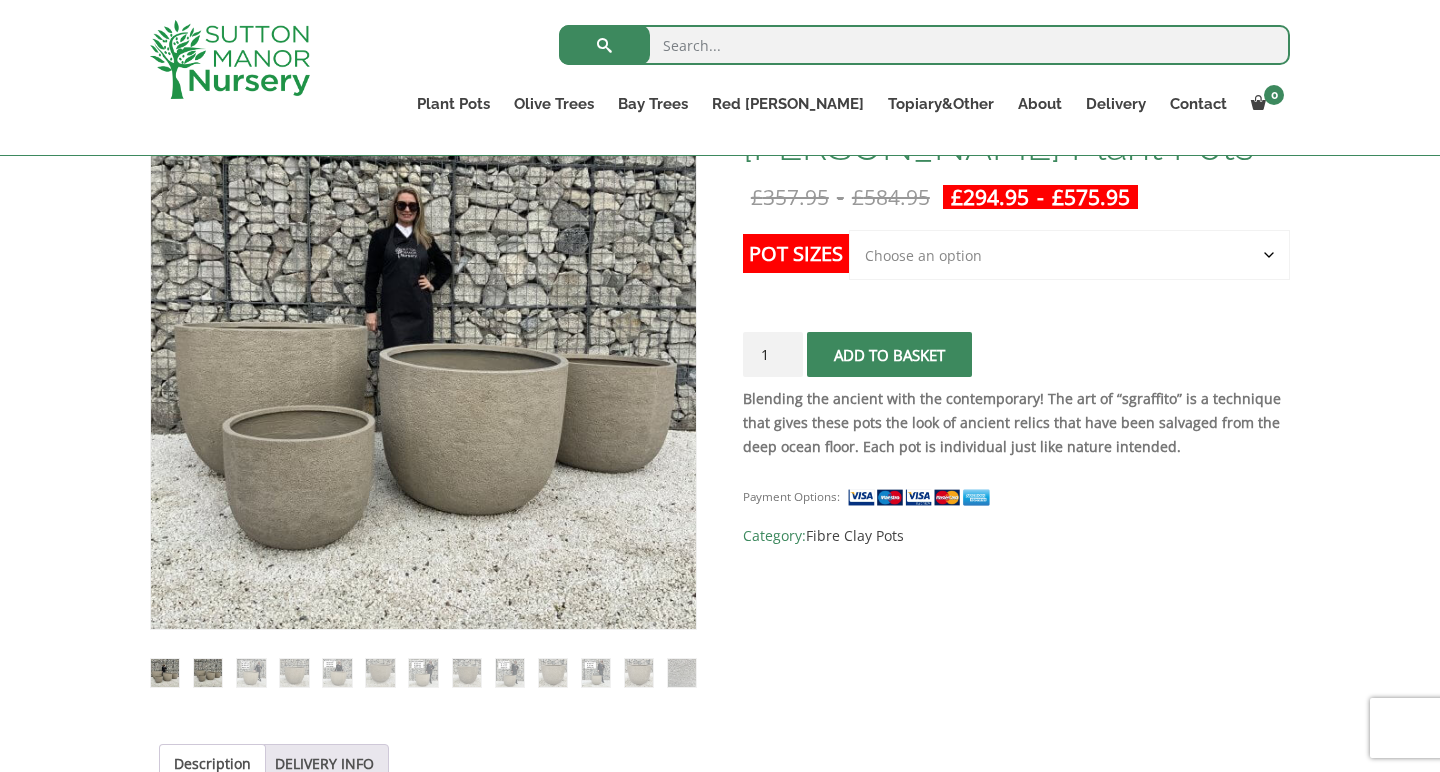 click at bounding box center (208, 673) 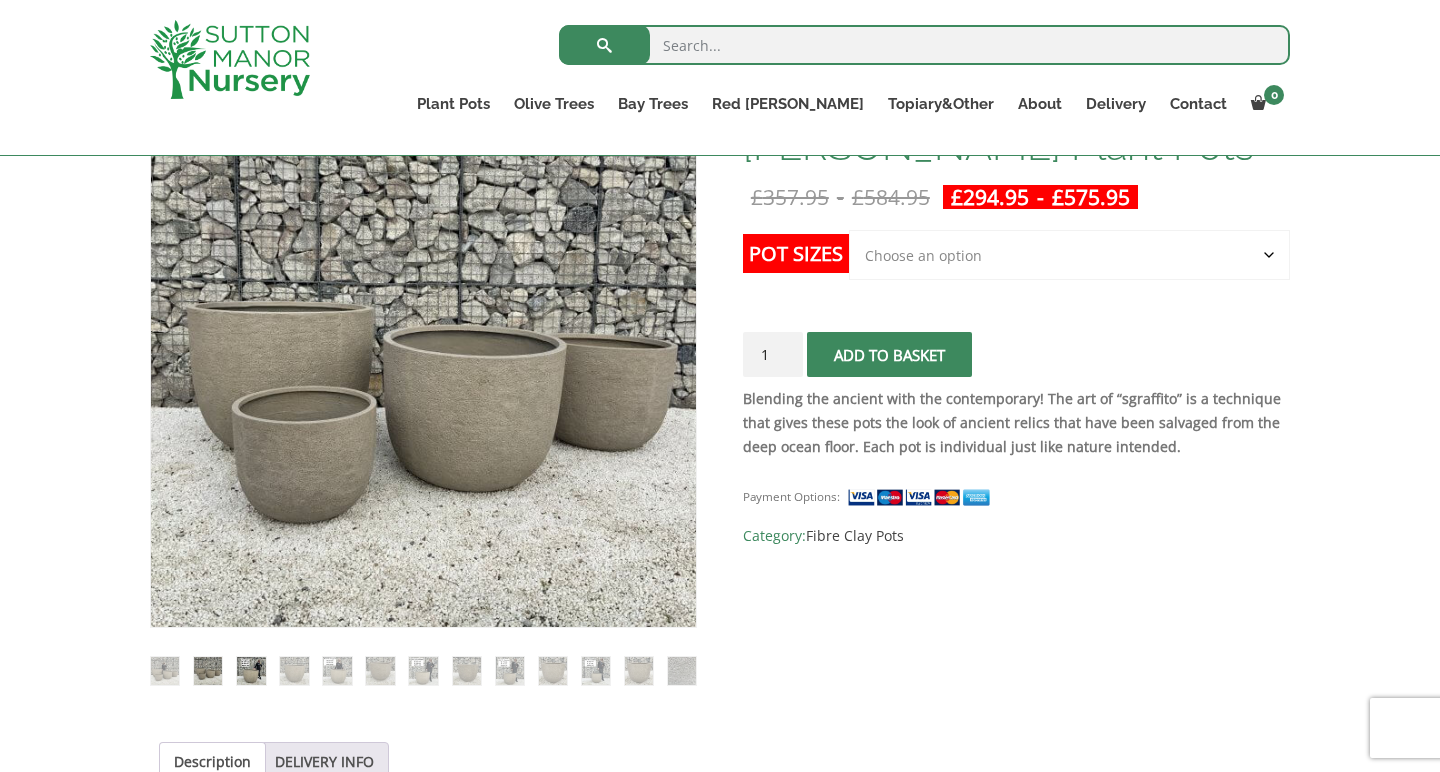 click at bounding box center (251, 671) 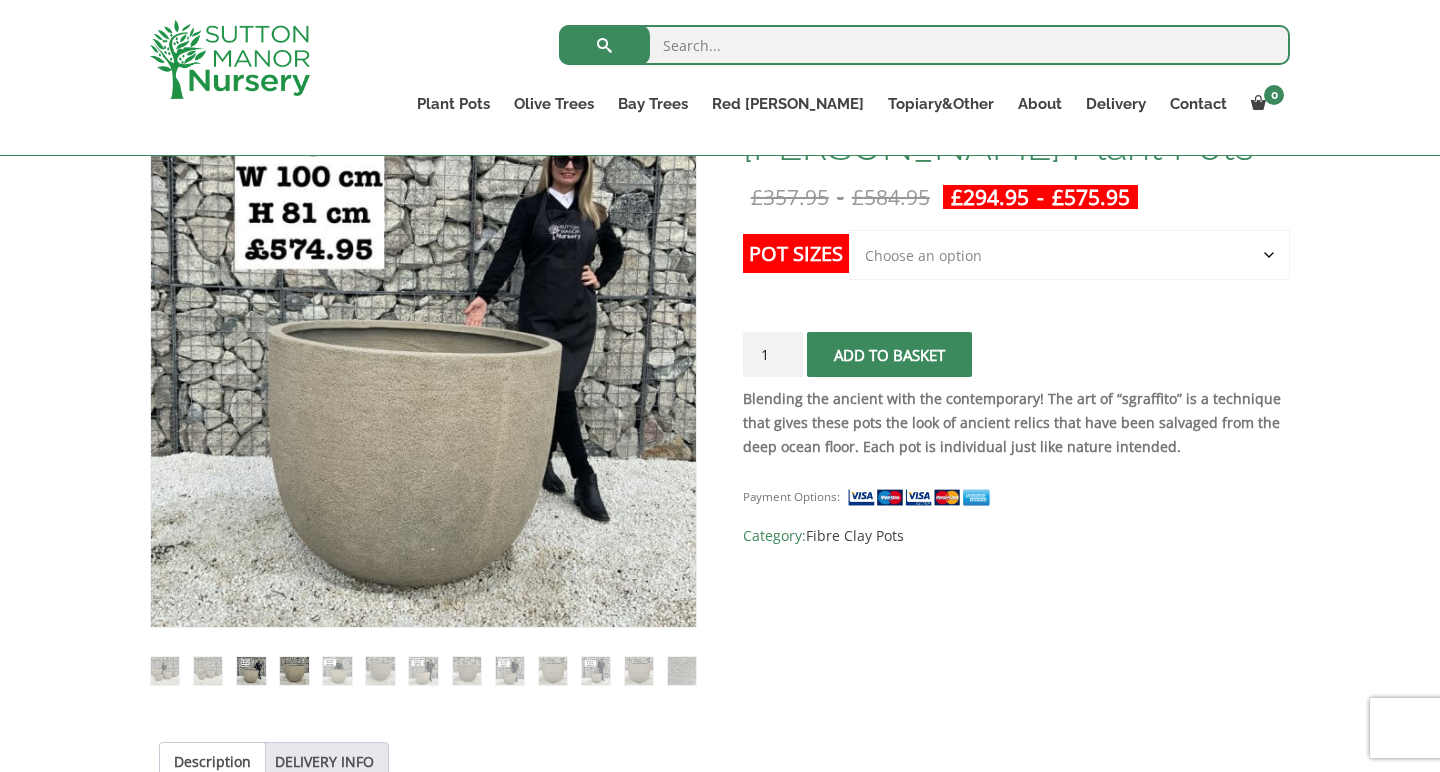 click at bounding box center [294, 671] 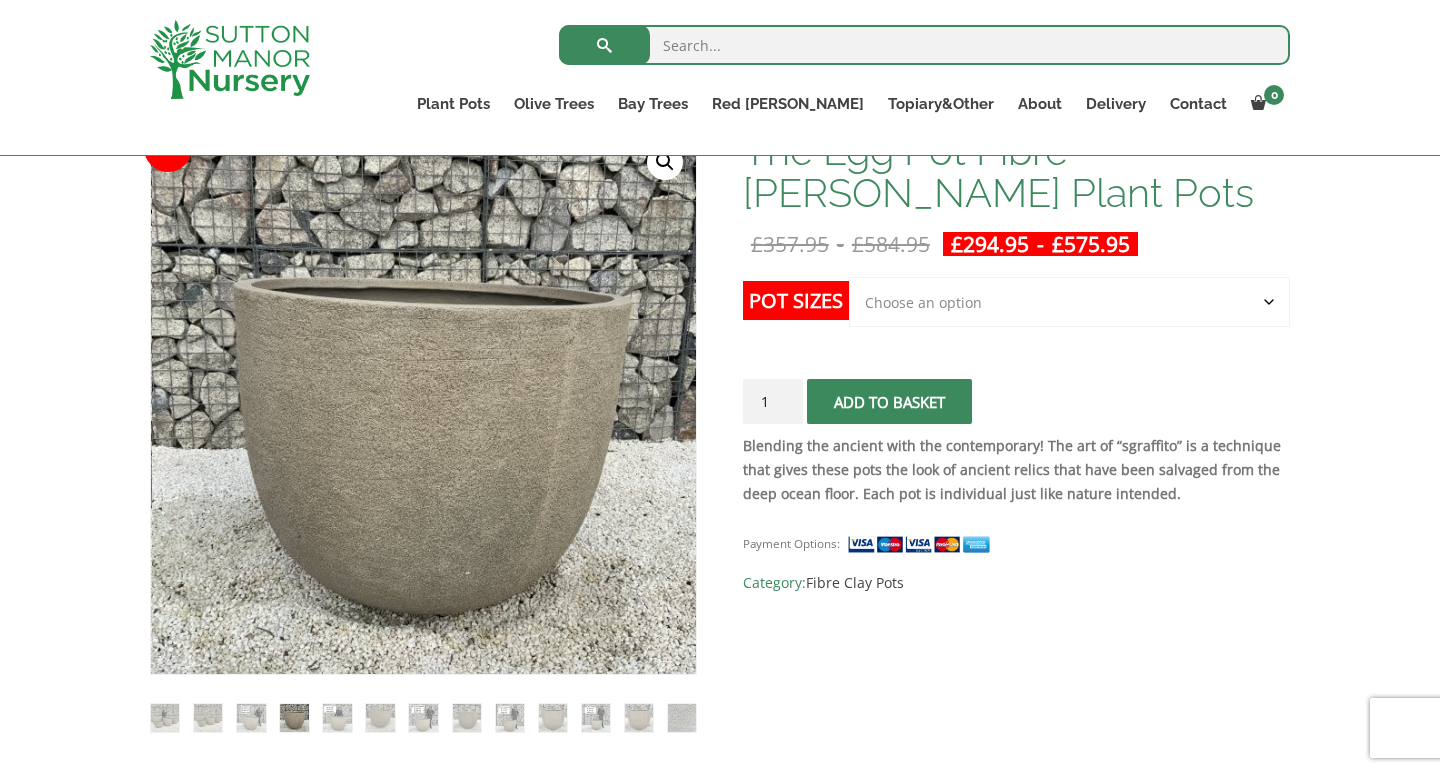 scroll, scrollTop: 340, scrollLeft: 0, axis: vertical 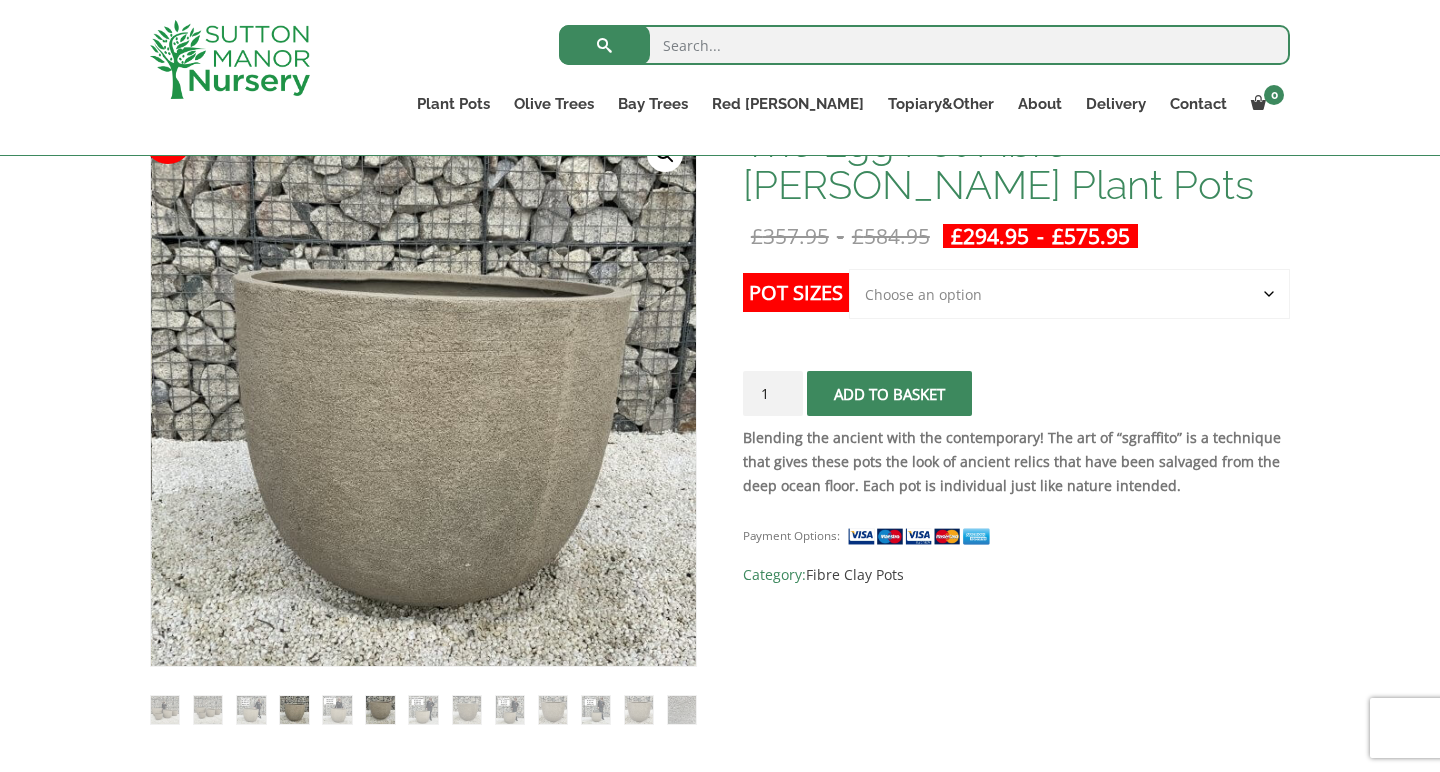 click at bounding box center (380, 710) 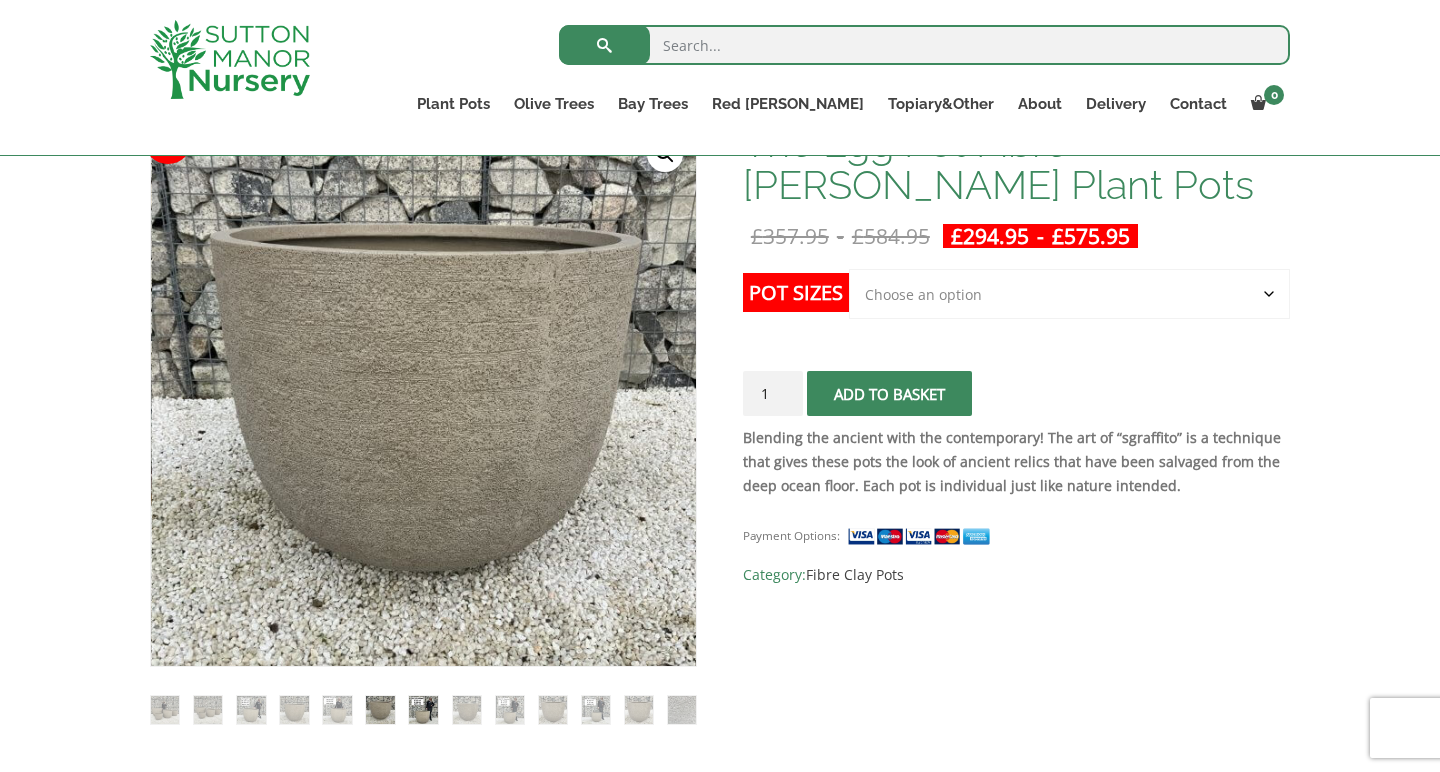 click at bounding box center (423, 710) 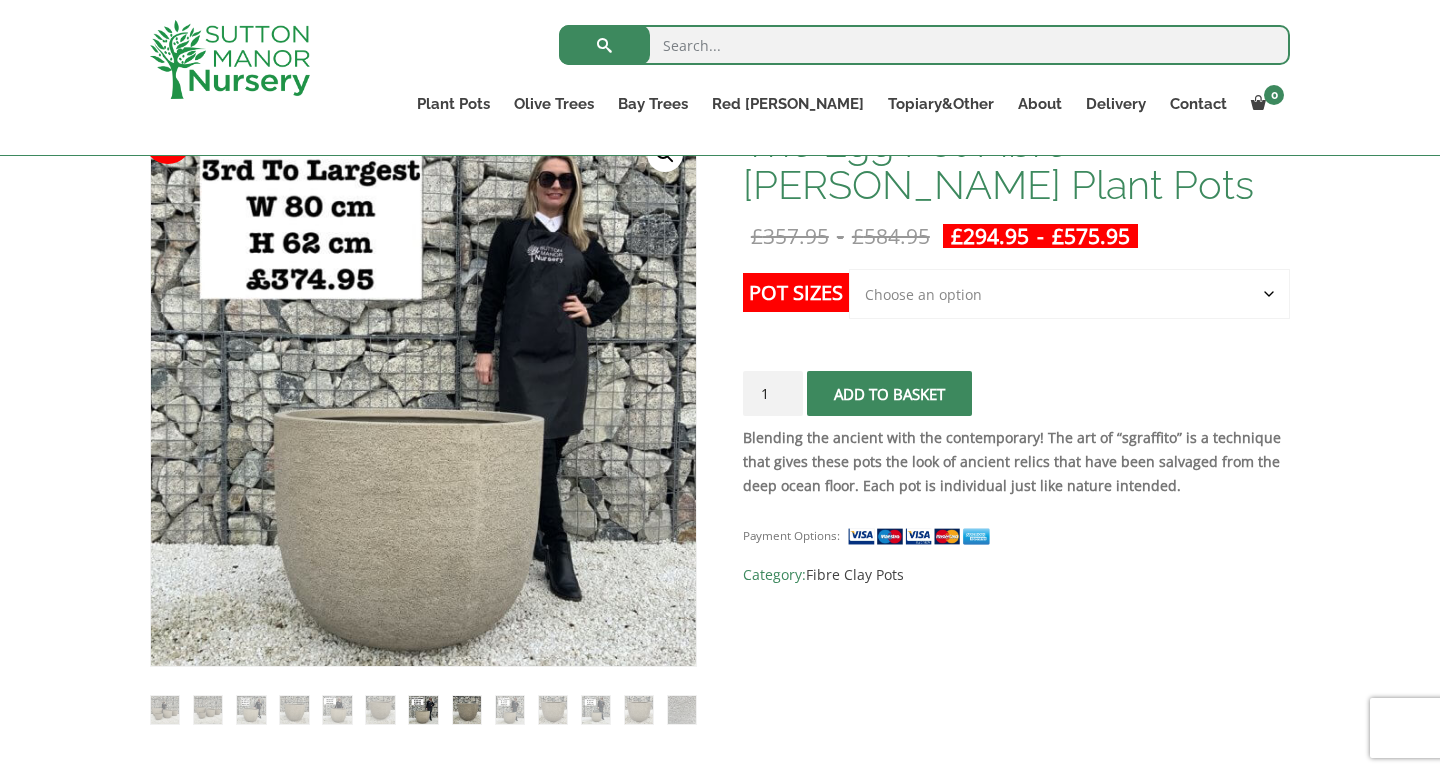 click at bounding box center (467, 710) 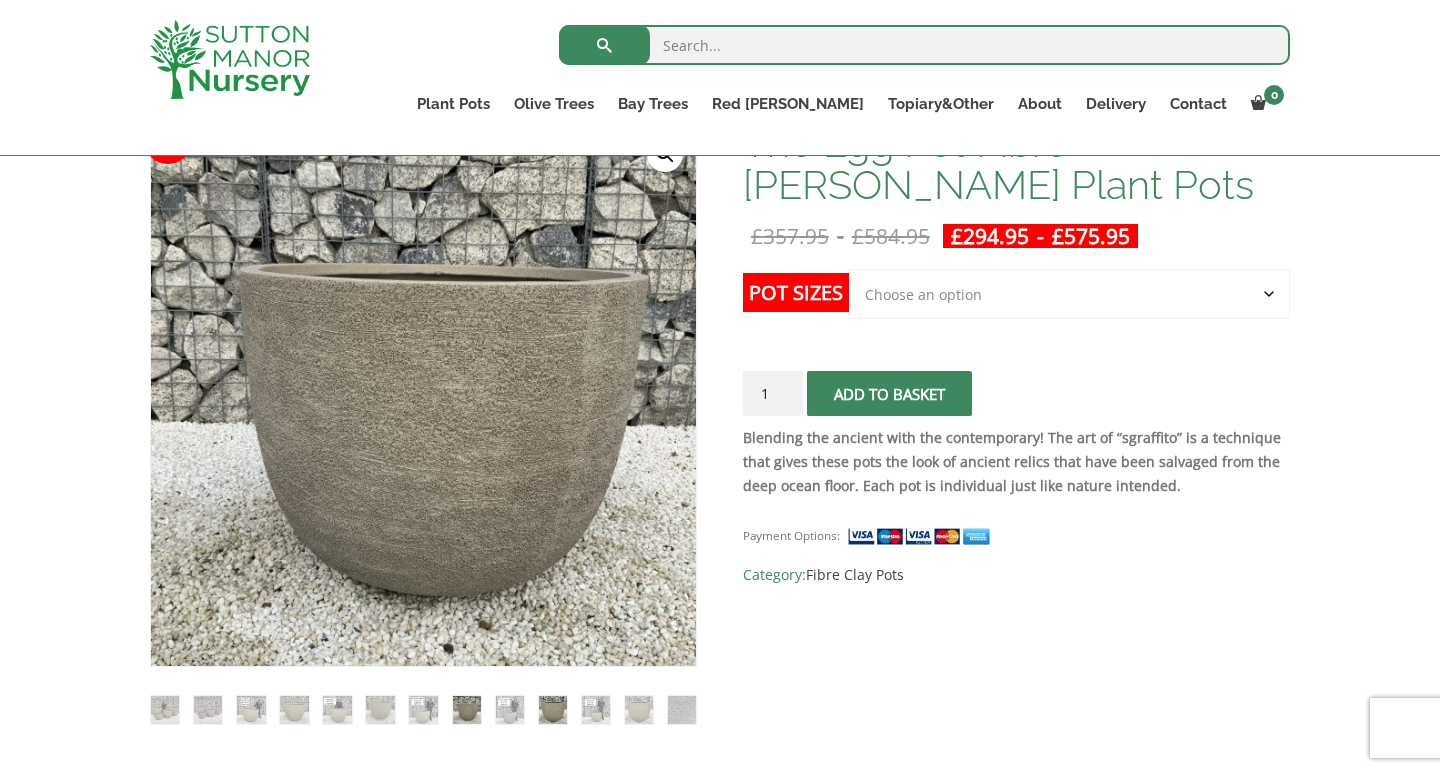 click at bounding box center (553, 710) 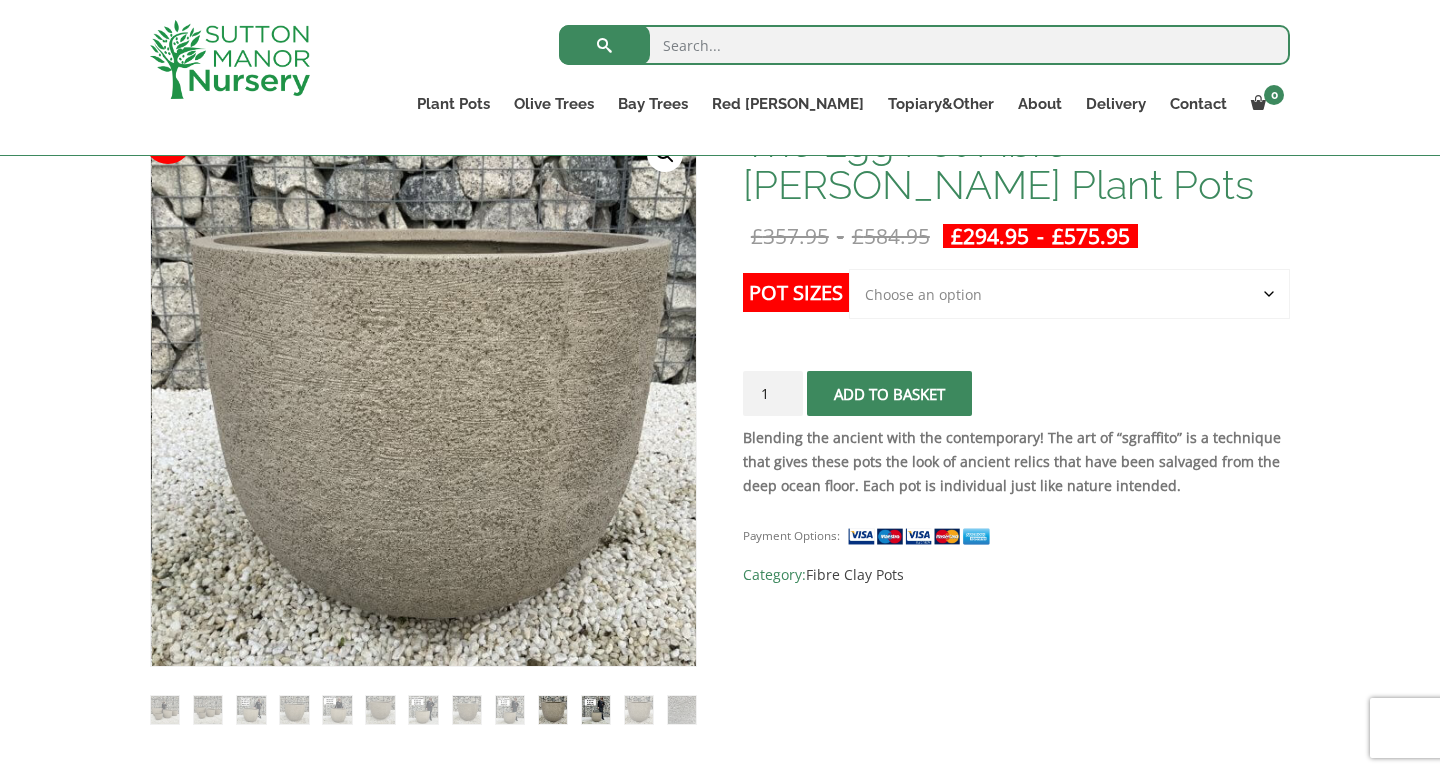 click at bounding box center [596, 710] 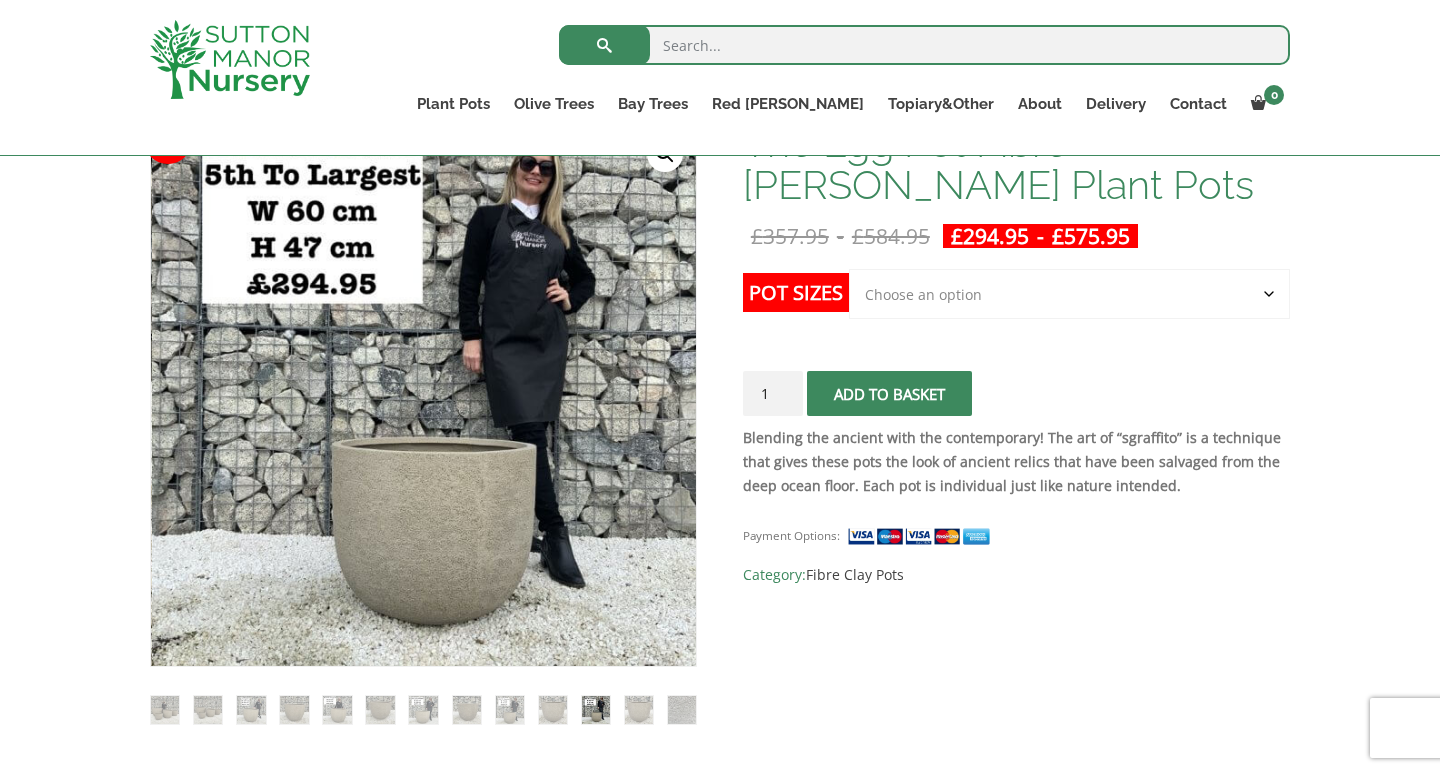 click on "Choose an option Click here to buy the 5th To Largest Pot In The Picture Click here to buy the 3rd To Largest Pot In The Picture Click here to buy the 2nd To Largest Pot In The Picture Click here to buy The Largest Pot In The Picture" 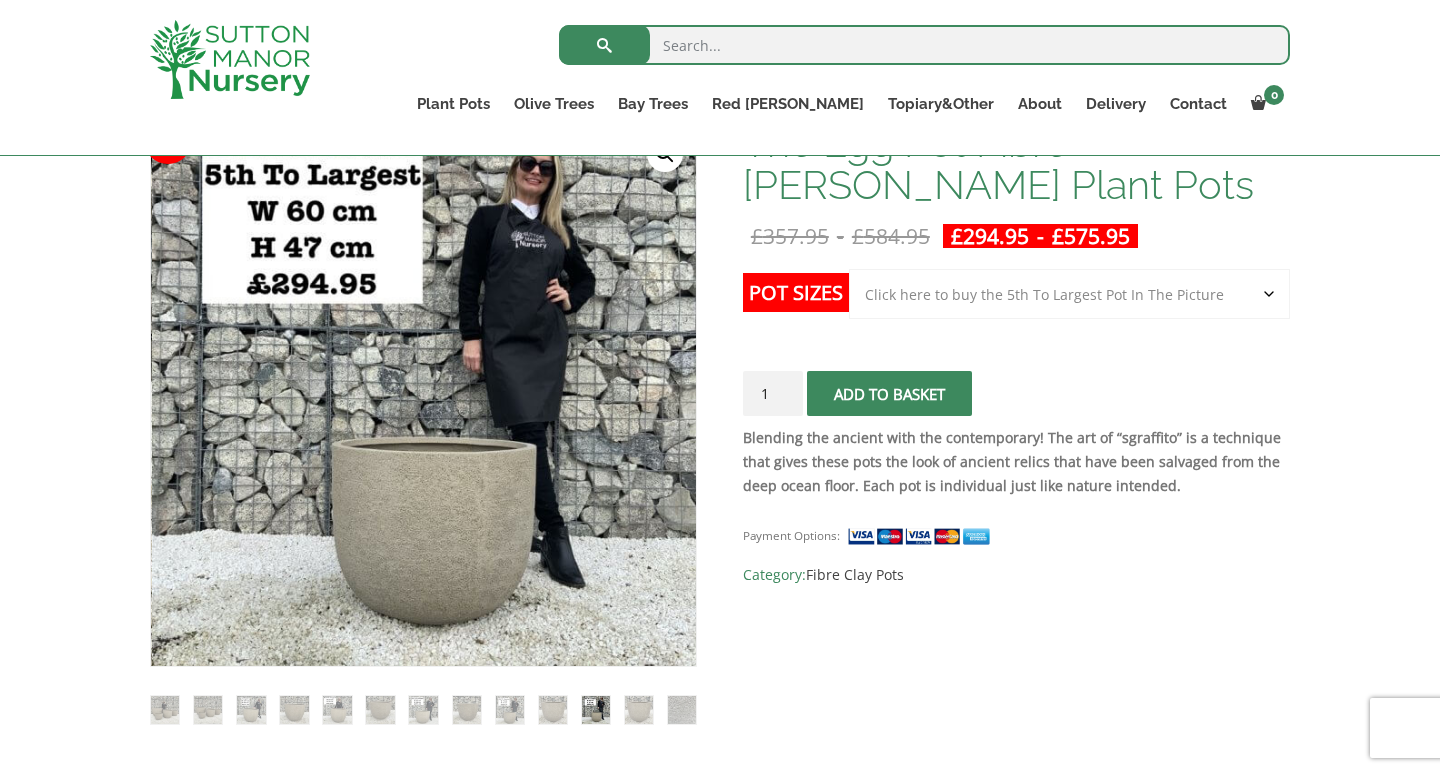 select on "Click here to buy the 5th To Largest Pot In The Picture" 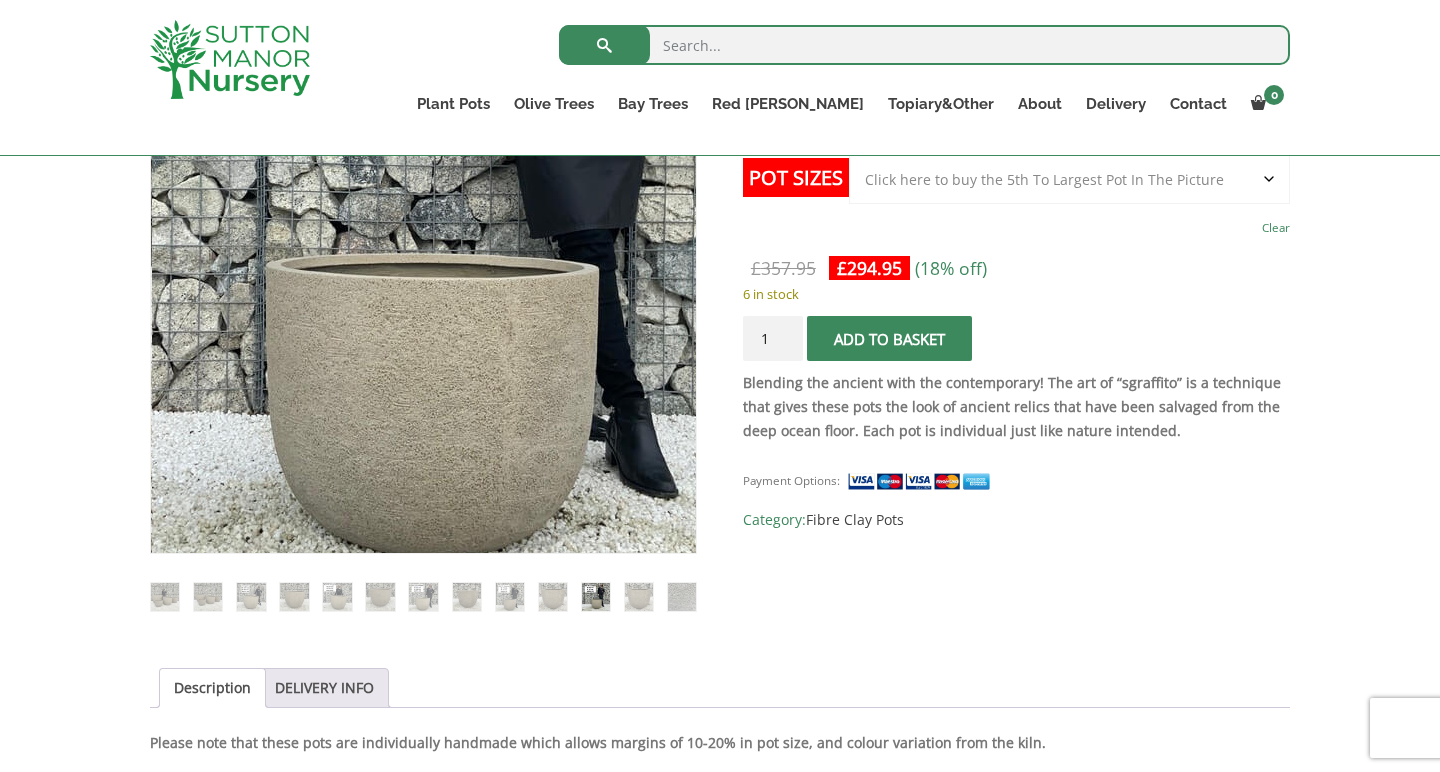 scroll, scrollTop: 471, scrollLeft: 0, axis: vertical 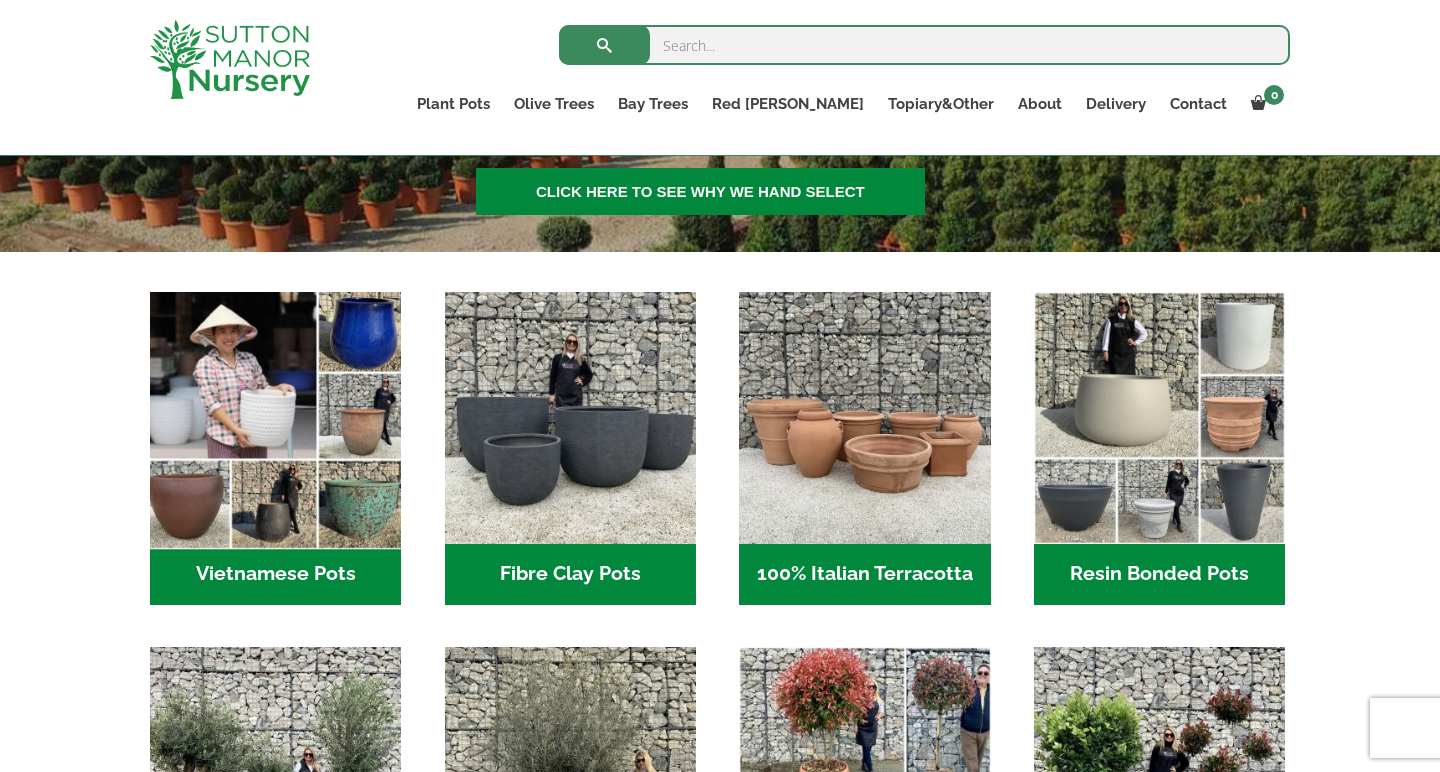 click at bounding box center [276, 418] 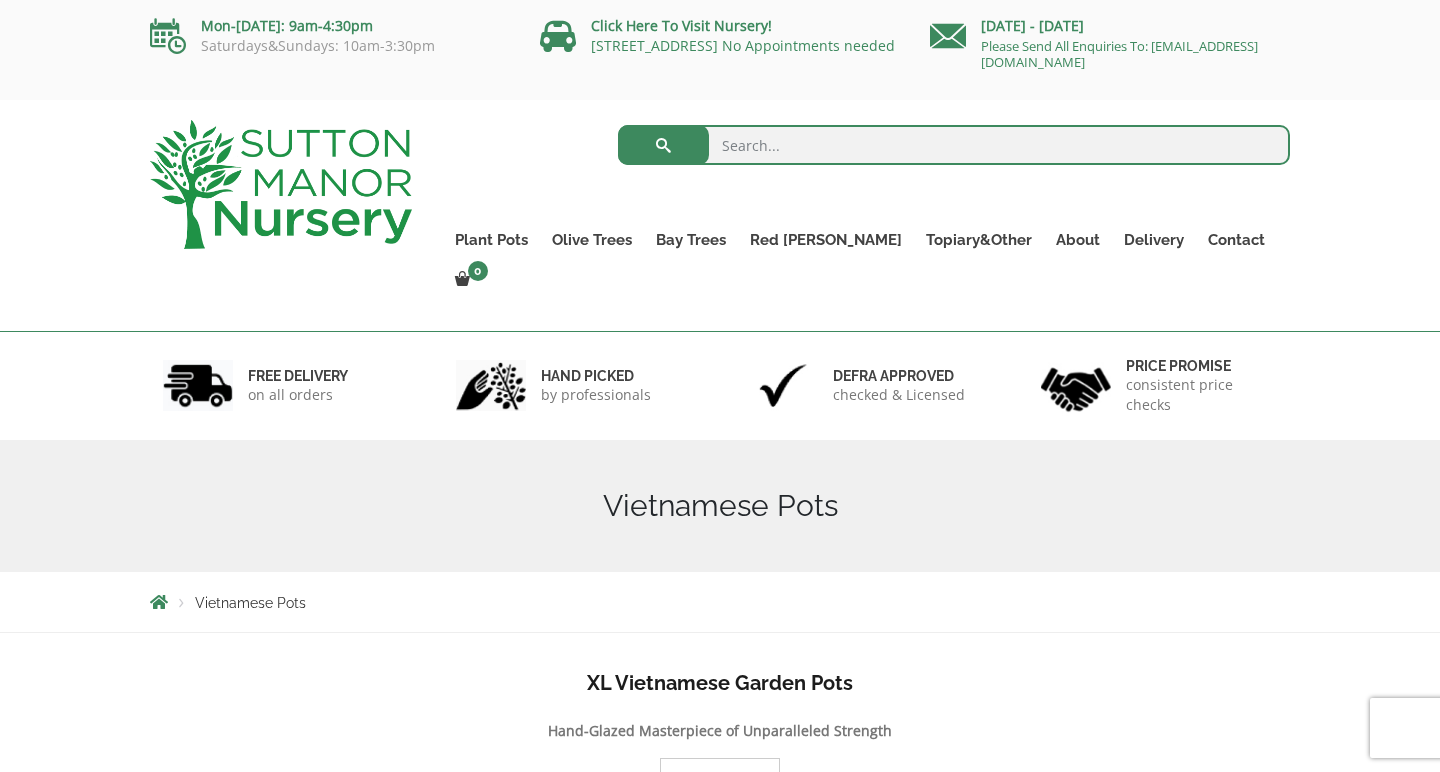 scroll, scrollTop: 0, scrollLeft: 0, axis: both 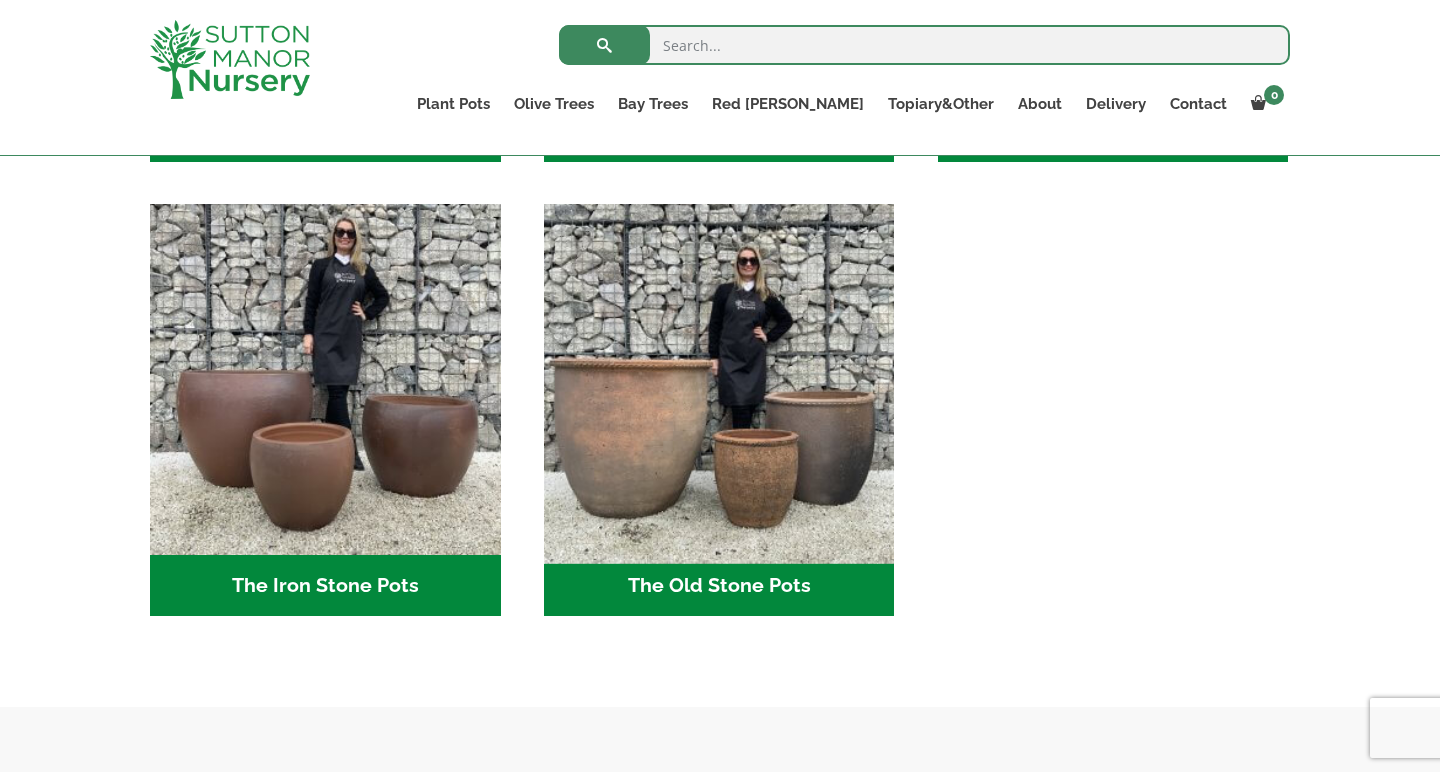 click at bounding box center (719, 380) 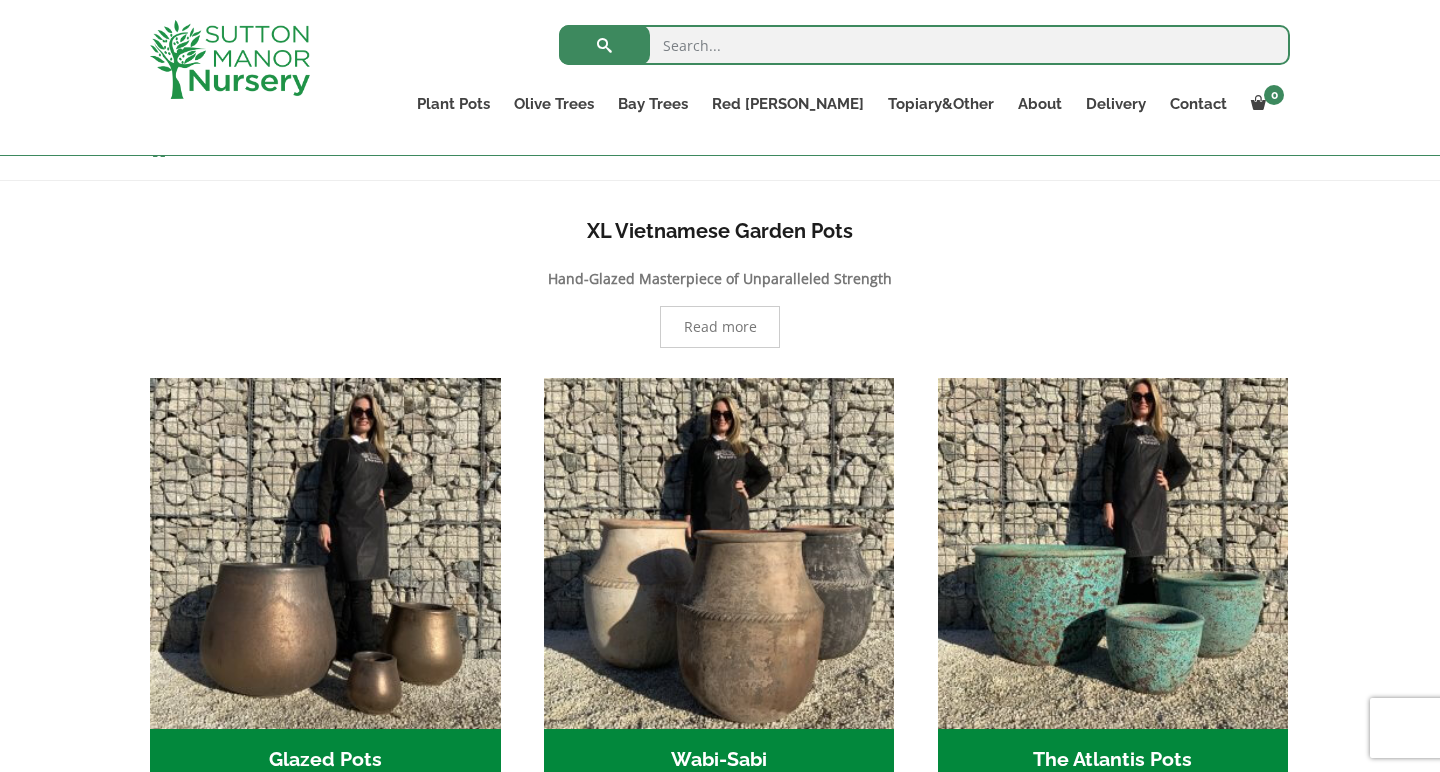 scroll, scrollTop: 366, scrollLeft: 0, axis: vertical 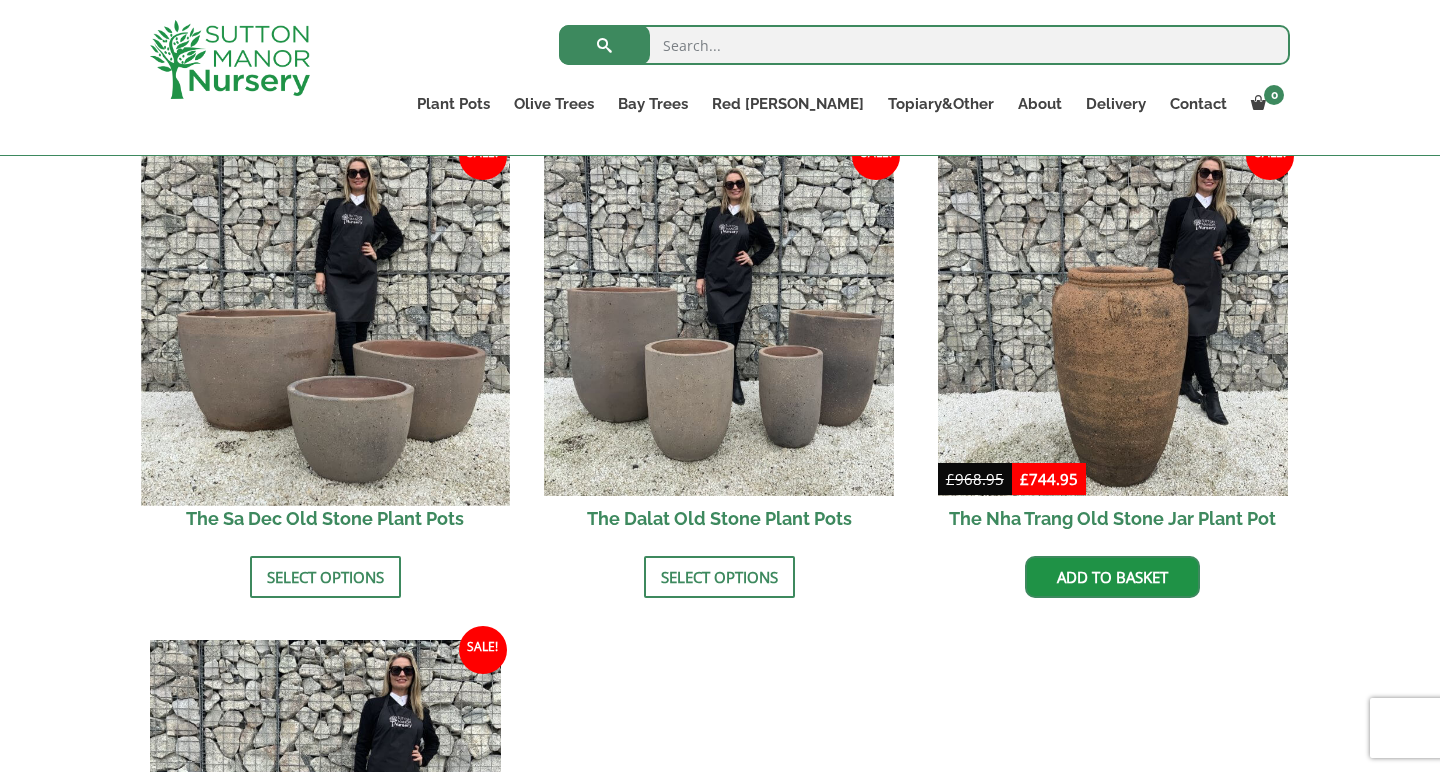 click at bounding box center (325, 321) 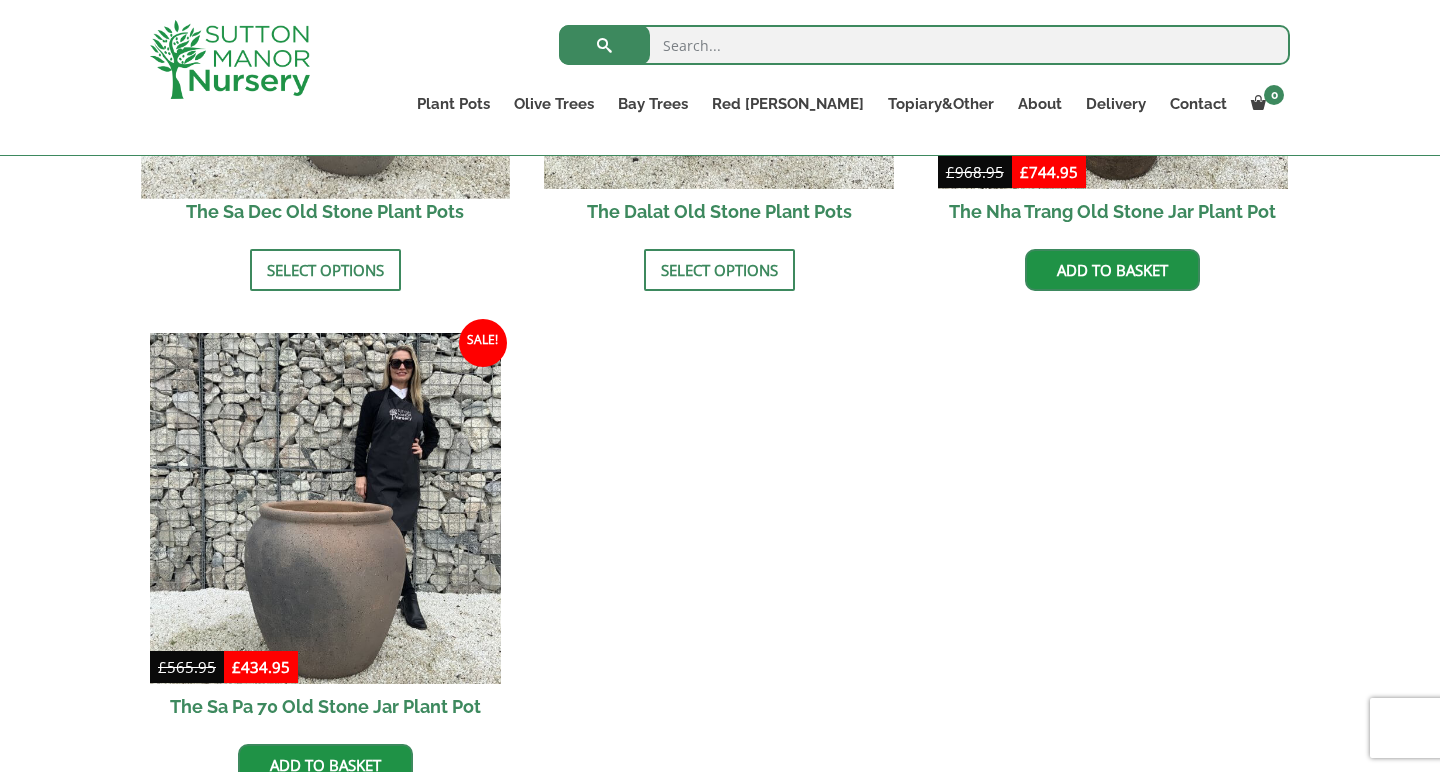 scroll, scrollTop: 1662, scrollLeft: 0, axis: vertical 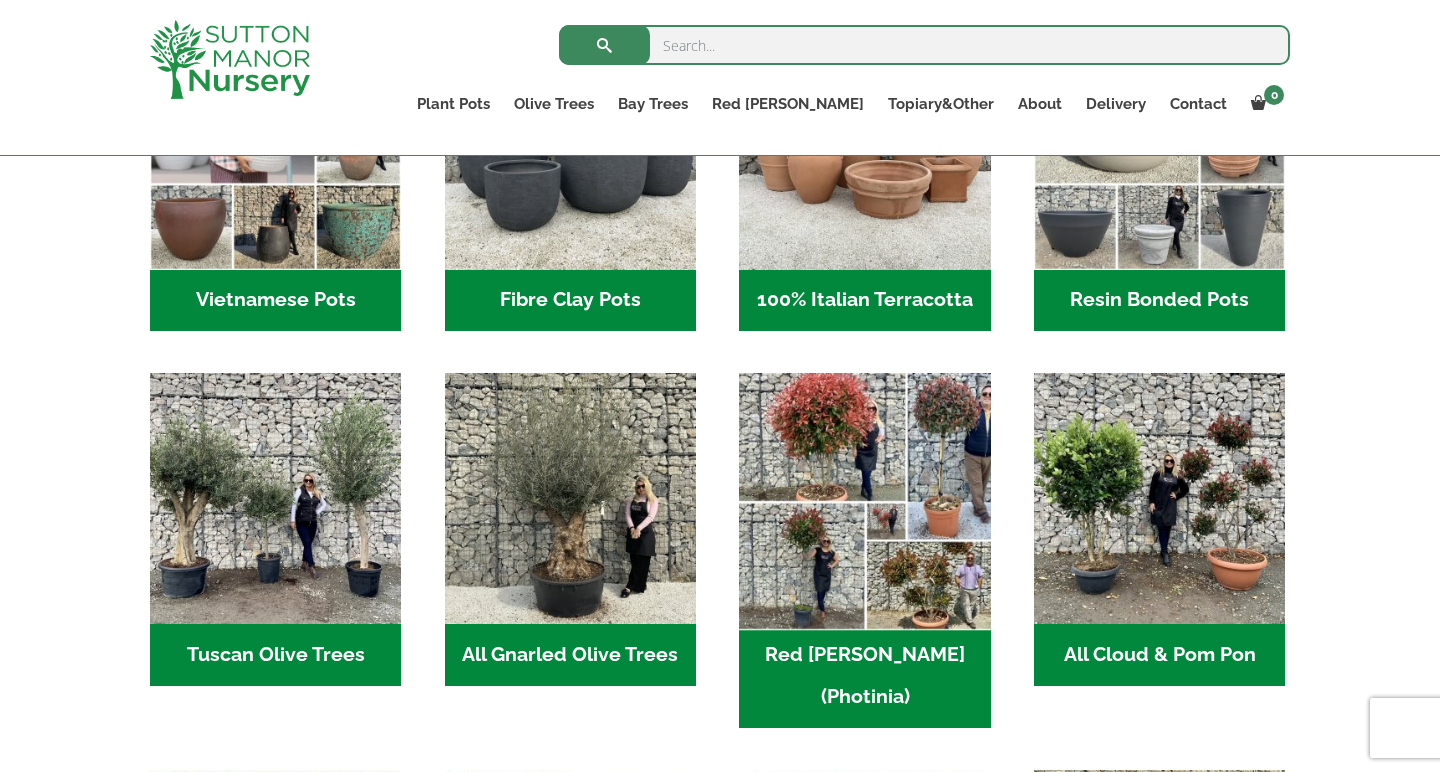 click at bounding box center [865, 499] 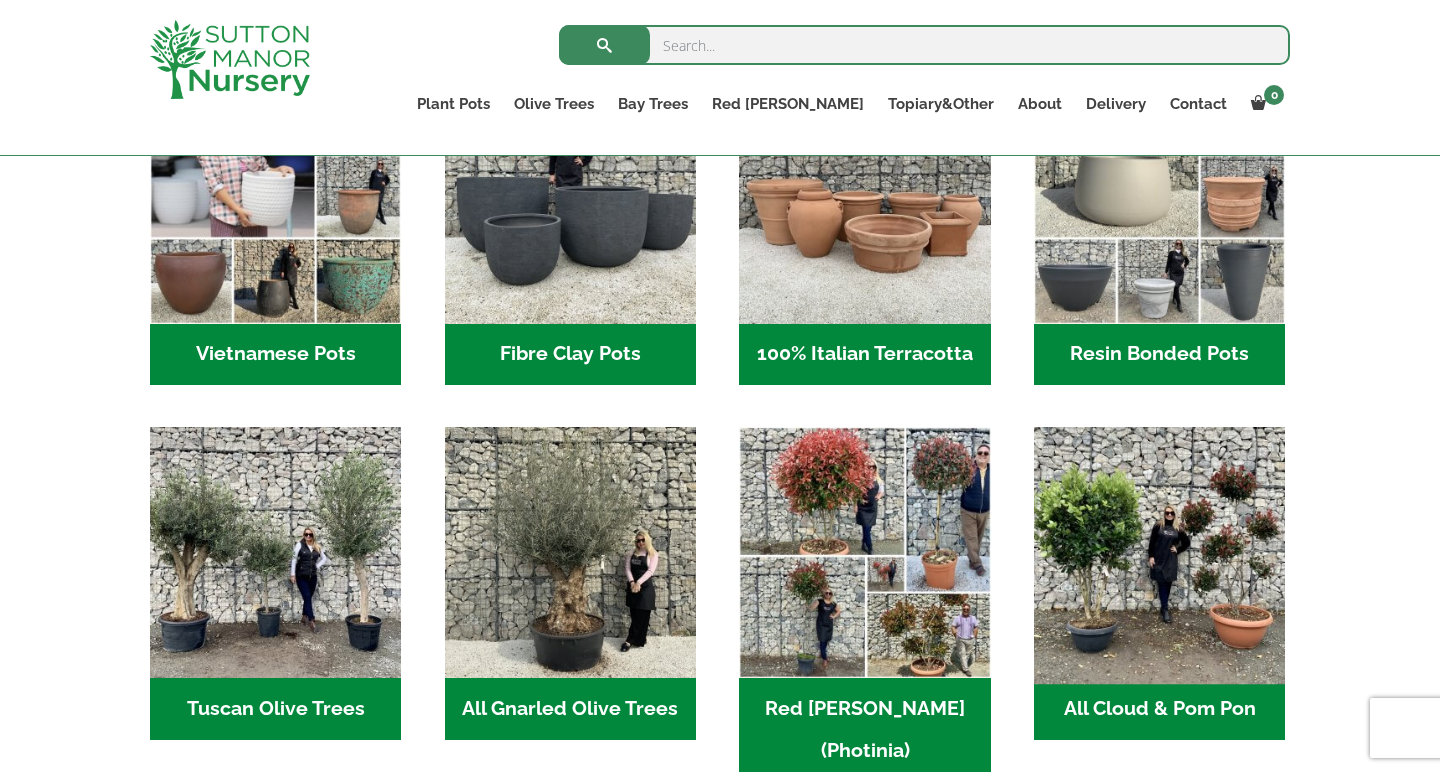 scroll, scrollTop: 508, scrollLeft: 0, axis: vertical 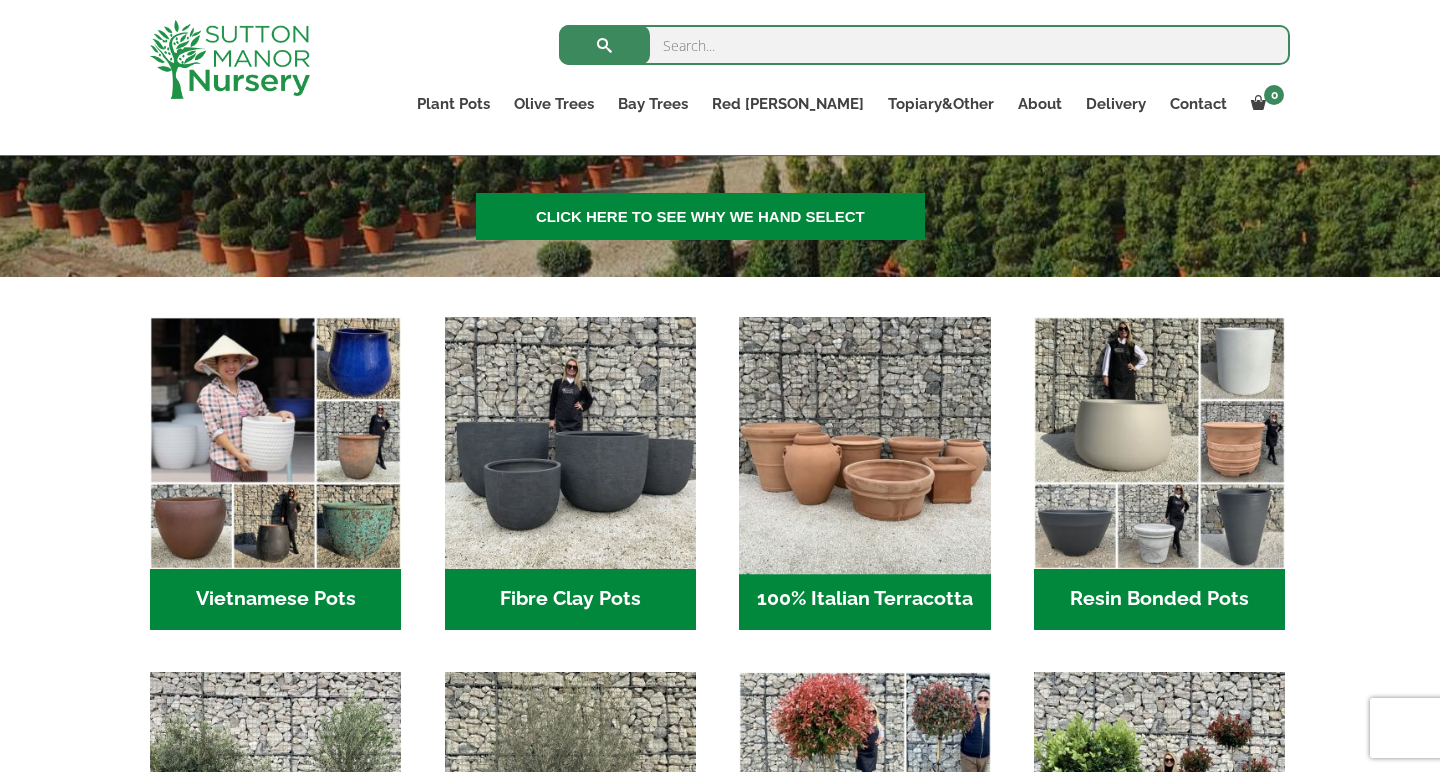 click at bounding box center [865, 443] 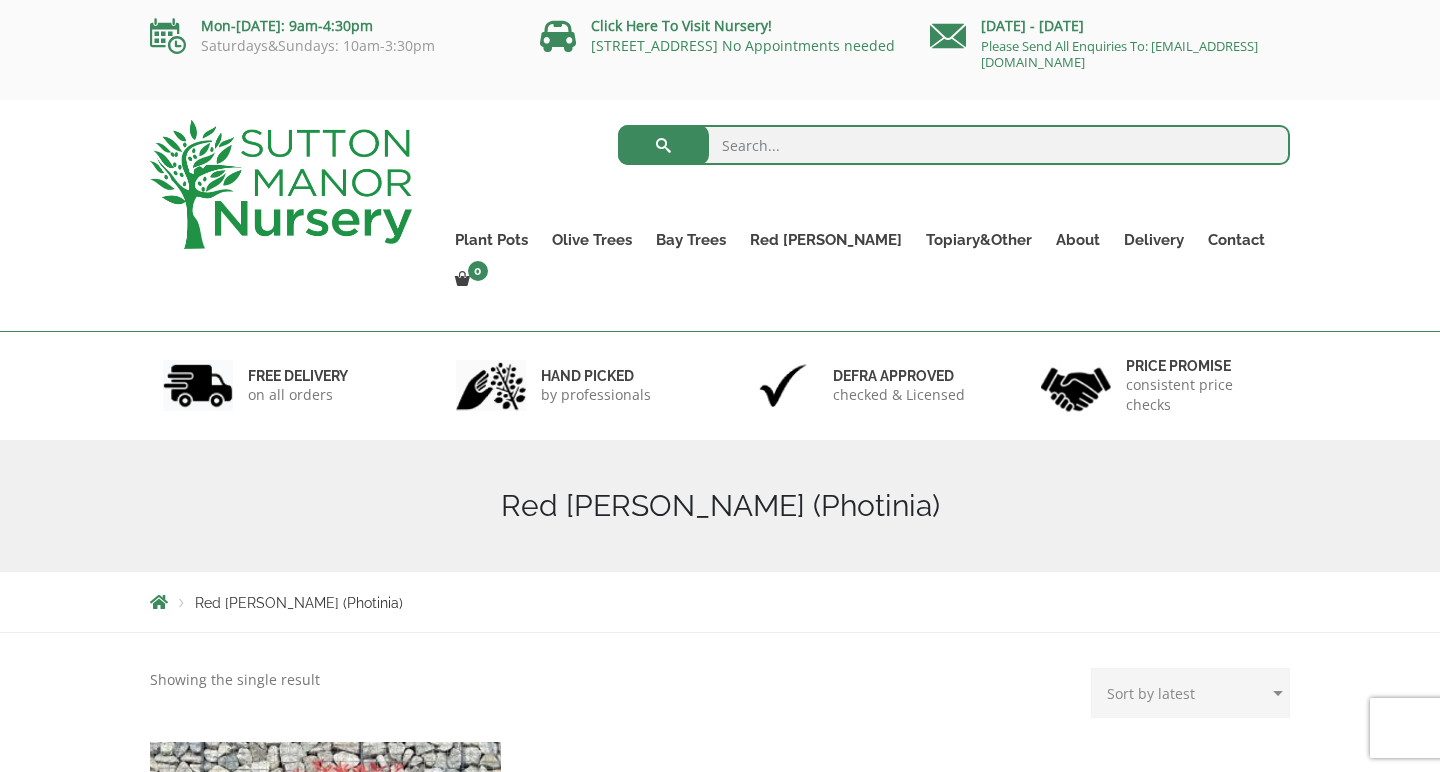scroll, scrollTop: 0, scrollLeft: 0, axis: both 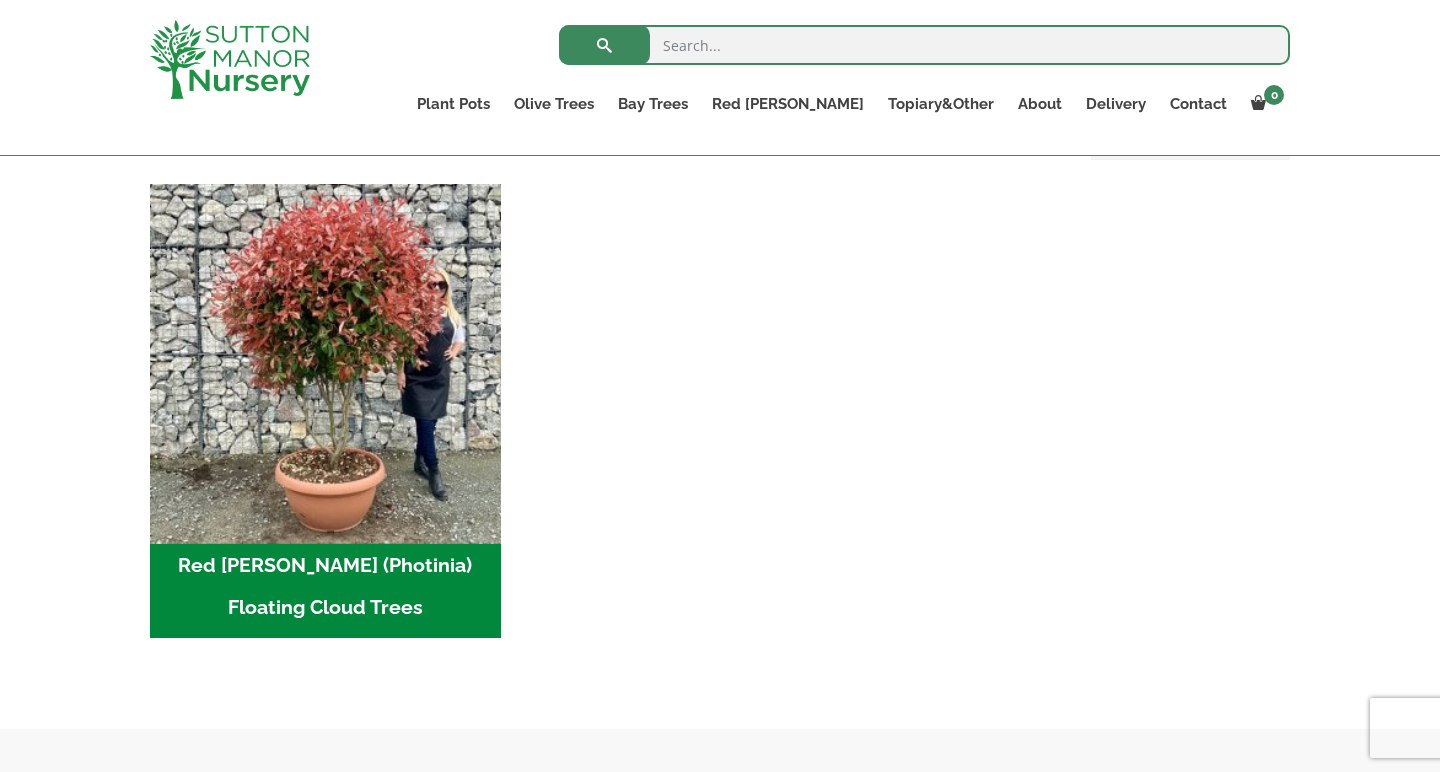 click at bounding box center (325, 359) 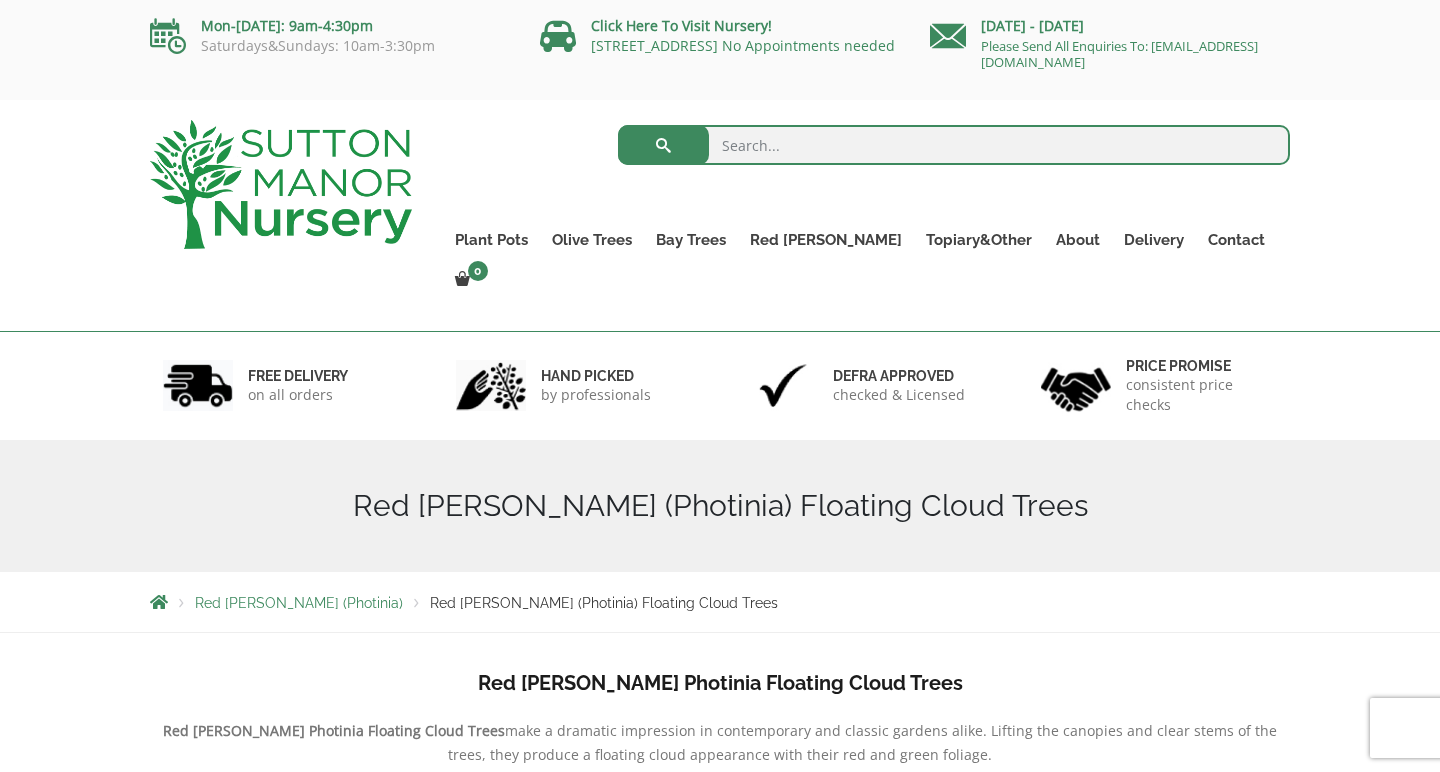 scroll, scrollTop: 0, scrollLeft: 0, axis: both 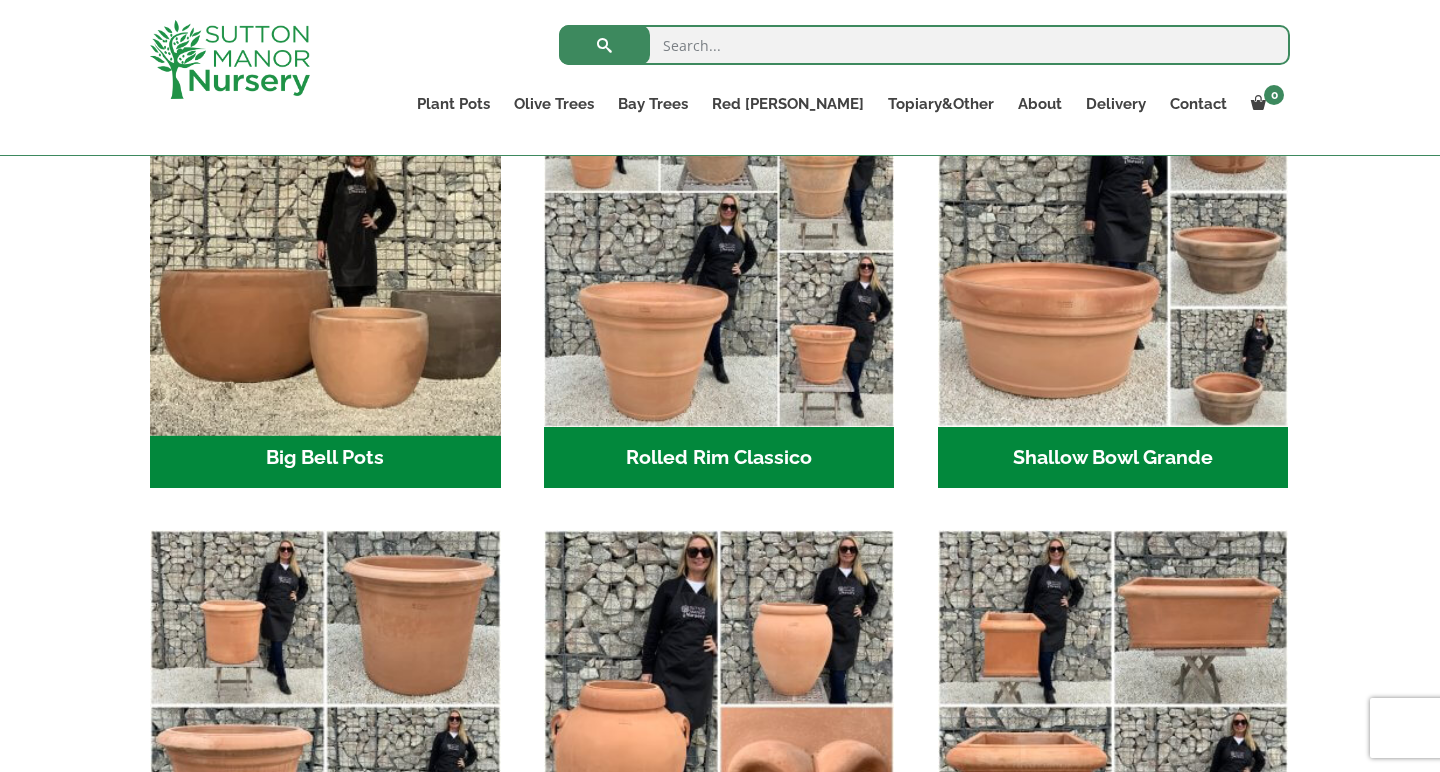 click at bounding box center (325, 251) 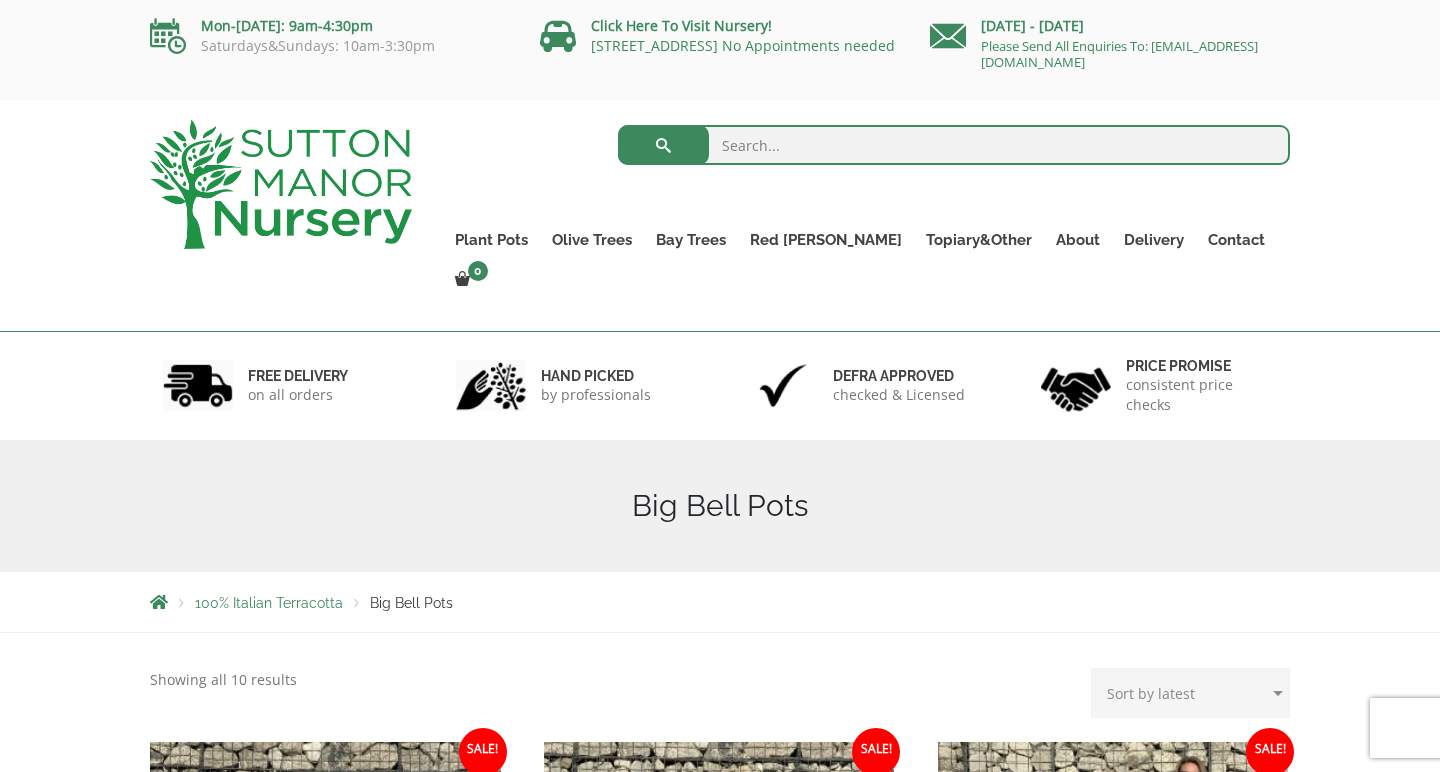 scroll, scrollTop: 0, scrollLeft: 0, axis: both 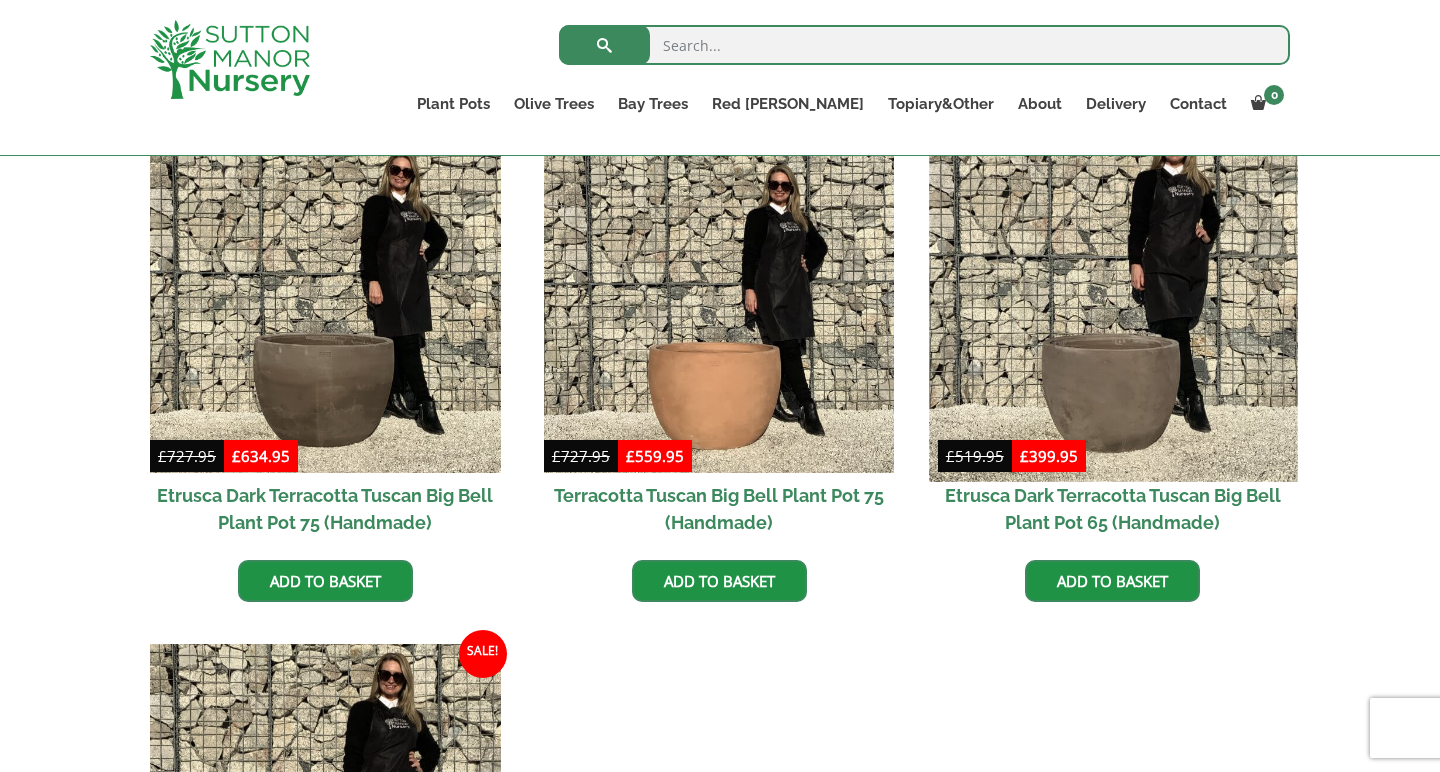 click at bounding box center [1113, 297] 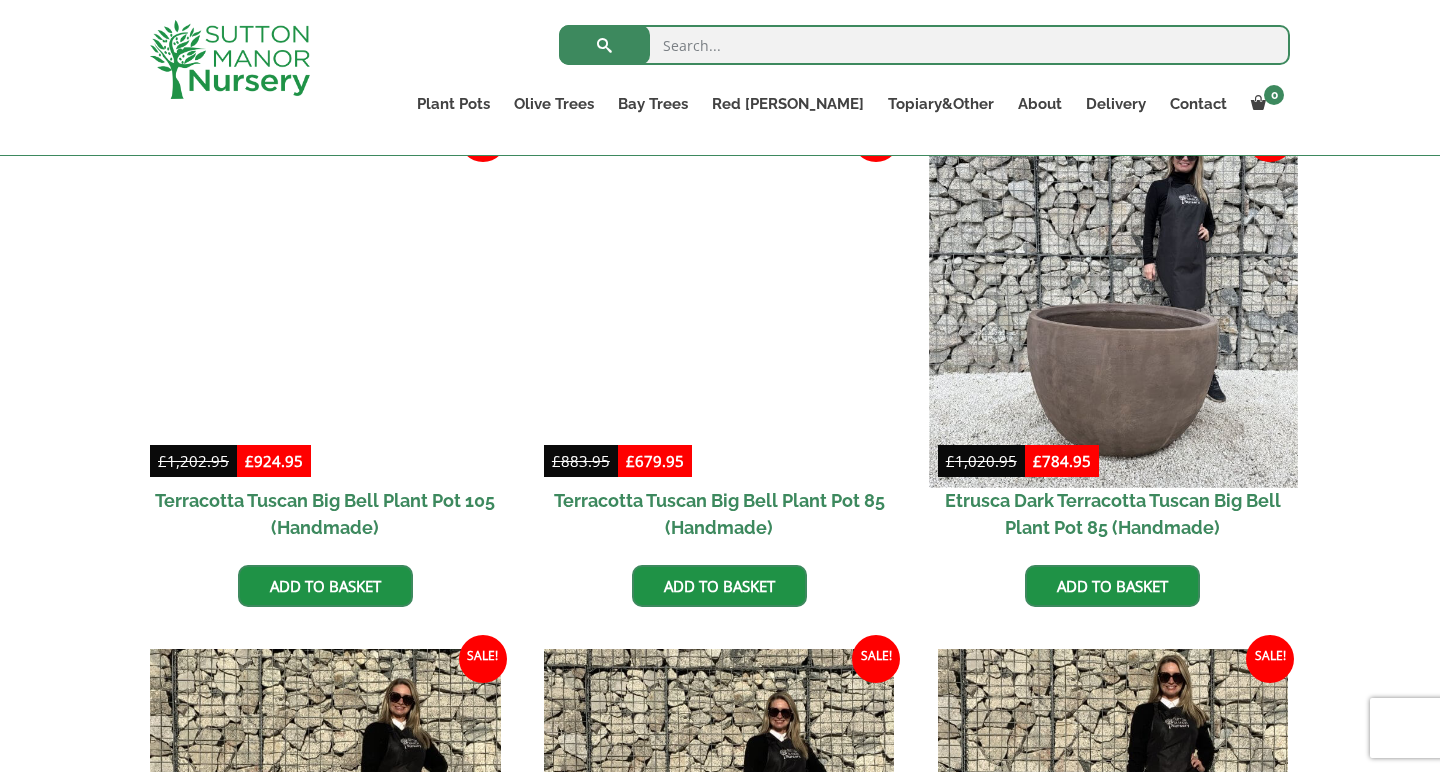 scroll, scrollTop: 1058, scrollLeft: 0, axis: vertical 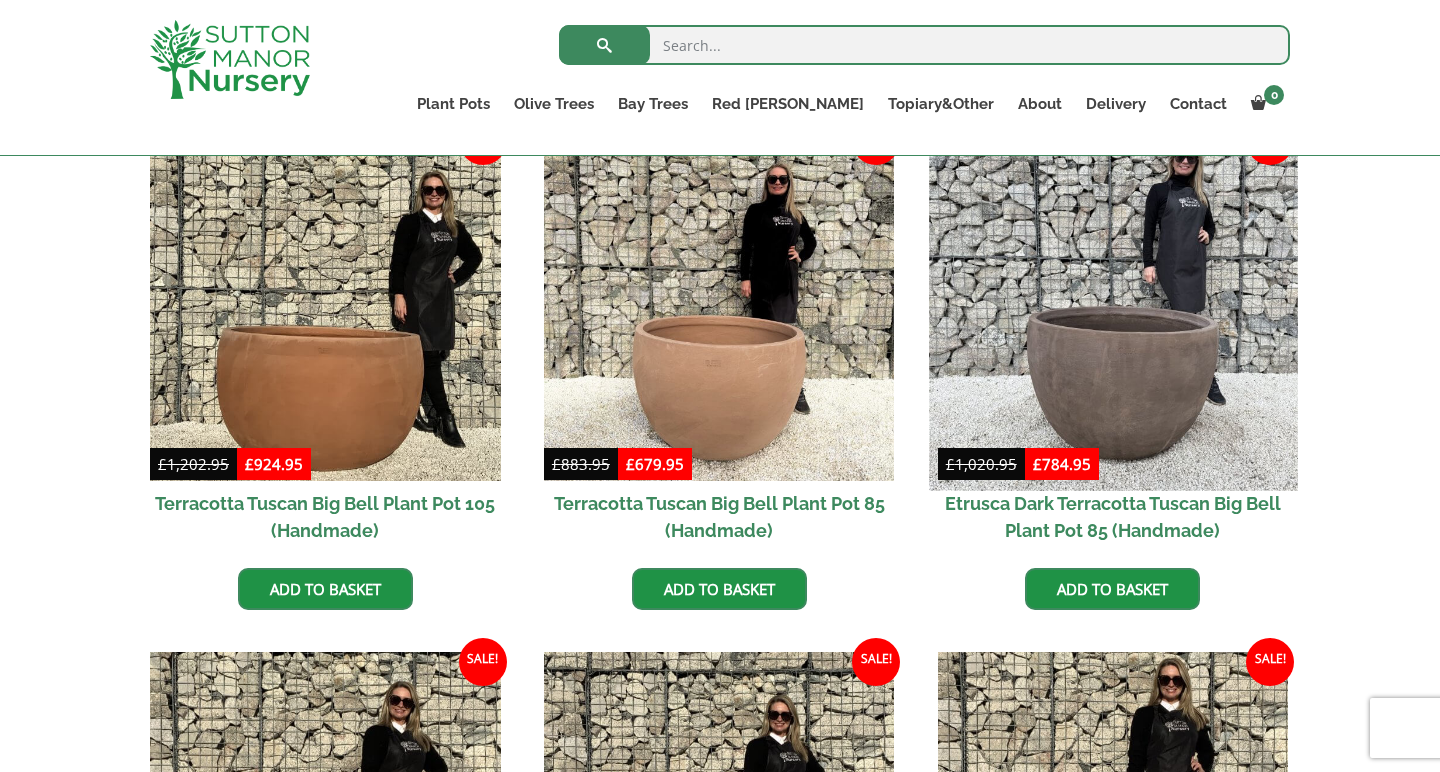 click at bounding box center [1113, 306] 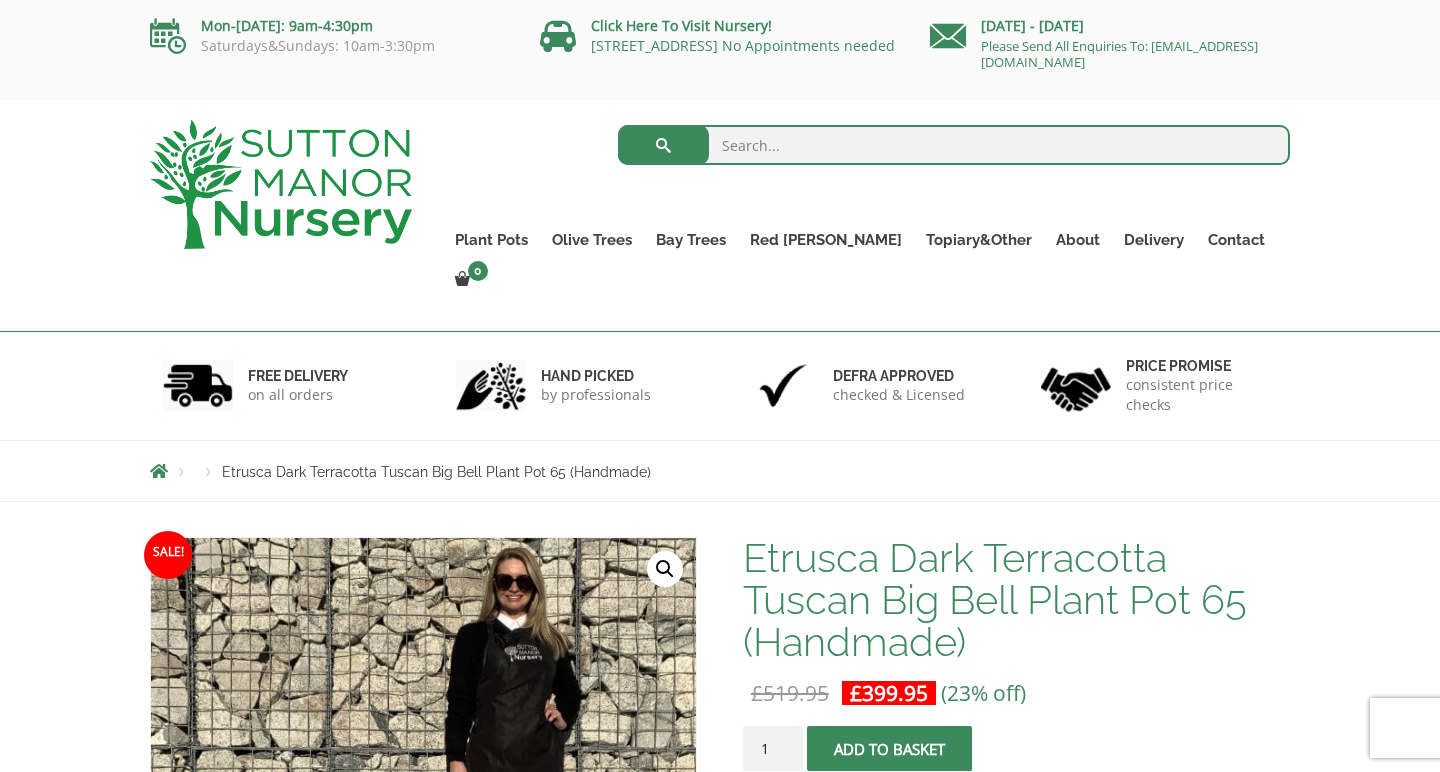 scroll, scrollTop: 0, scrollLeft: 0, axis: both 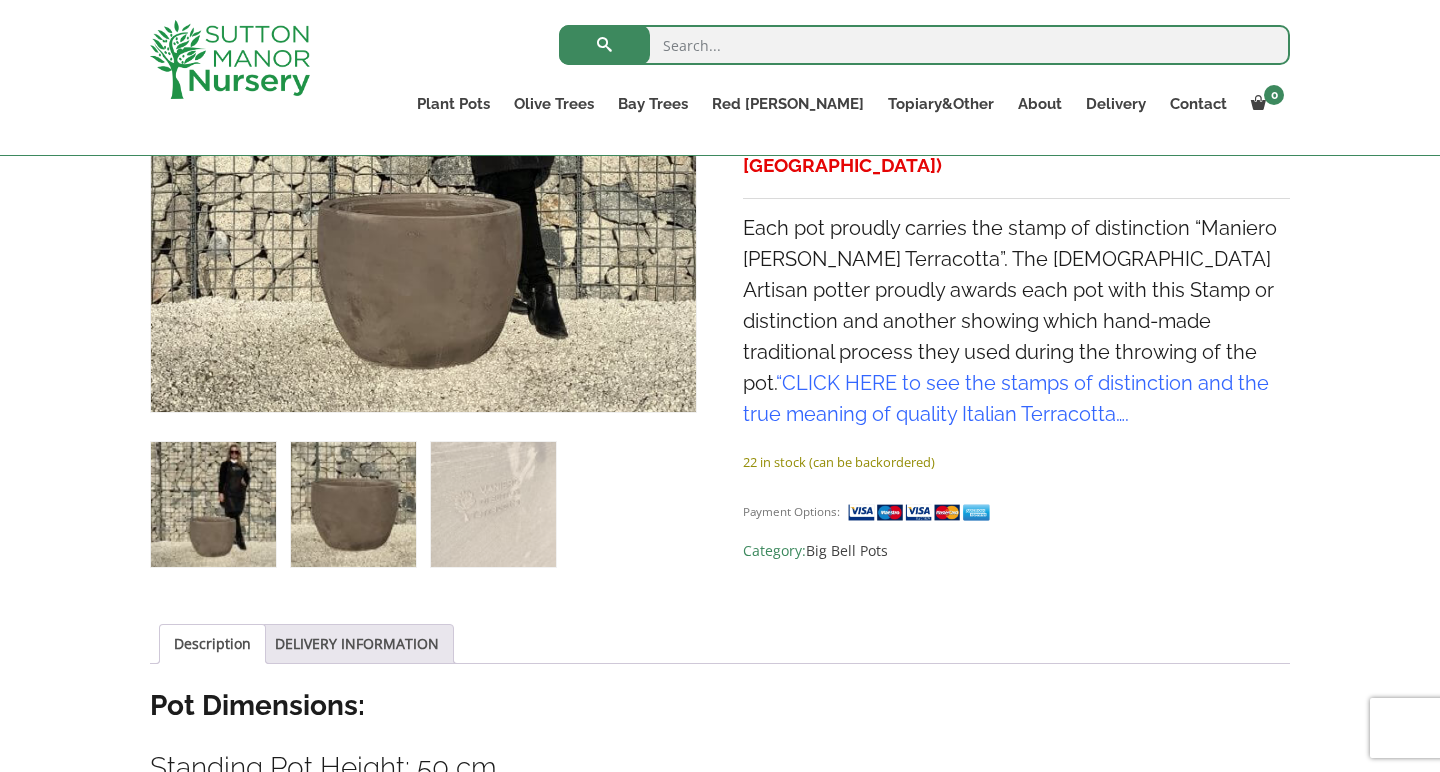 click at bounding box center [353, 504] 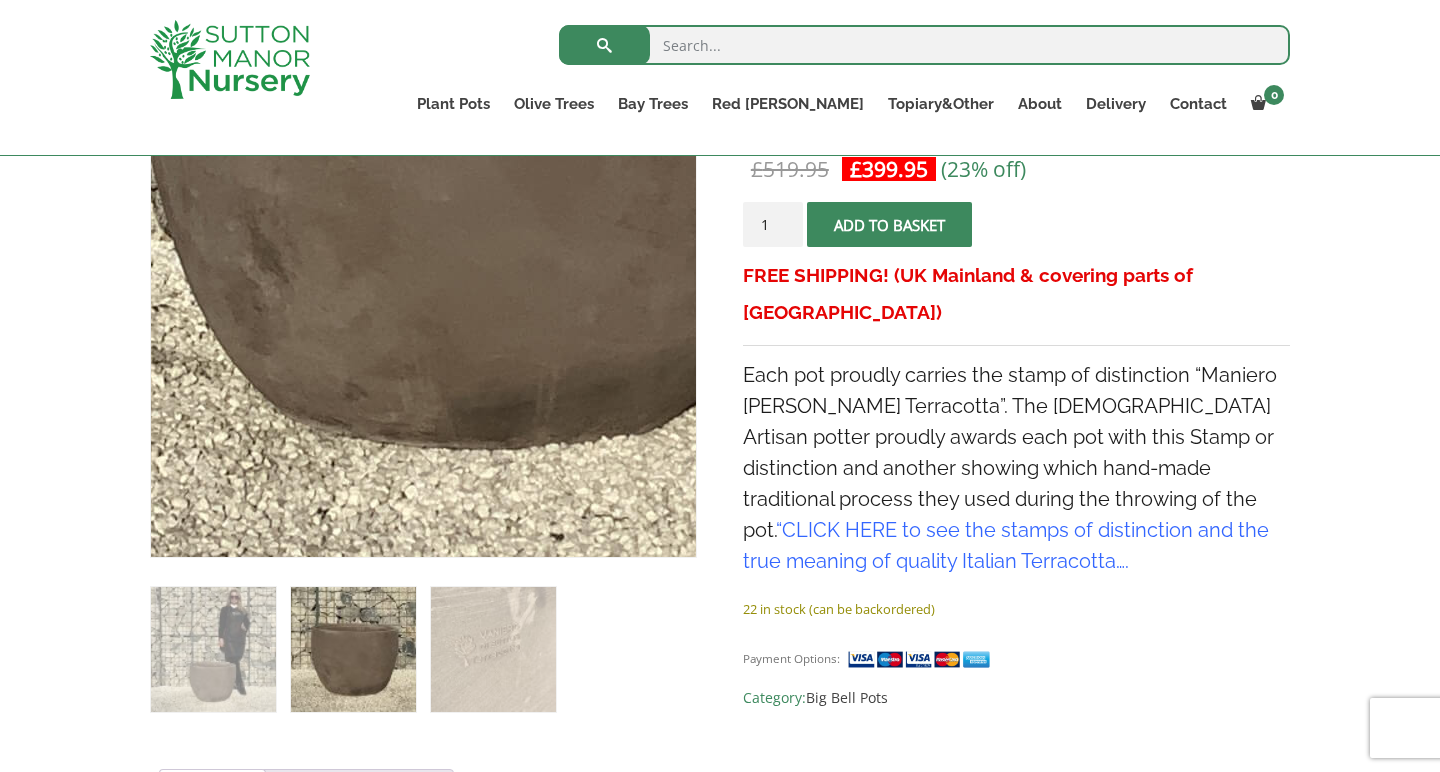 scroll, scrollTop: 464, scrollLeft: 0, axis: vertical 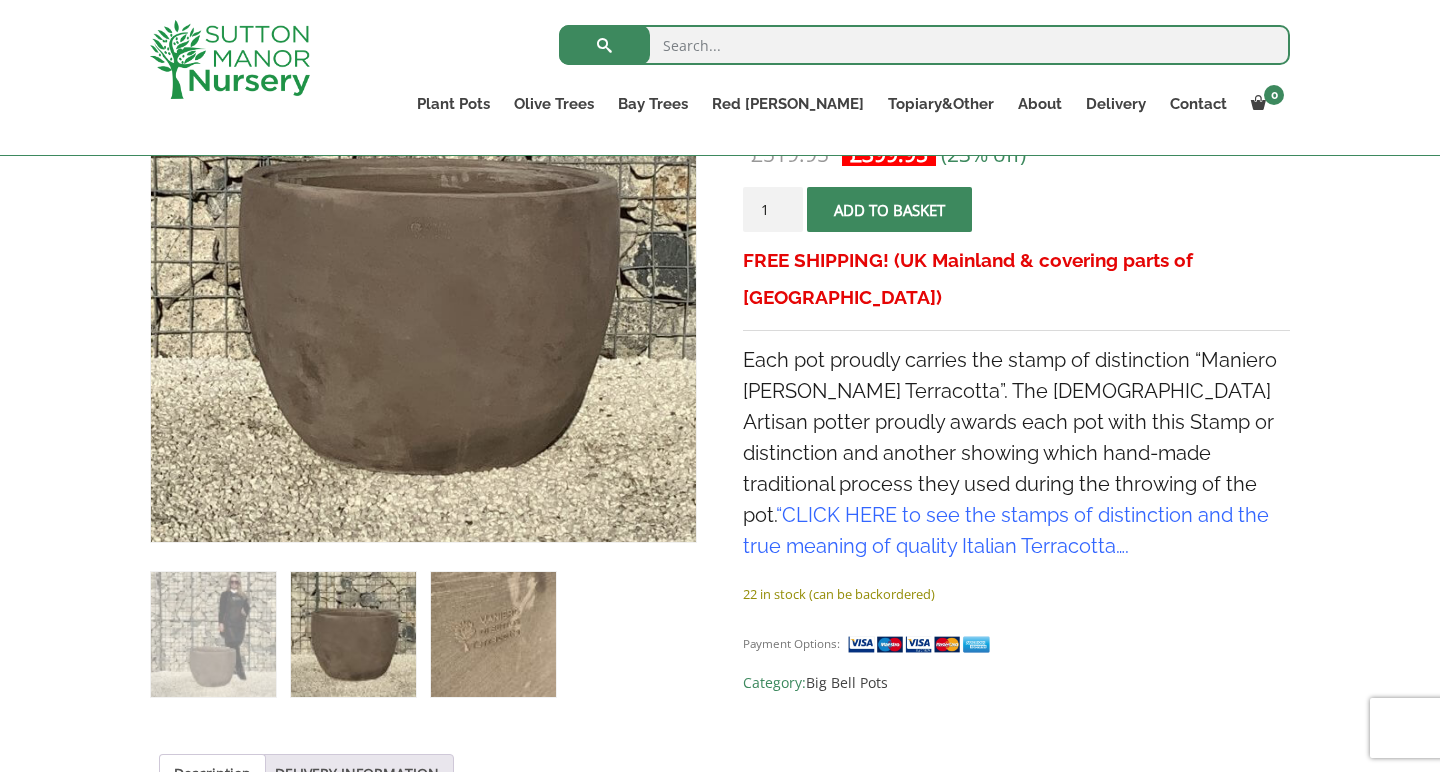 click at bounding box center [493, 634] 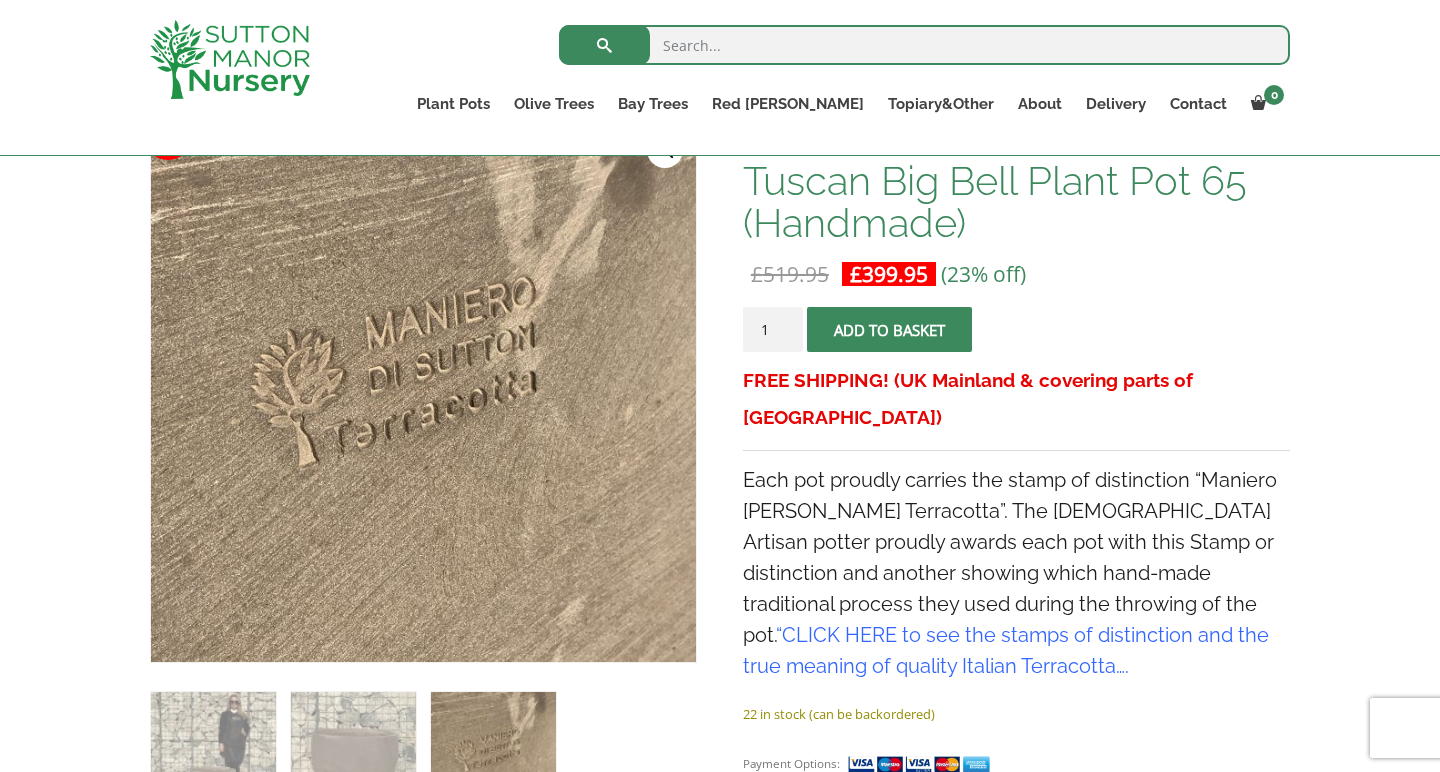 scroll, scrollTop: 343, scrollLeft: 0, axis: vertical 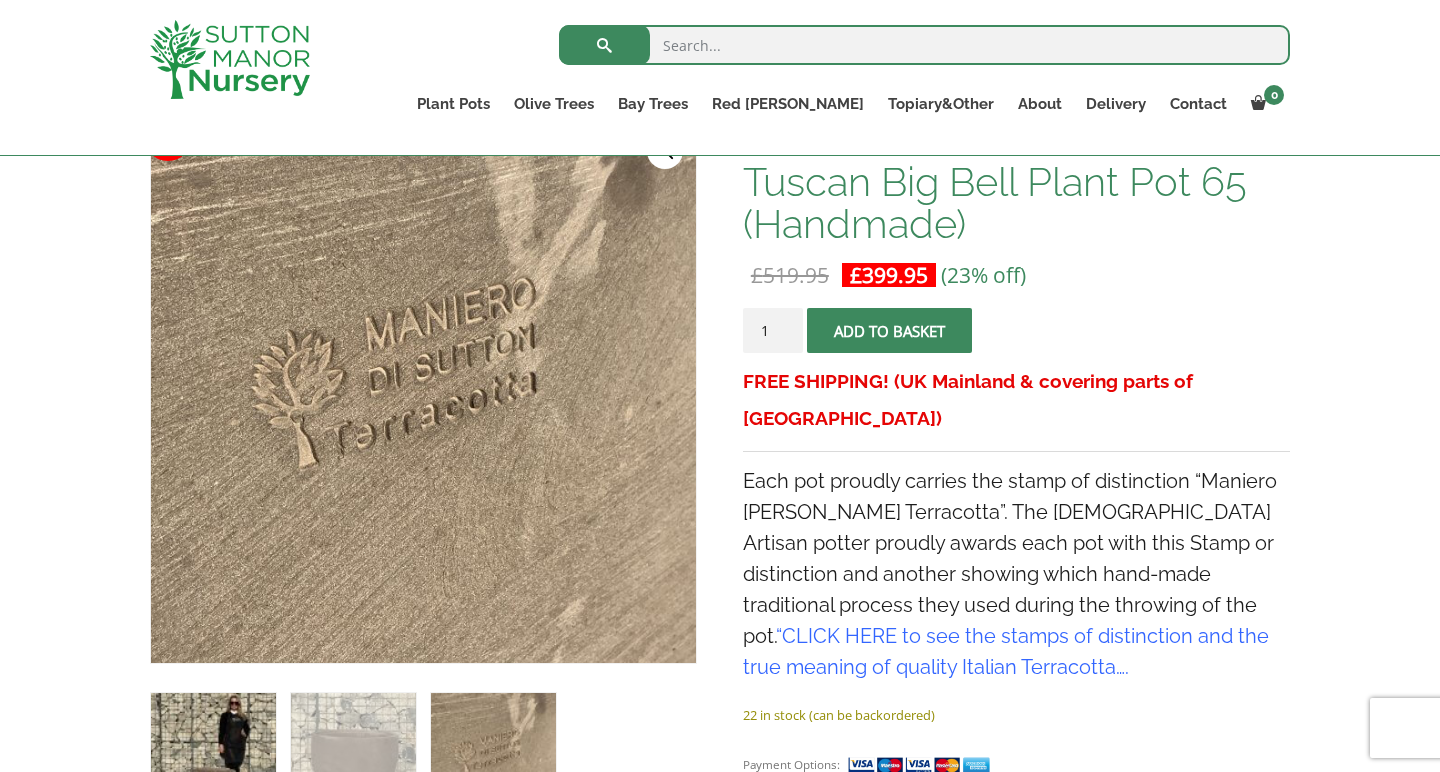 click at bounding box center (213, 755) 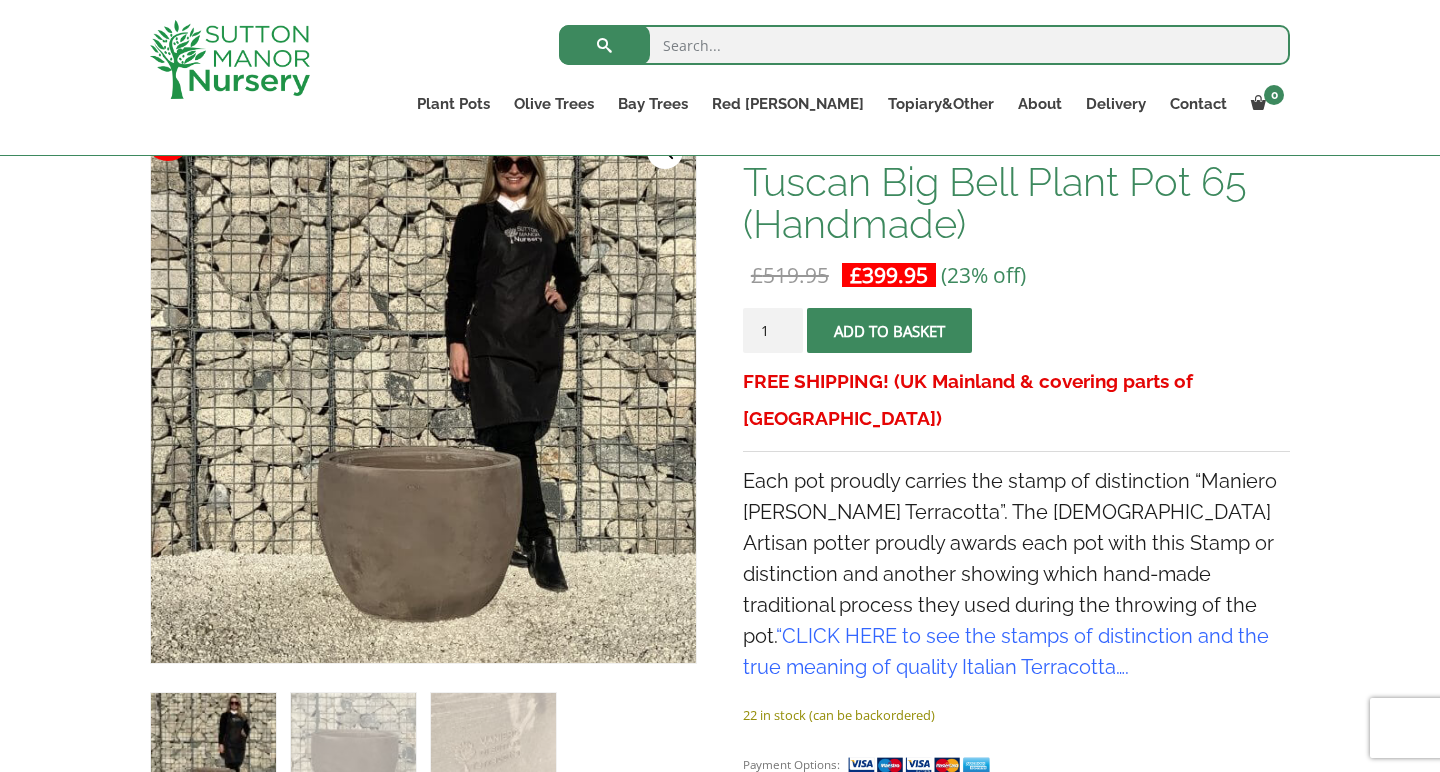 scroll, scrollTop: 286, scrollLeft: 0, axis: vertical 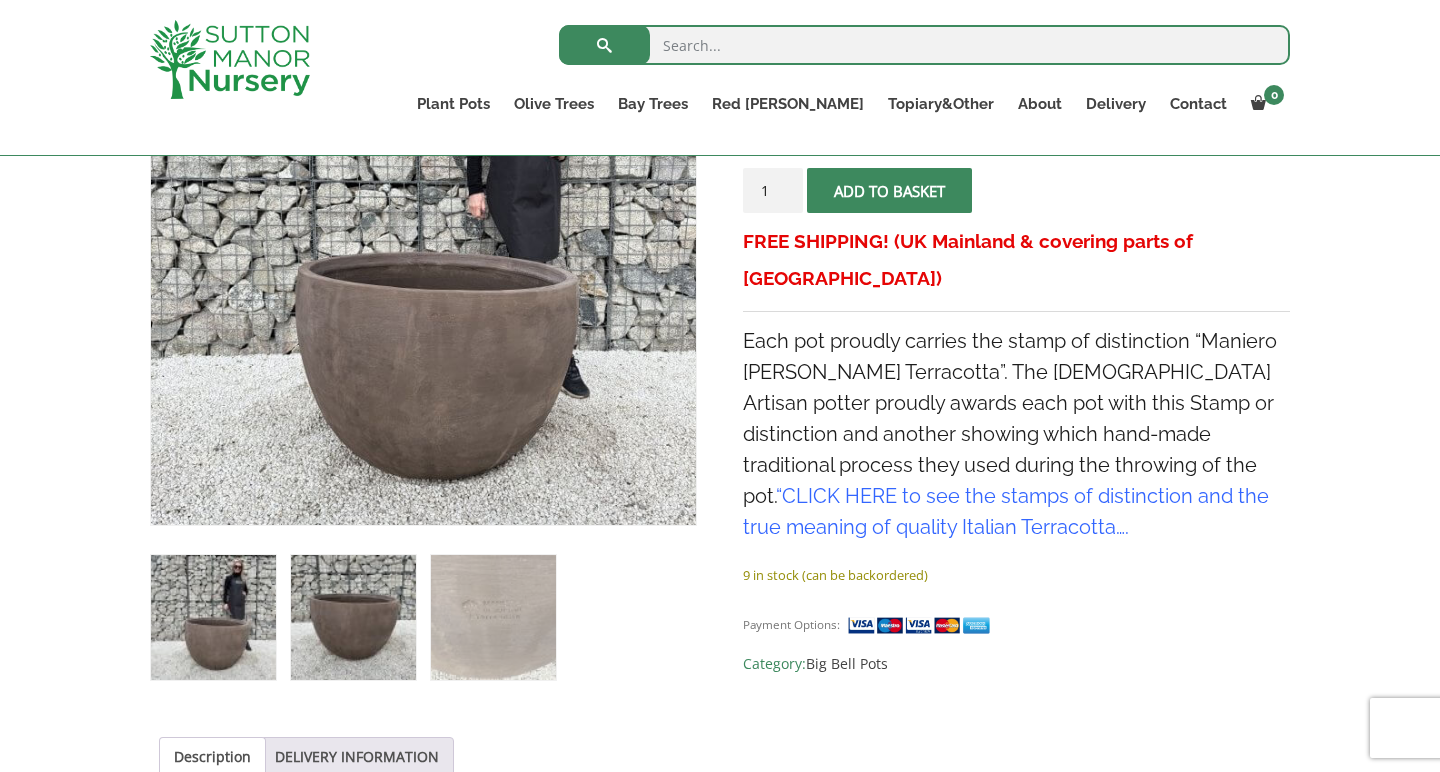 click at bounding box center [353, 617] 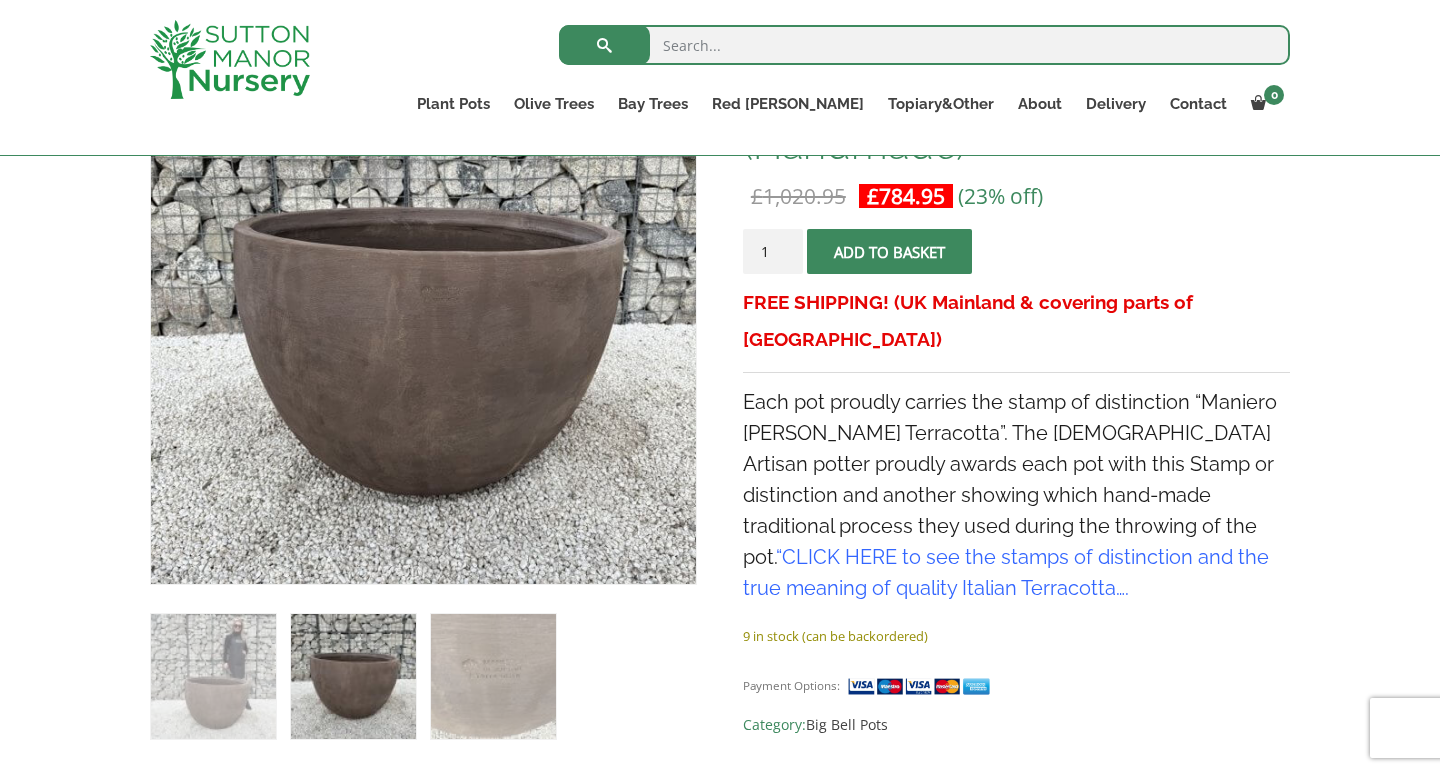 scroll, scrollTop: 415, scrollLeft: 0, axis: vertical 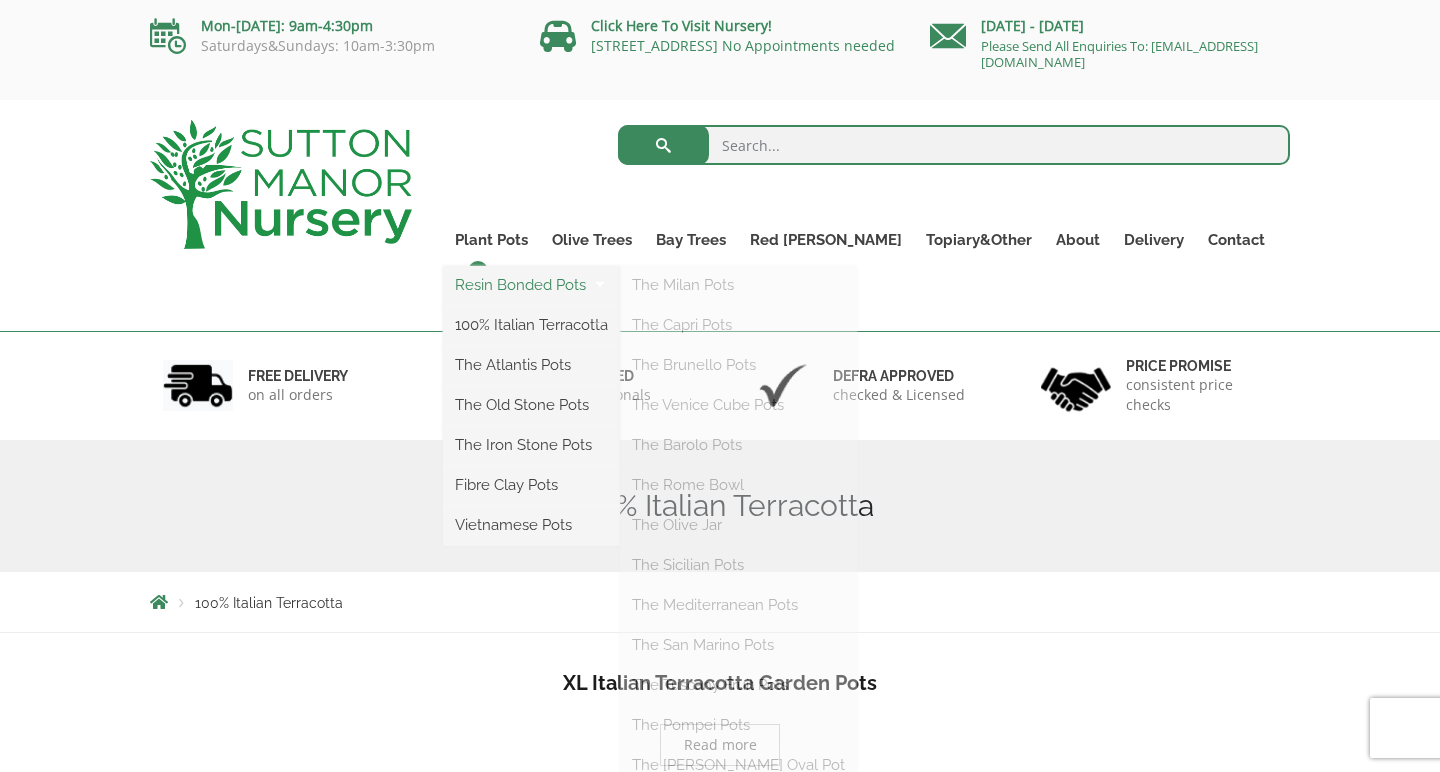 click on "Resin Bonded Pots" at bounding box center [531, 285] 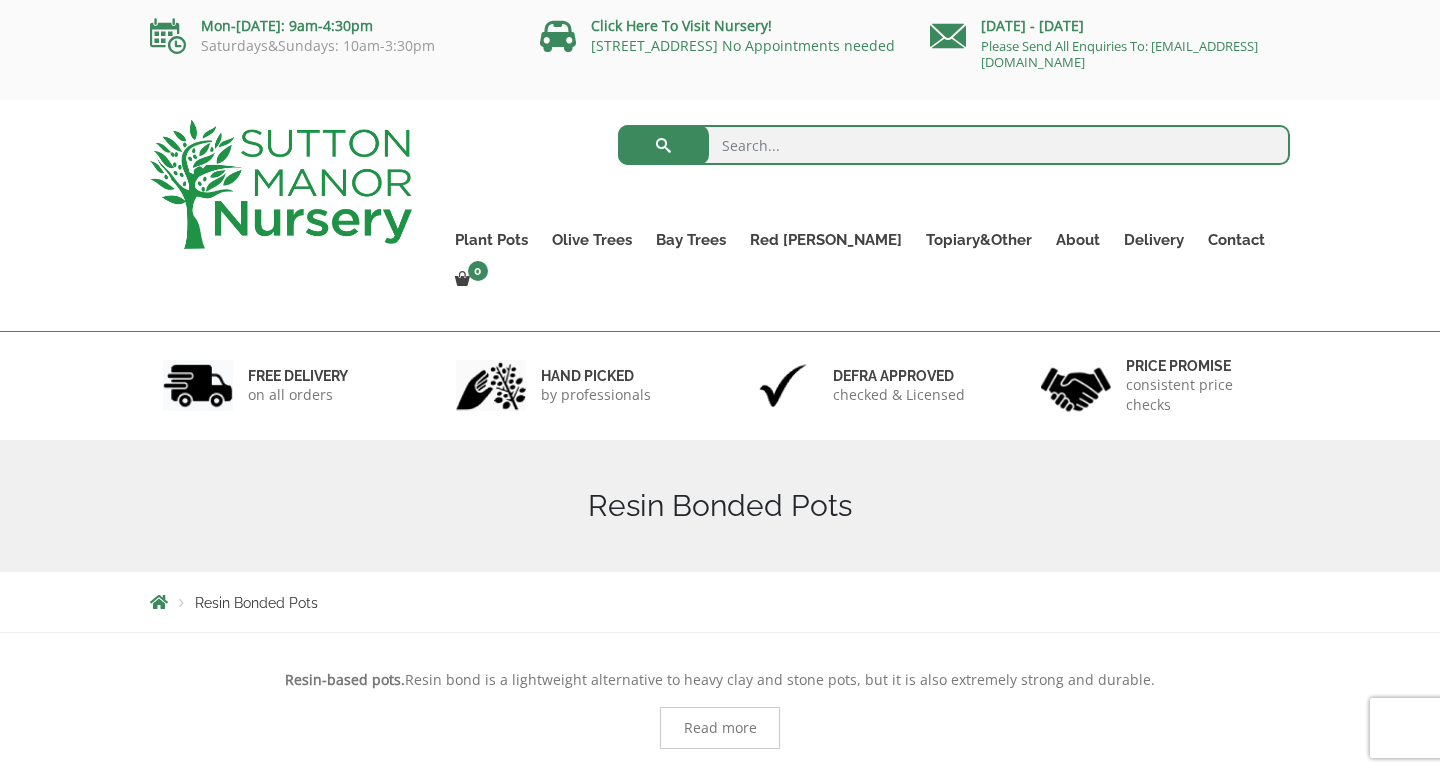 scroll, scrollTop: 0, scrollLeft: 0, axis: both 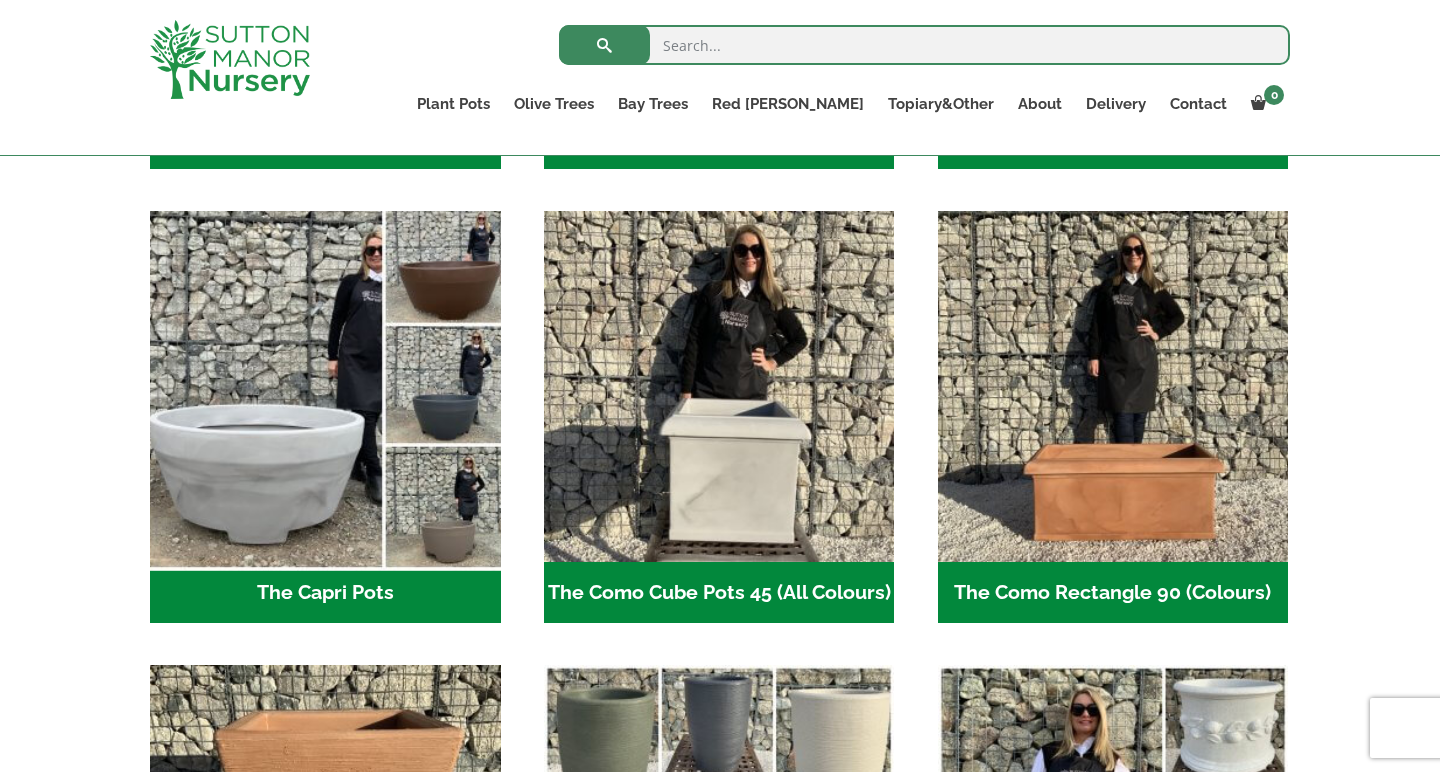 click at bounding box center [325, 387] 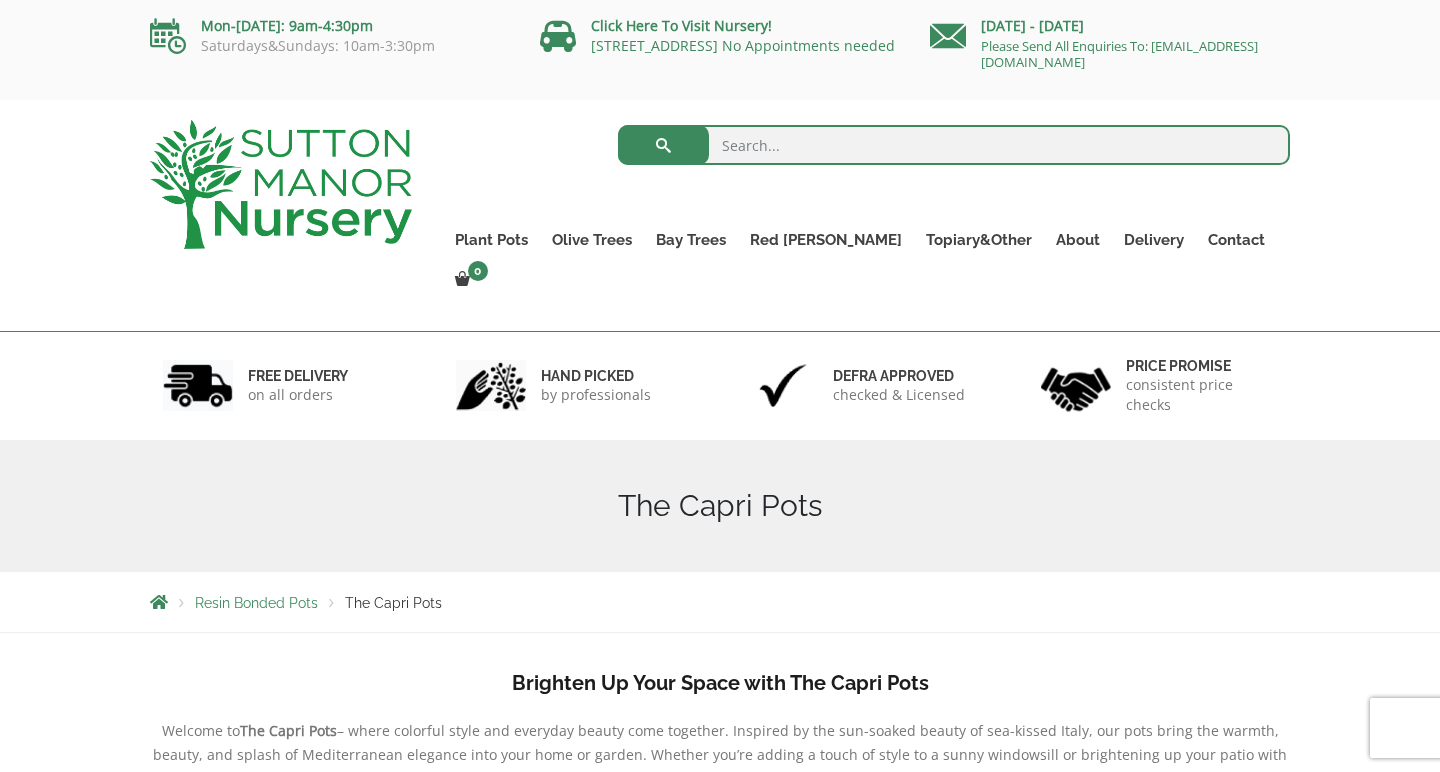 scroll, scrollTop: 0, scrollLeft: 0, axis: both 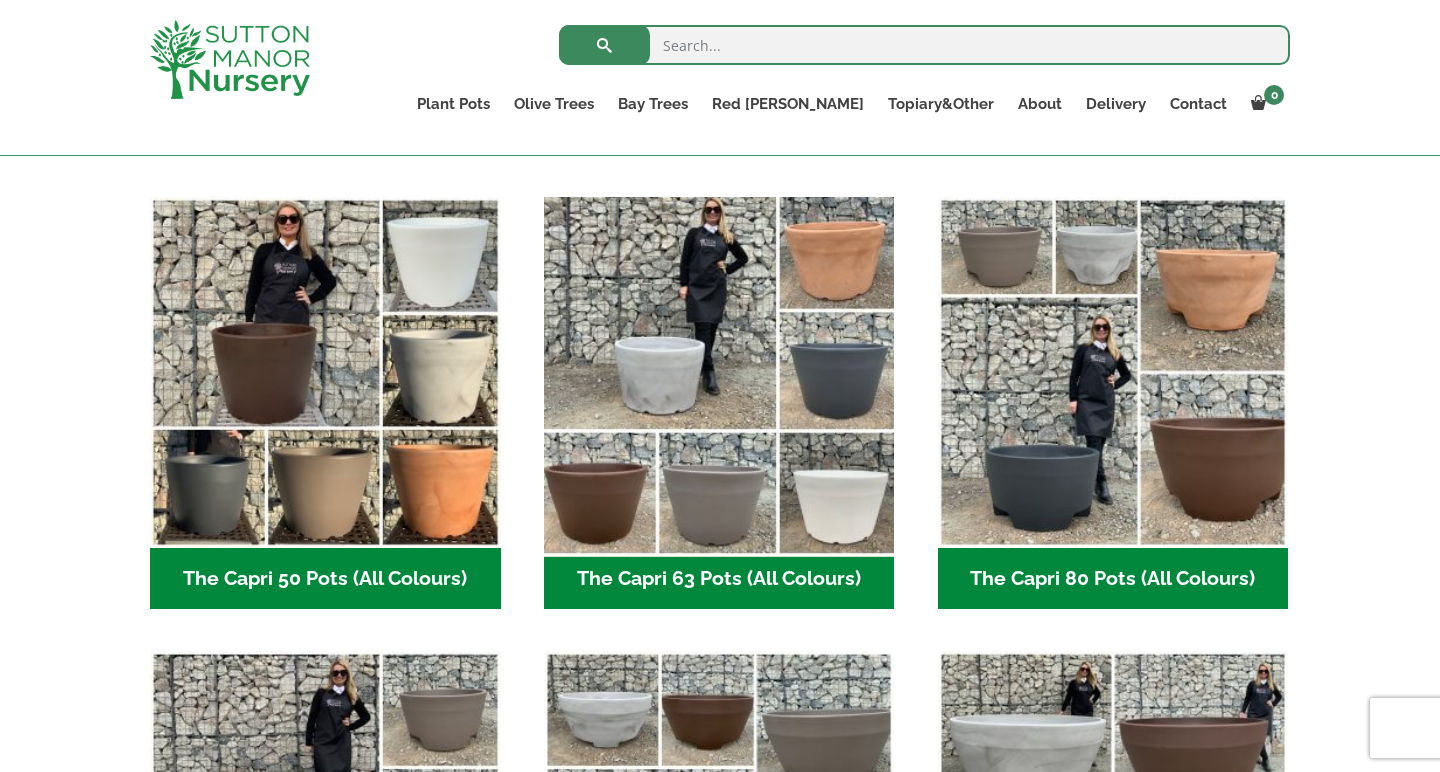 click at bounding box center [719, 372] 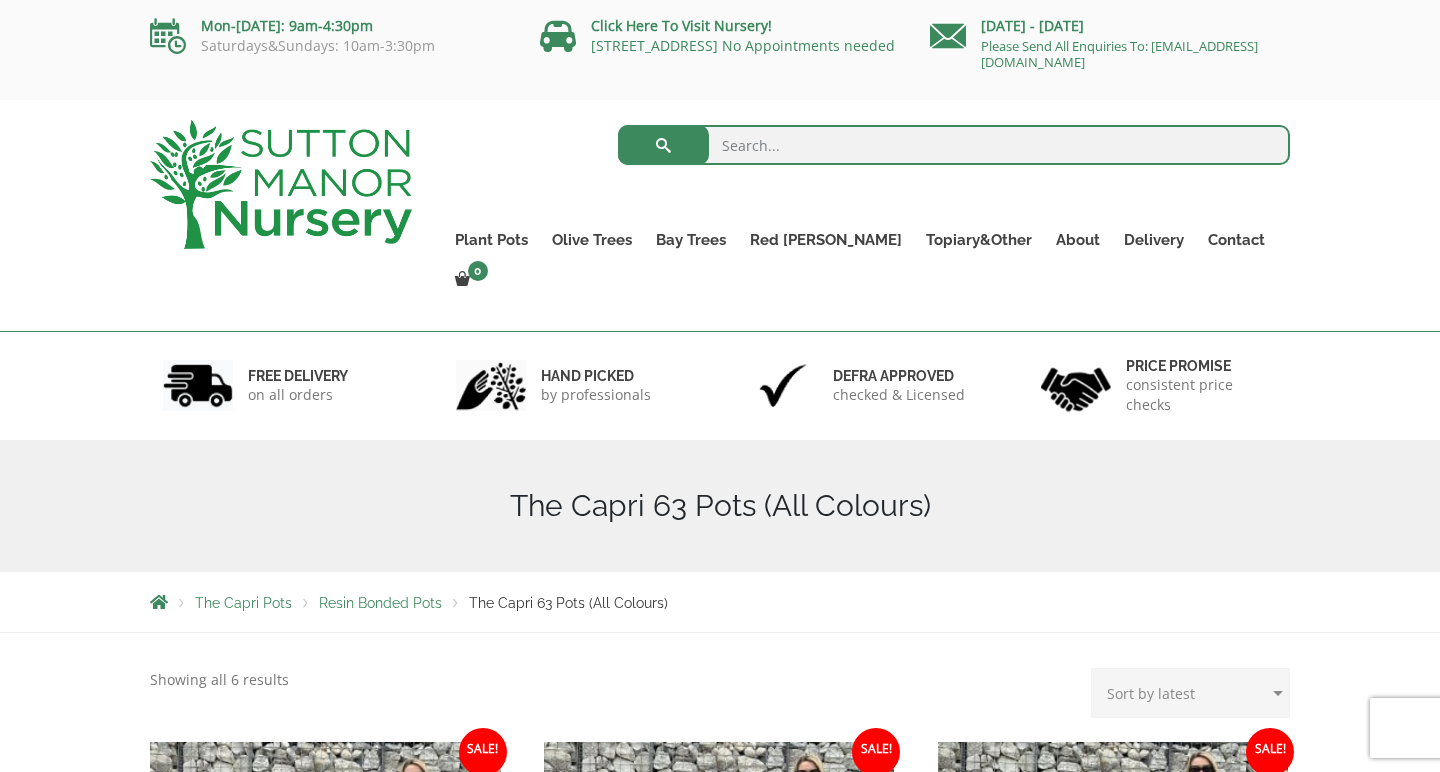 scroll, scrollTop: 0, scrollLeft: 0, axis: both 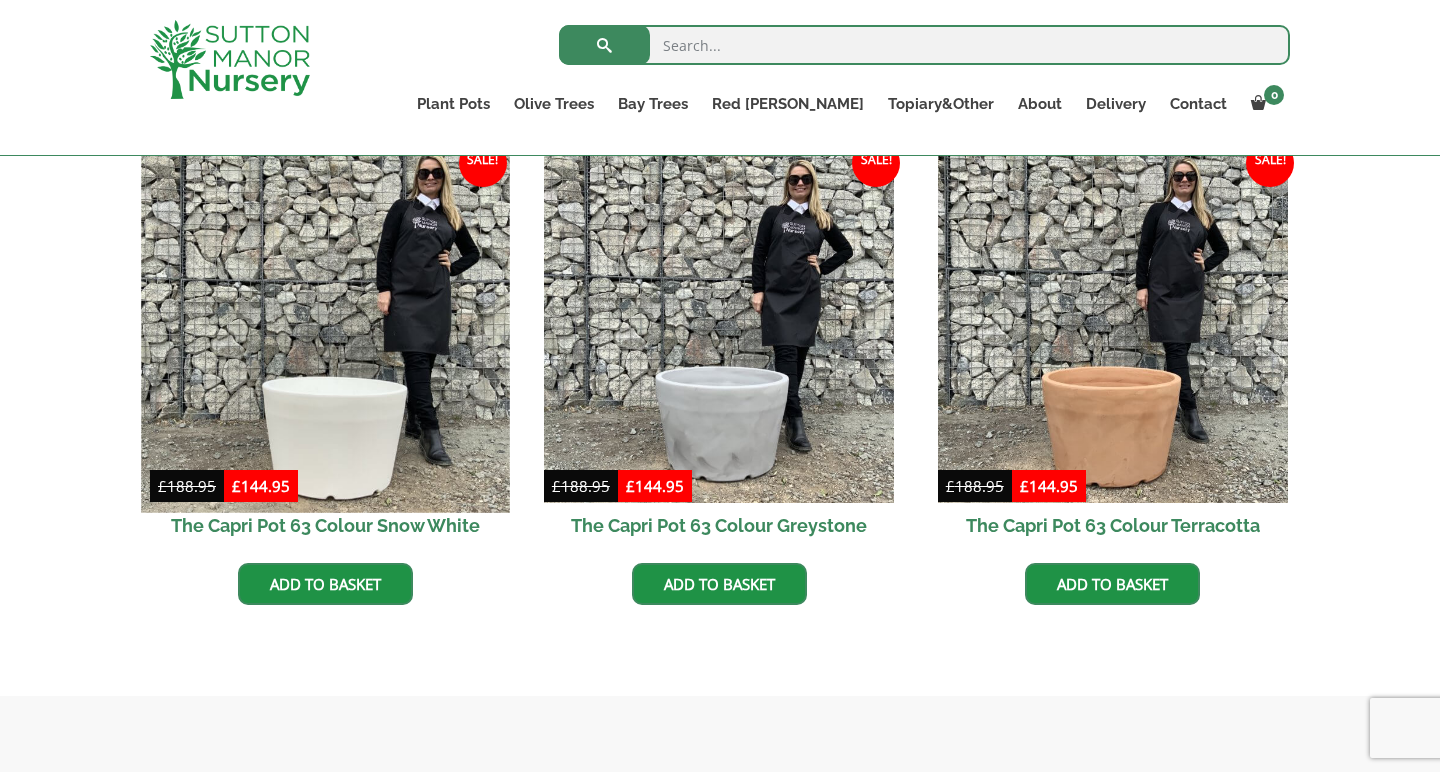 click at bounding box center (325, 328) 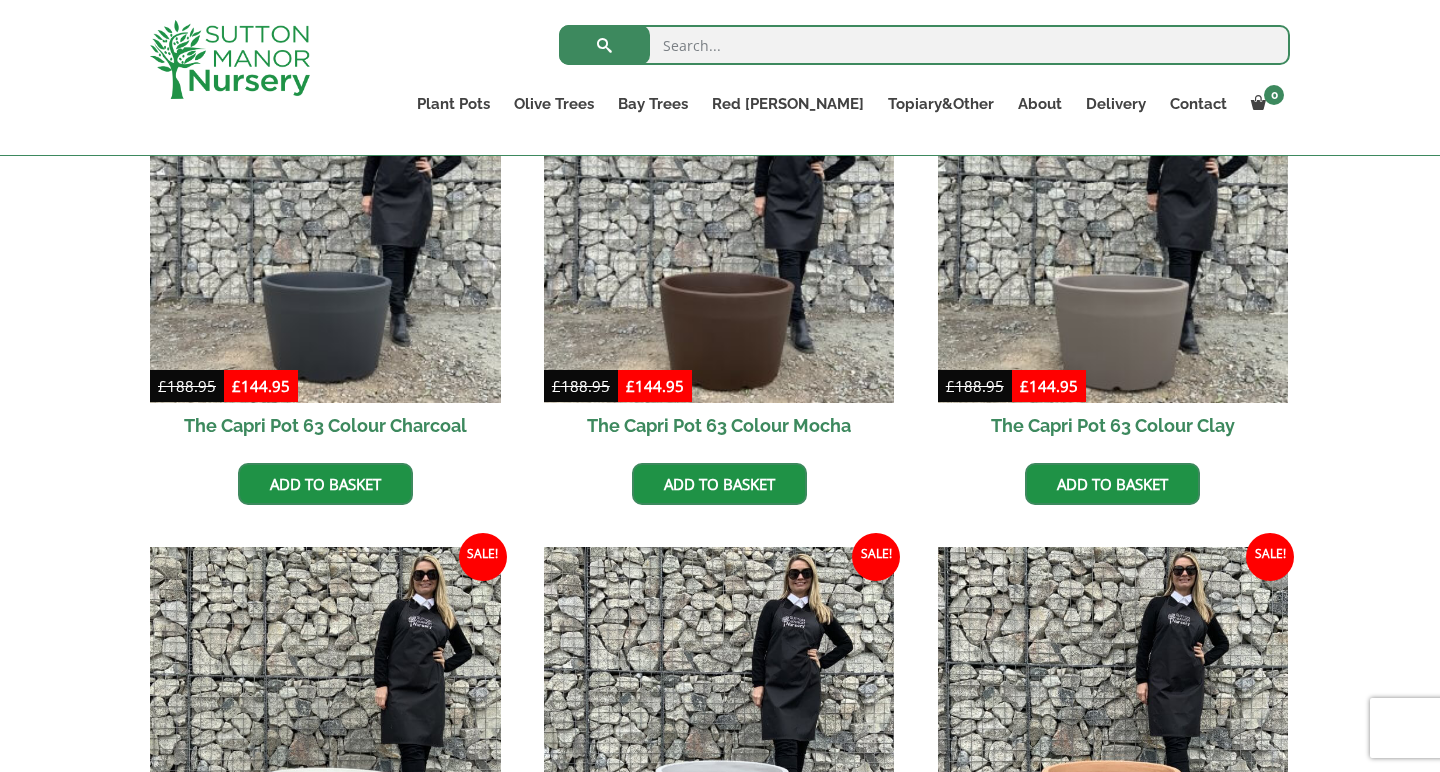 scroll, scrollTop: 610, scrollLeft: 0, axis: vertical 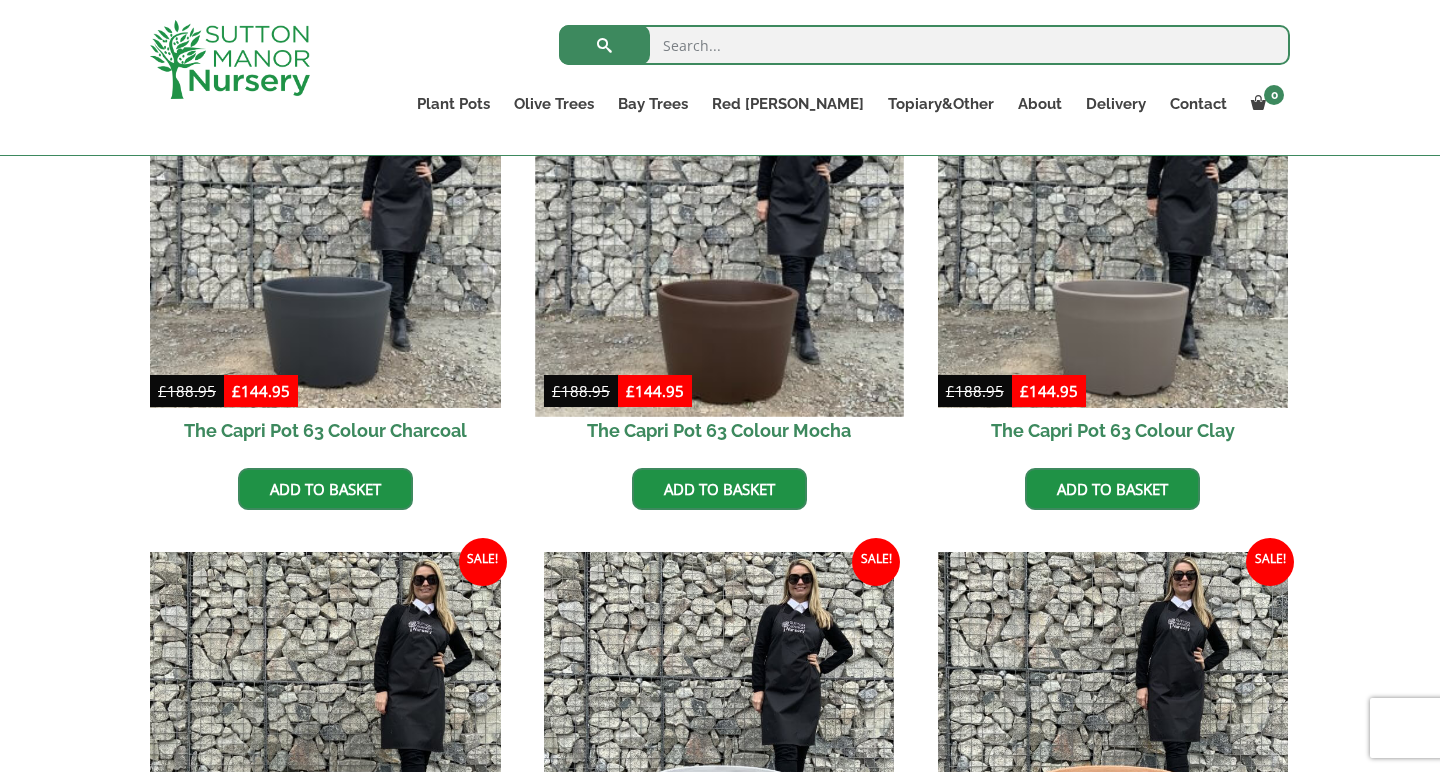 click at bounding box center (719, 232) 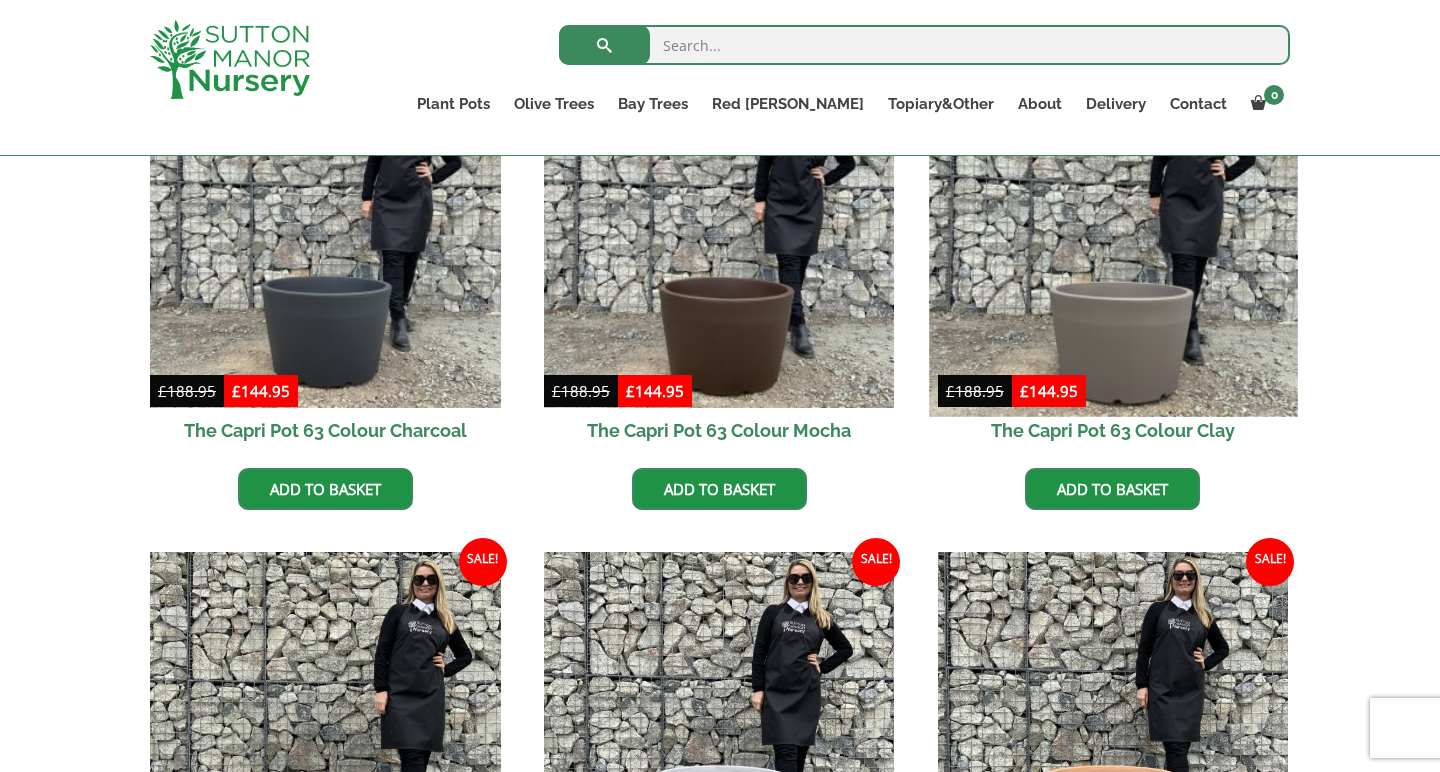 click at bounding box center [1113, 232] 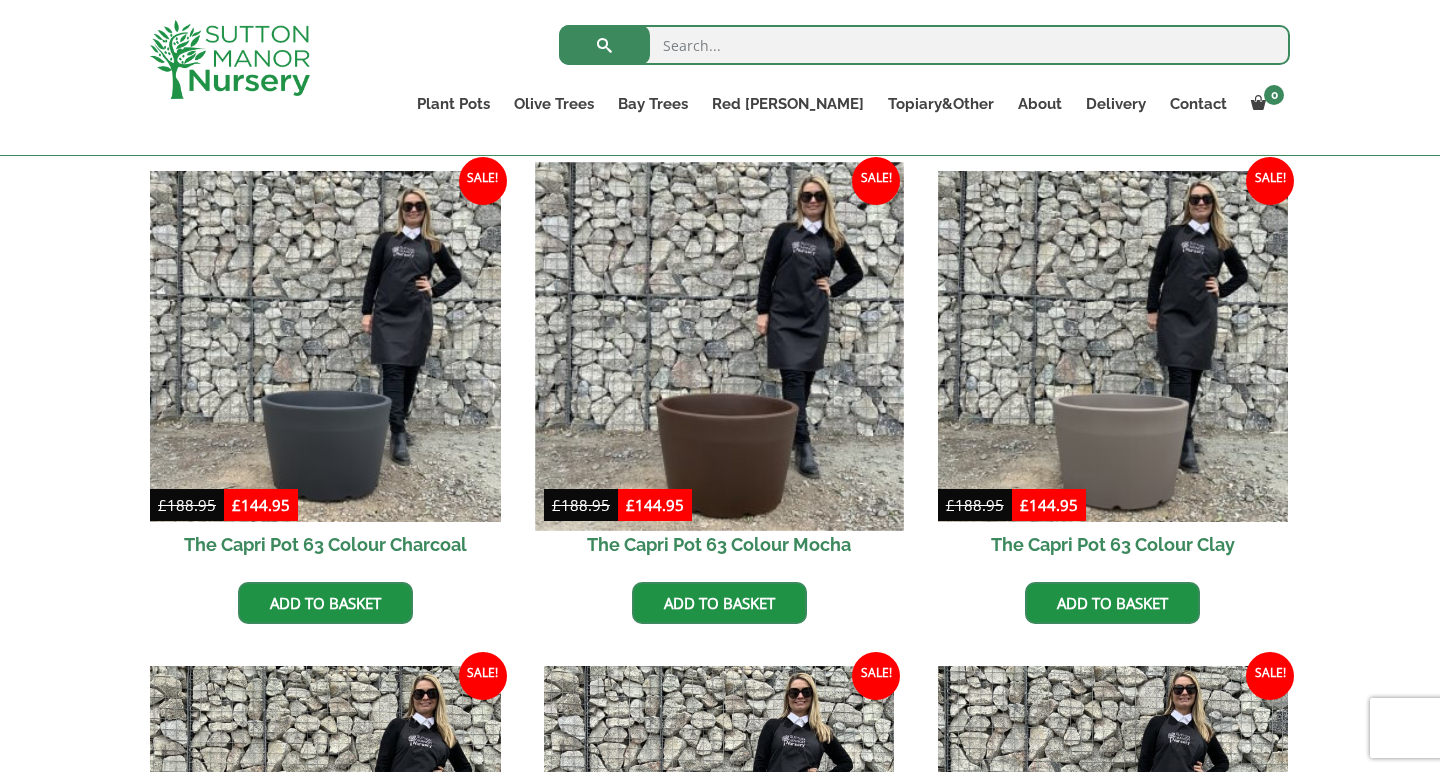 scroll, scrollTop: 494, scrollLeft: 0, axis: vertical 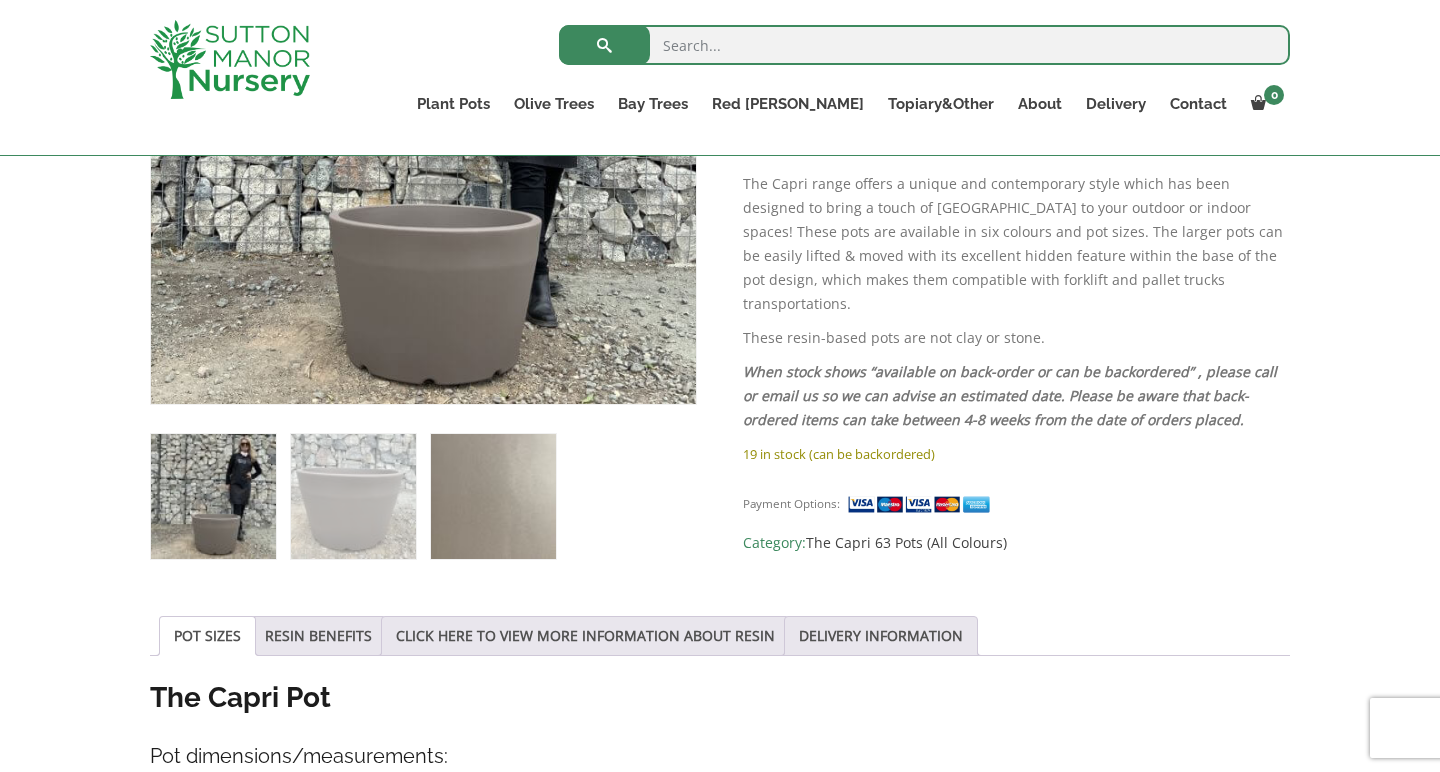 click at bounding box center (493, 496) 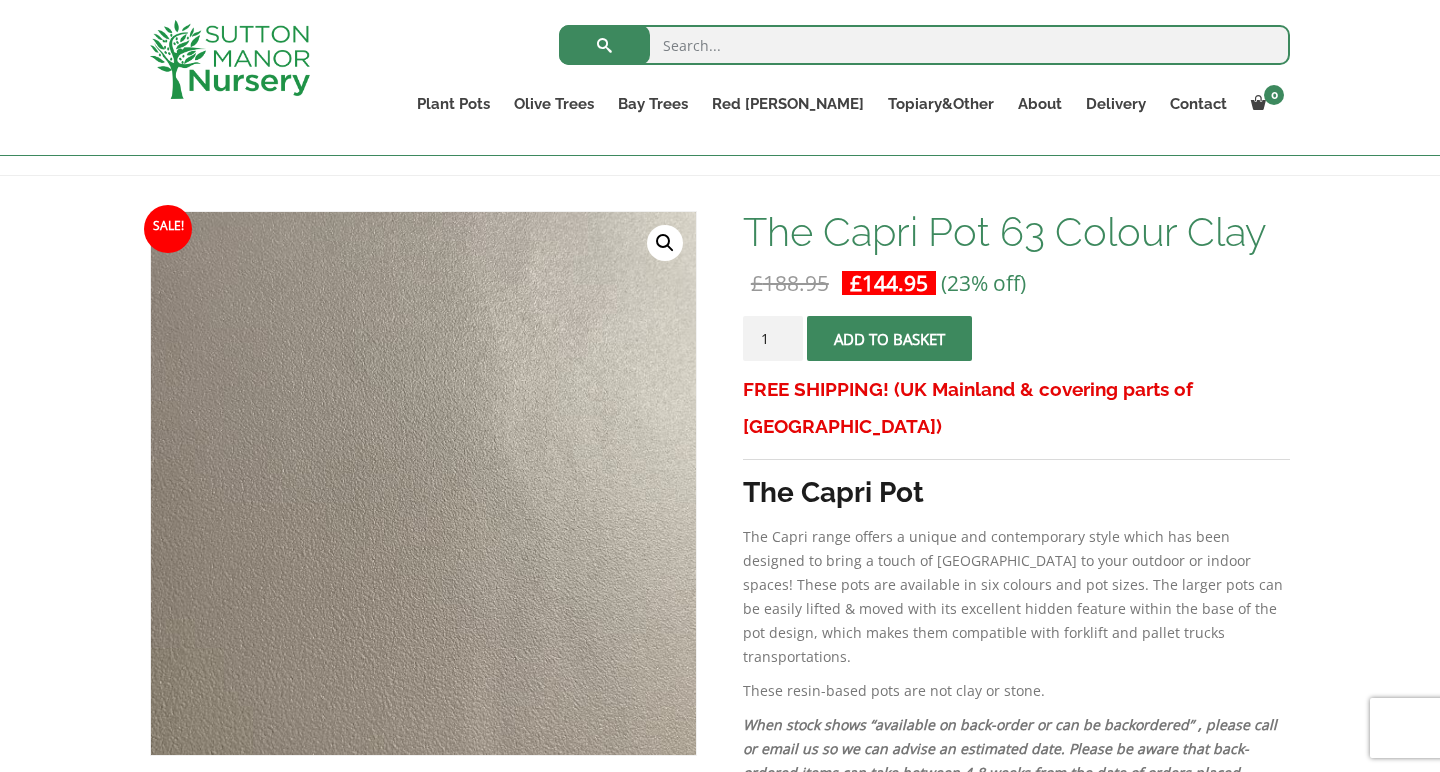 scroll, scrollTop: 172, scrollLeft: 0, axis: vertical 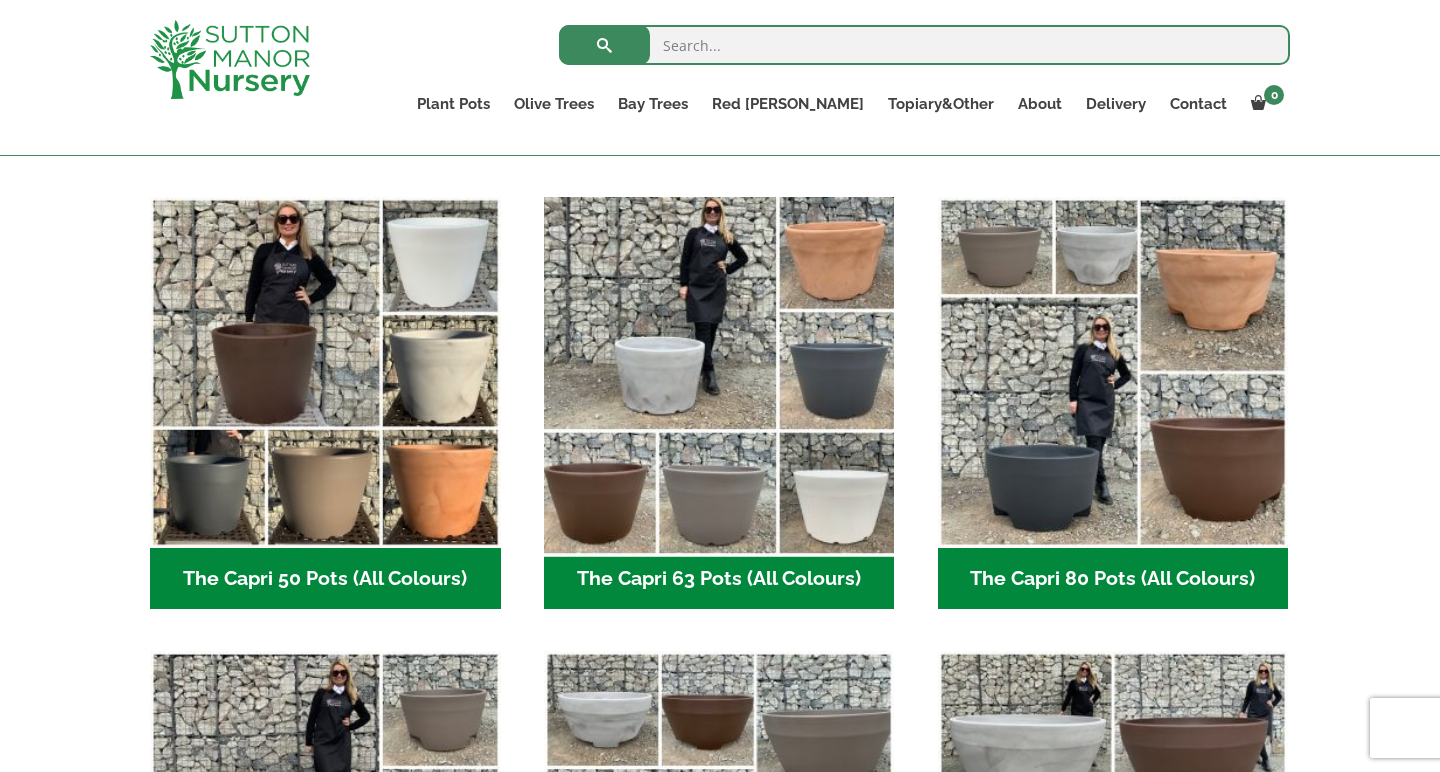 click at bounding box center [719, 372] 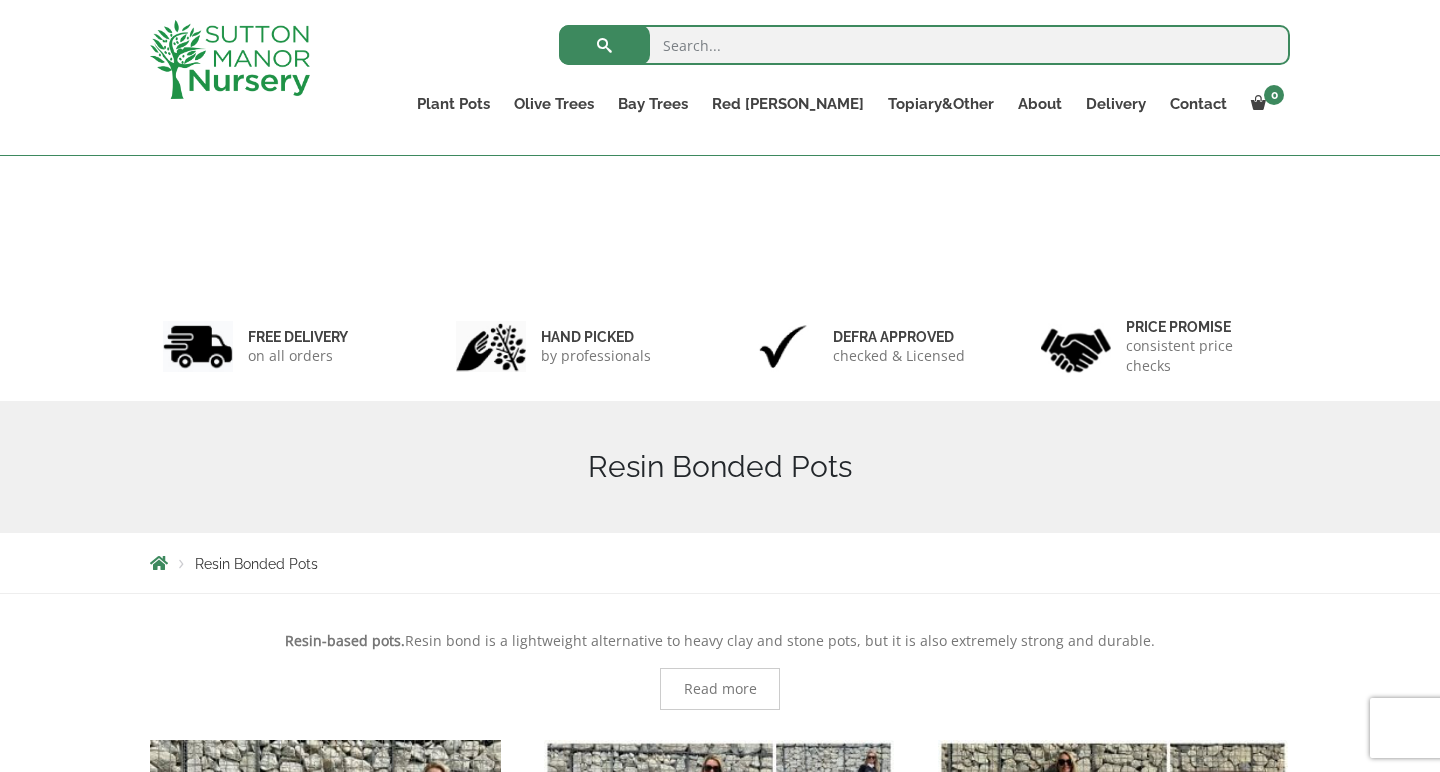 scroll, scrollTop: 947, scrollLeft: 0, axis: vertical 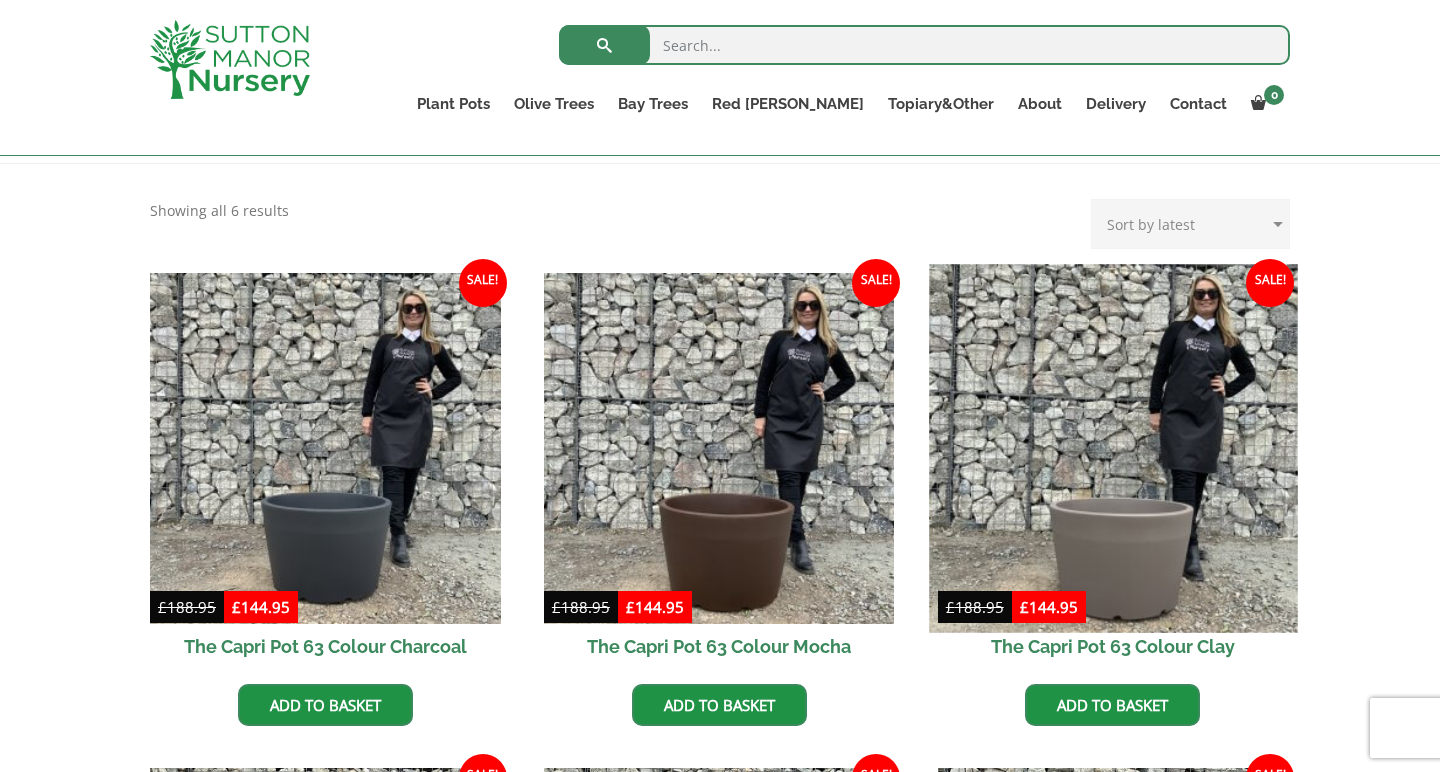 click at bounding box center [1113, 448] 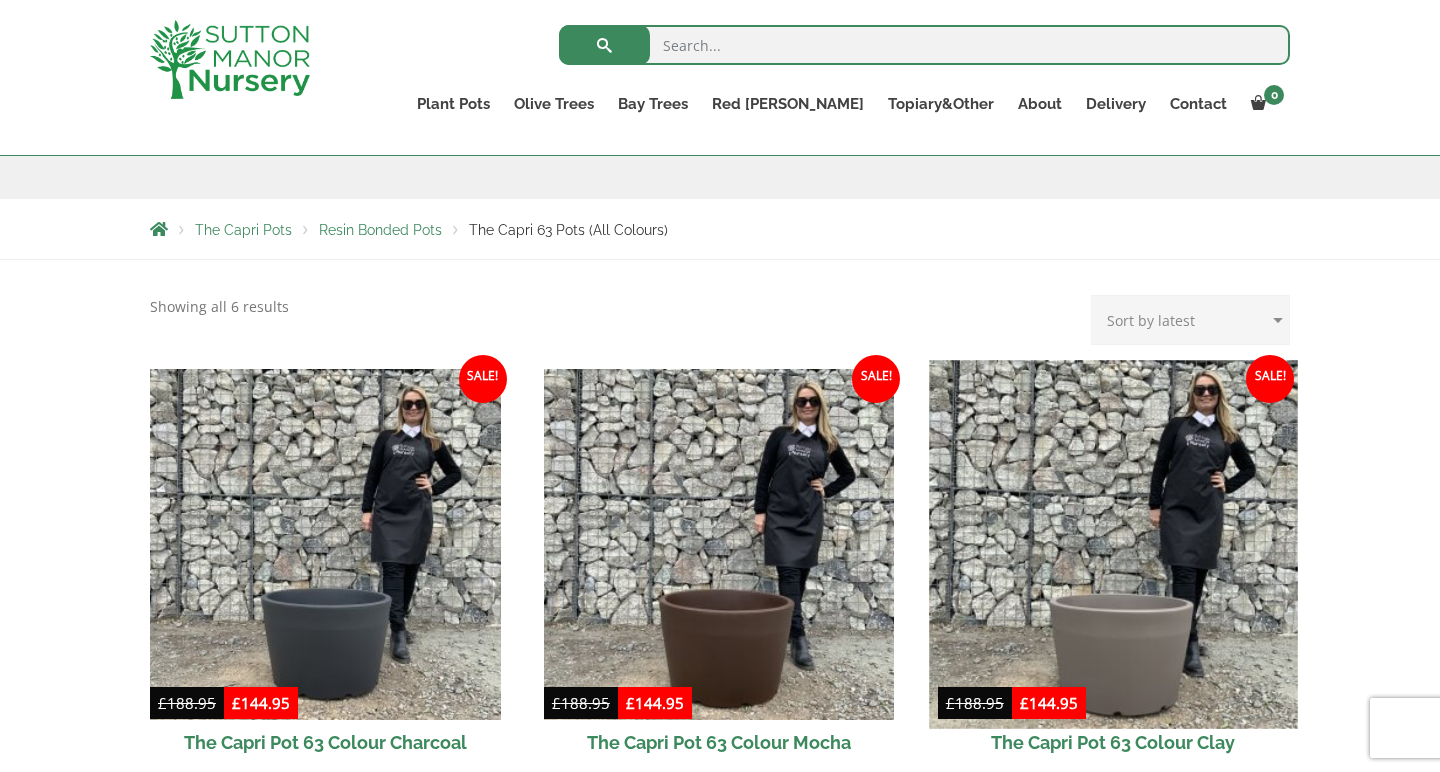 scroll, scrollTop: 262, scrollLeft: 0, axis: vertical 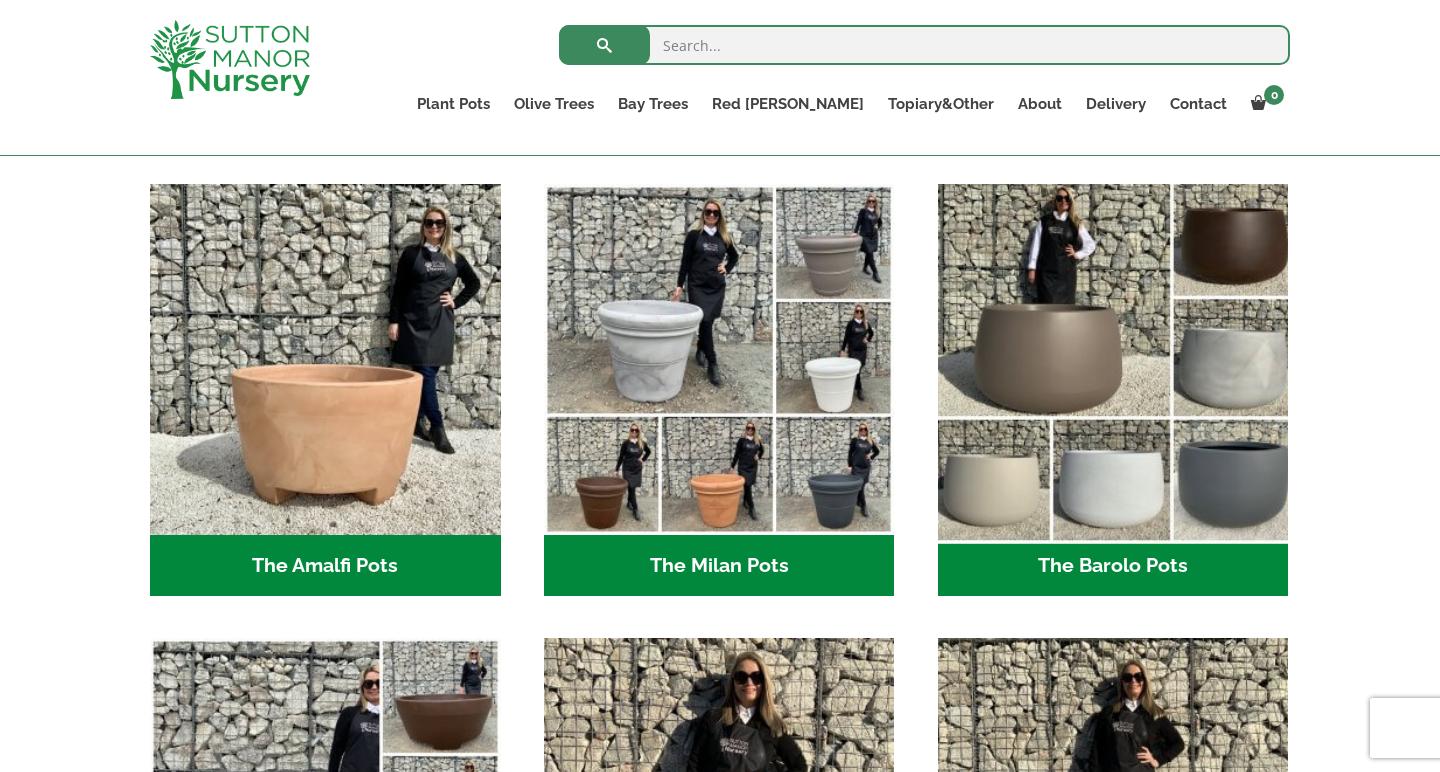 click at bounding box center [1113, 359] 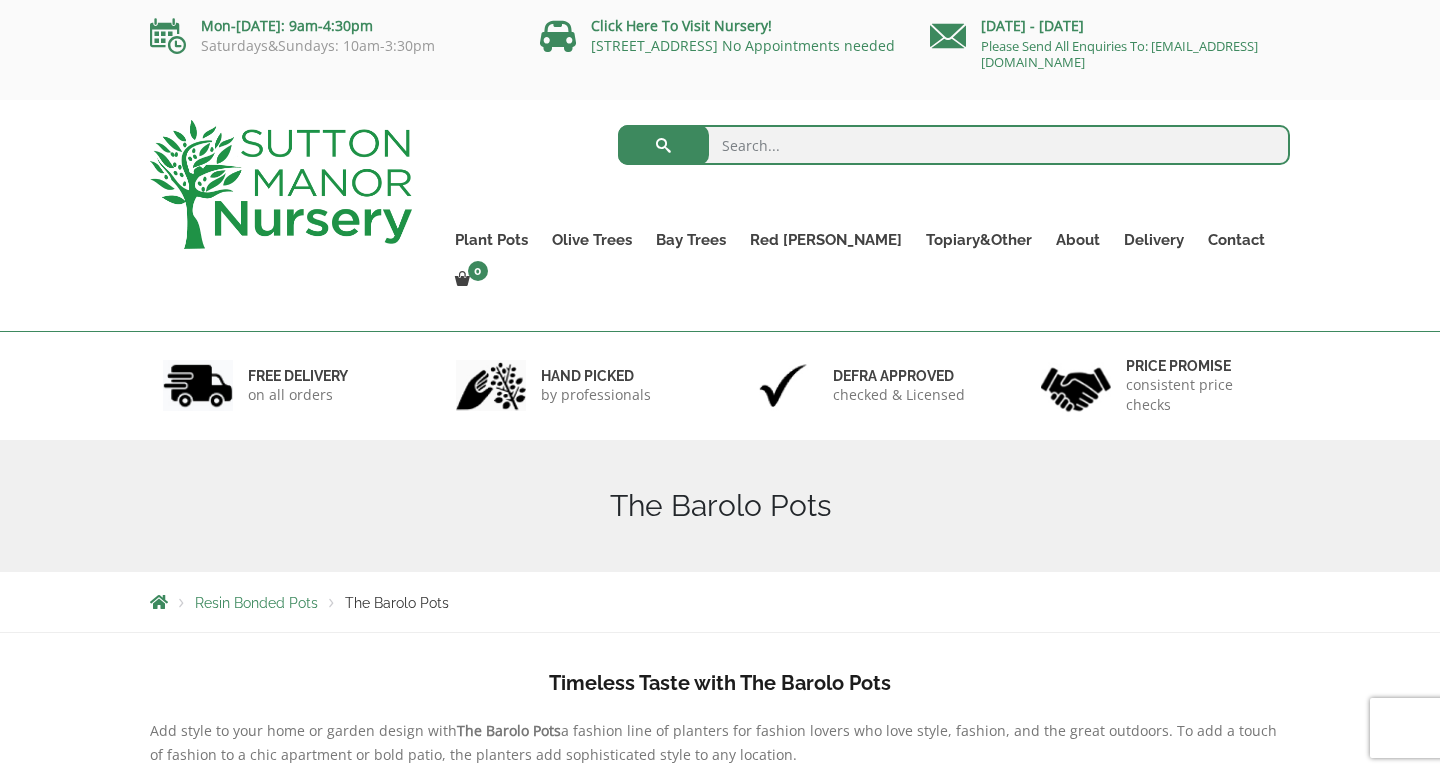 scroll, scrollTop: 0, scrollLeft: 0, axis: both 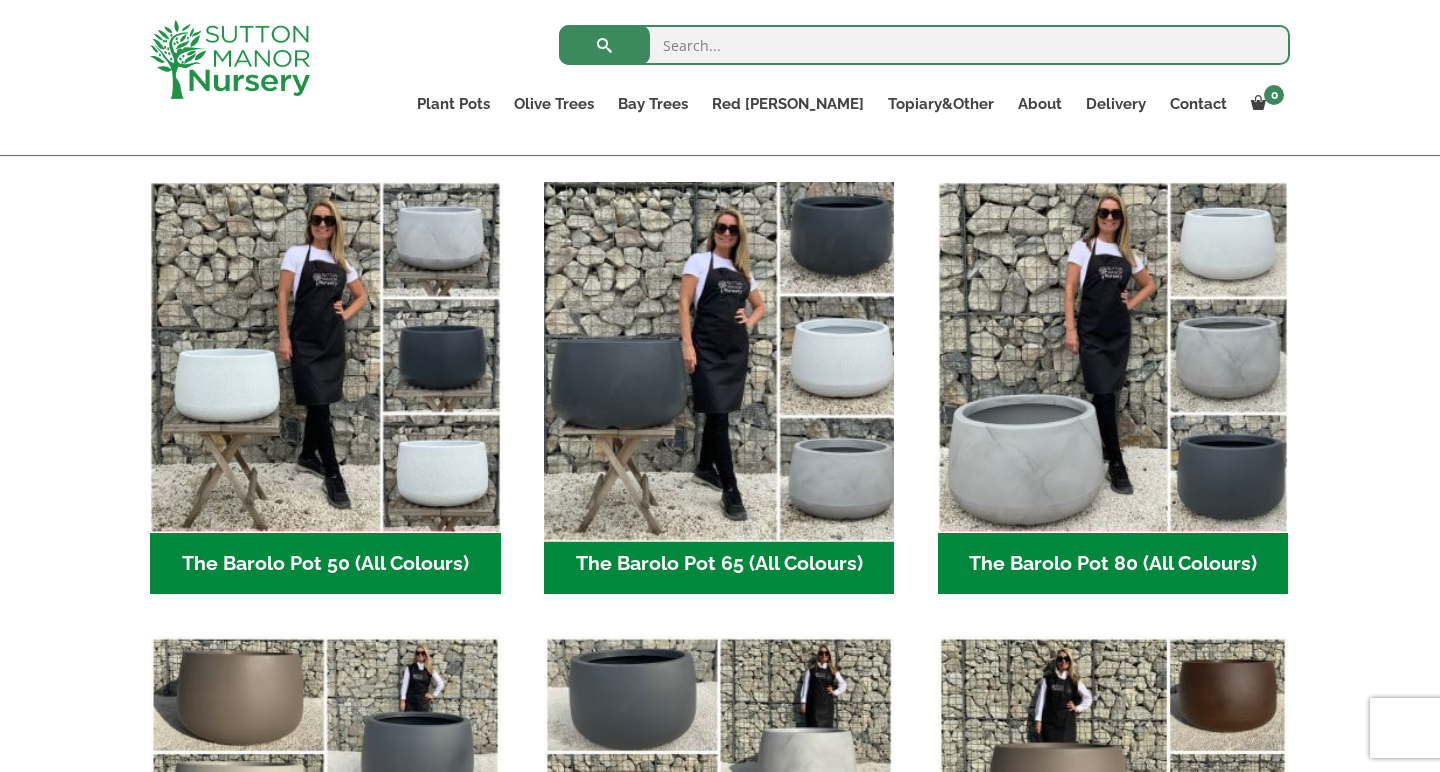 click at bounding box center [719, 357] 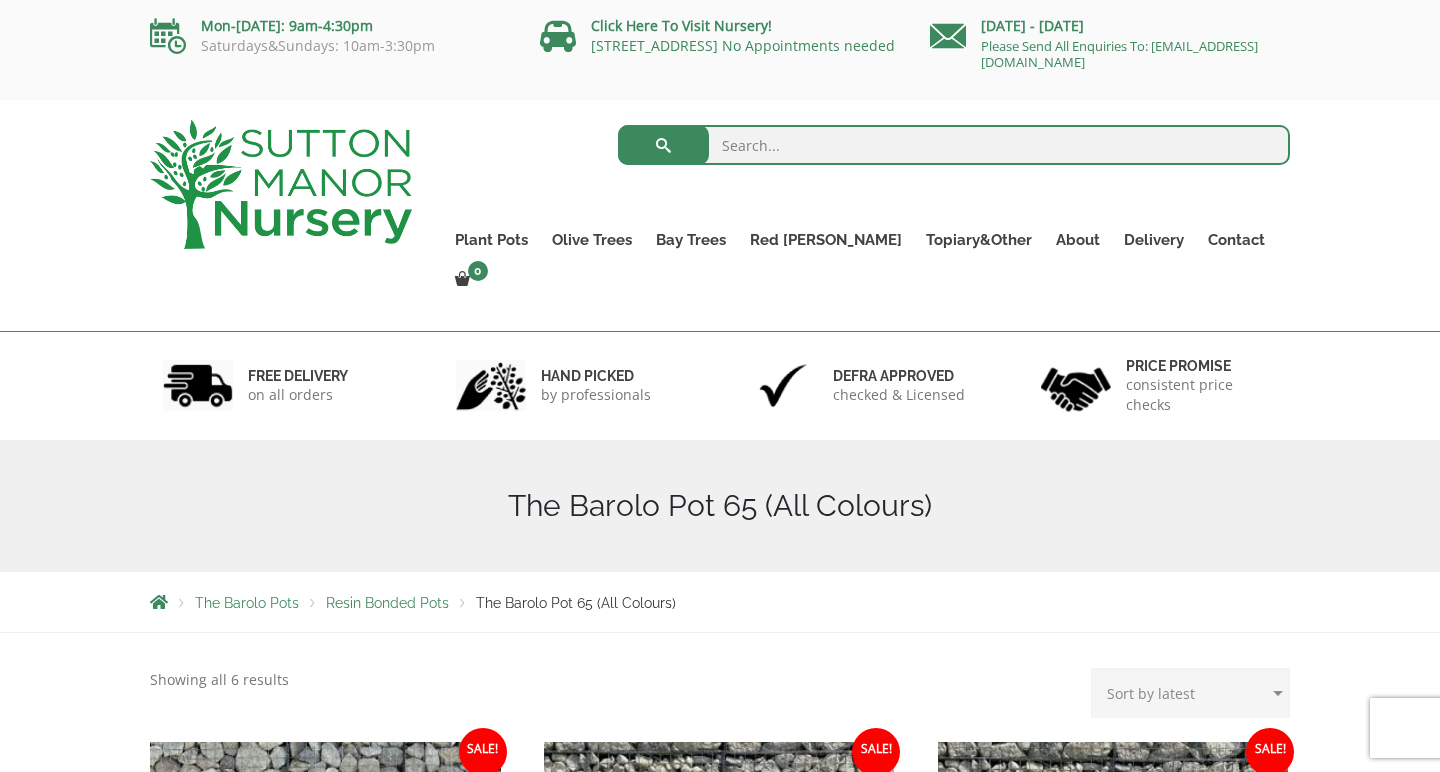scroll, scrollTop: 0, scrollLeft: 0, axis: both 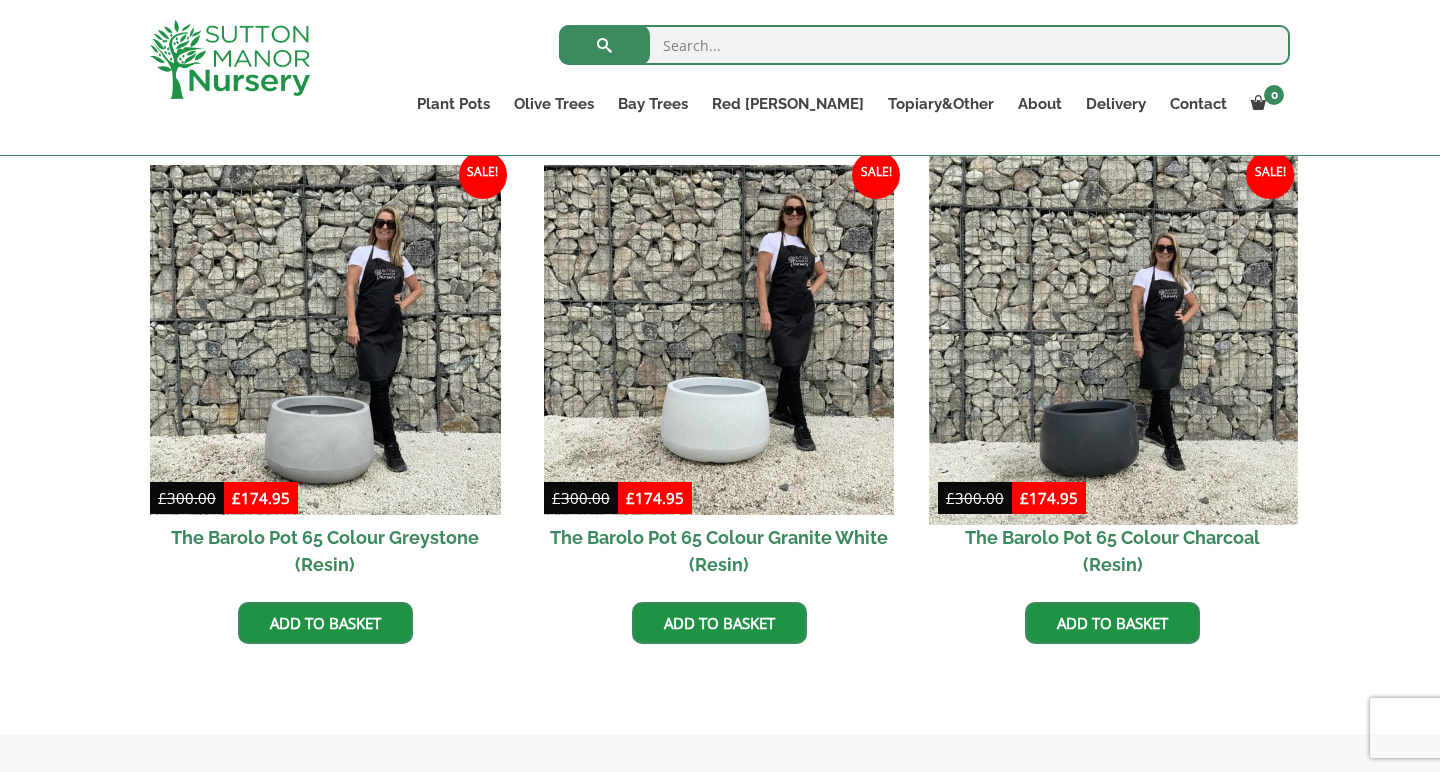 click at bounding box center [1113, 340] 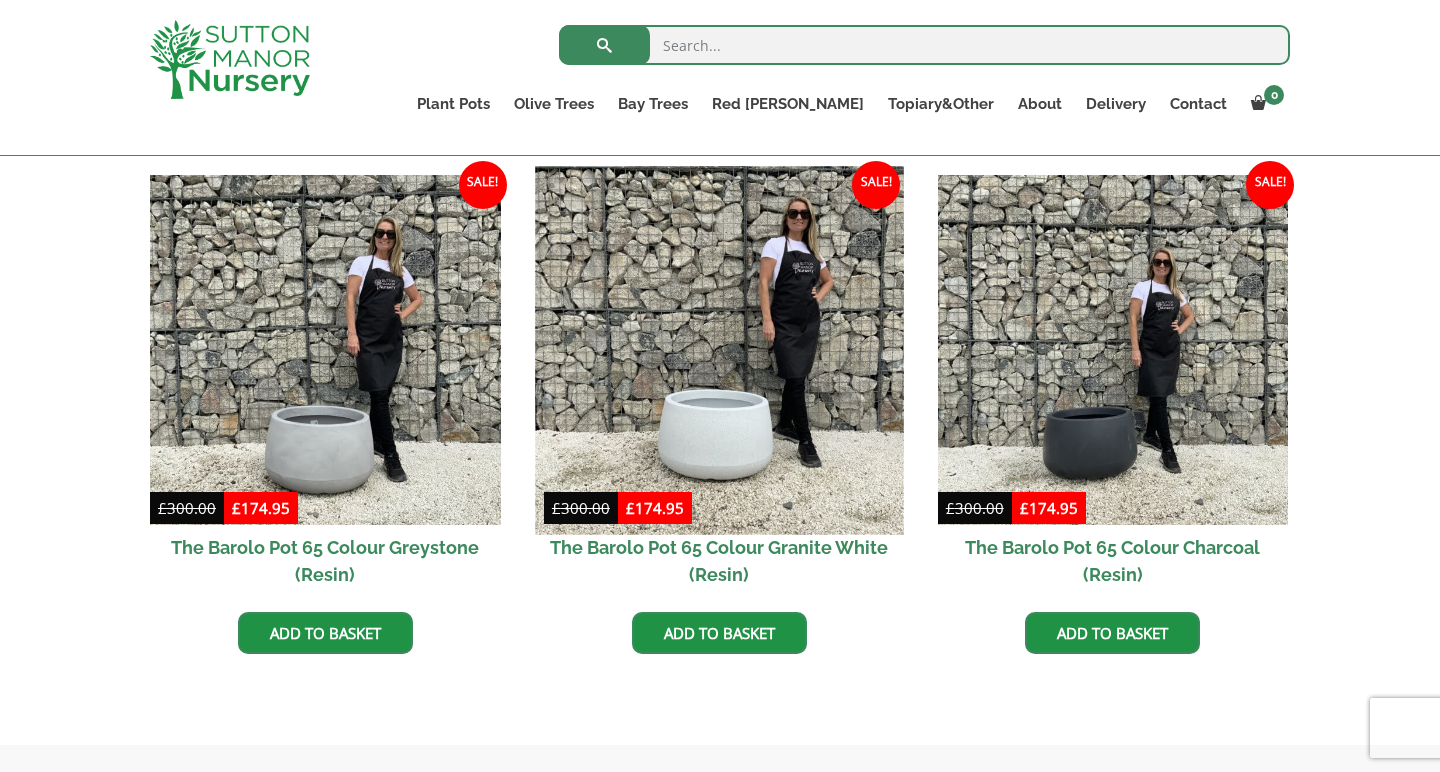 click at bounding box center (719, 350) 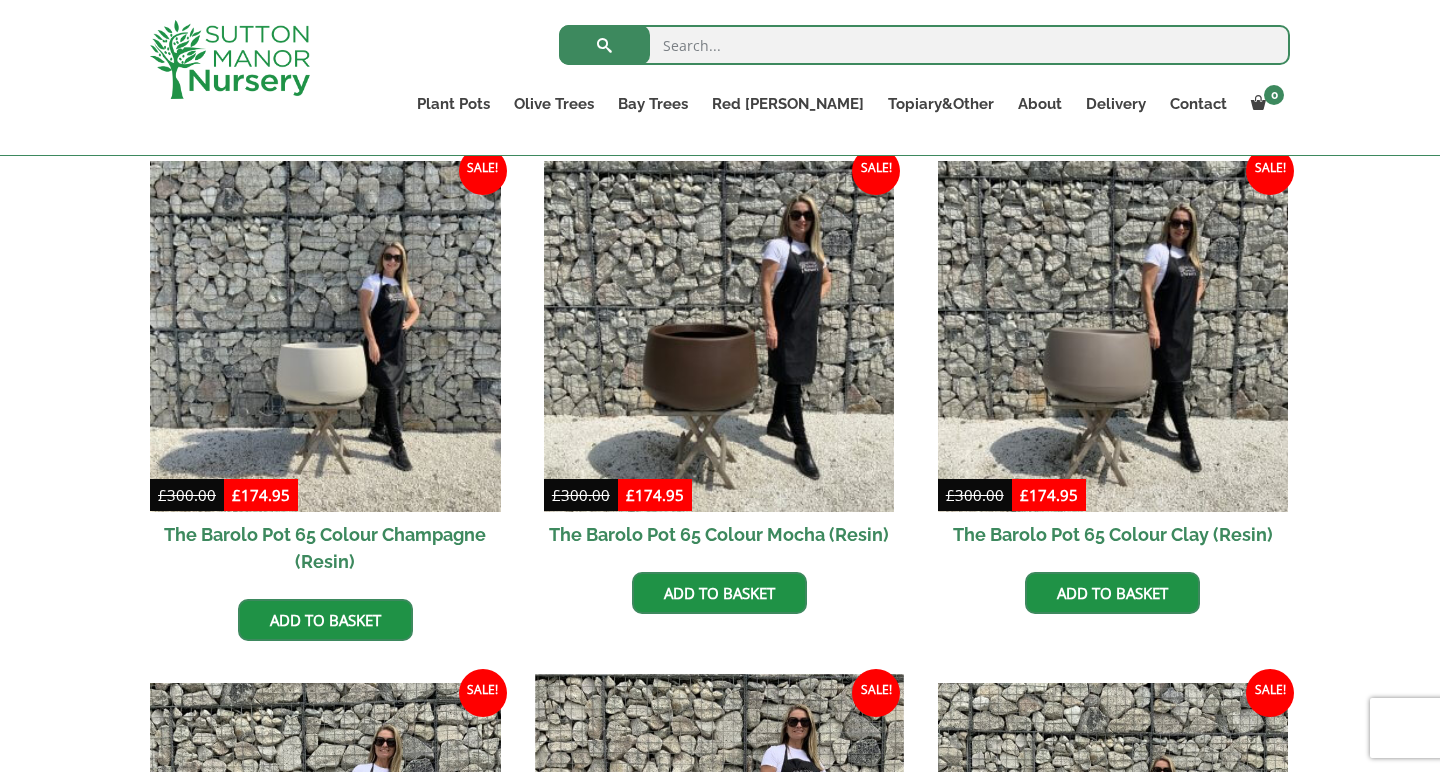 scroll, scrollTop: 499, scrollLeft: 0, axis: vertical 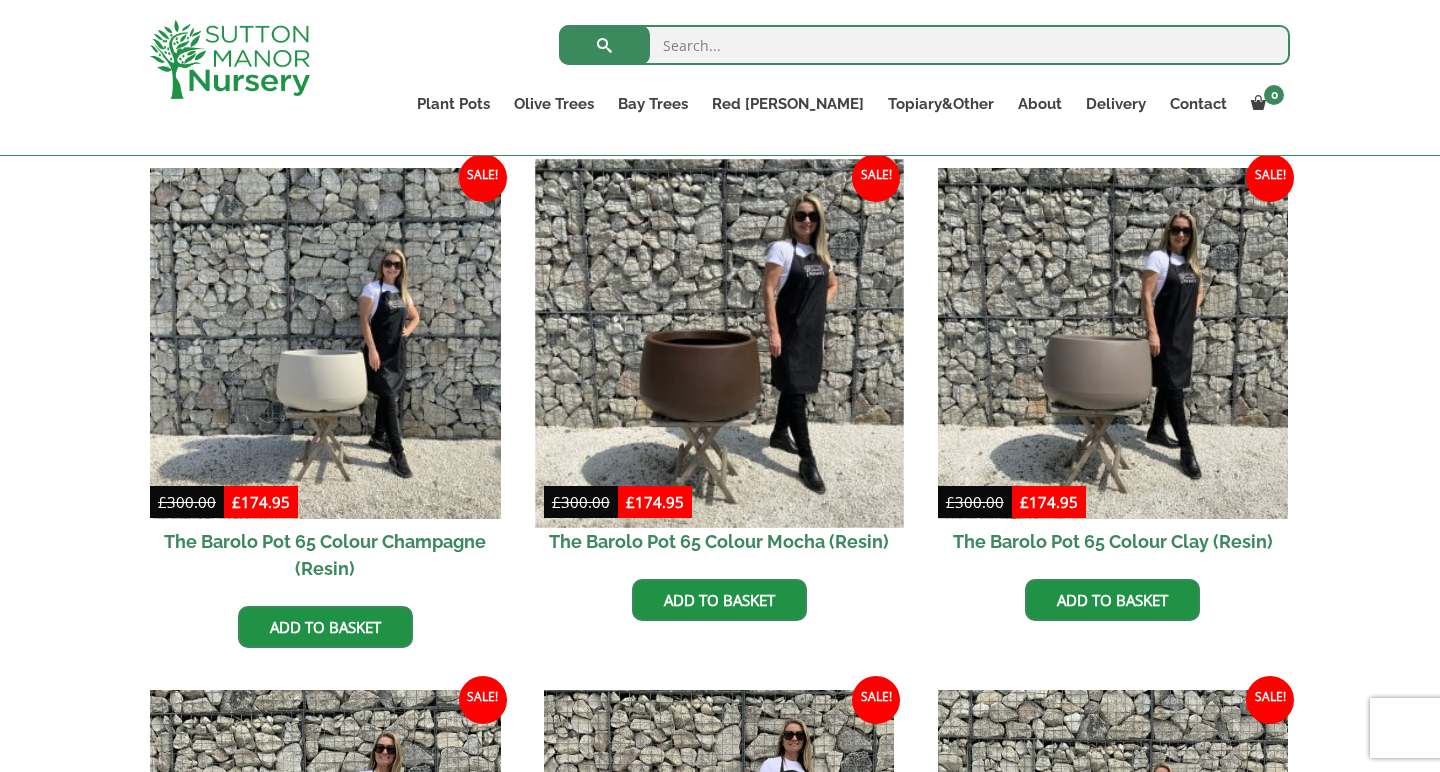click at bounding box center [719, 343] 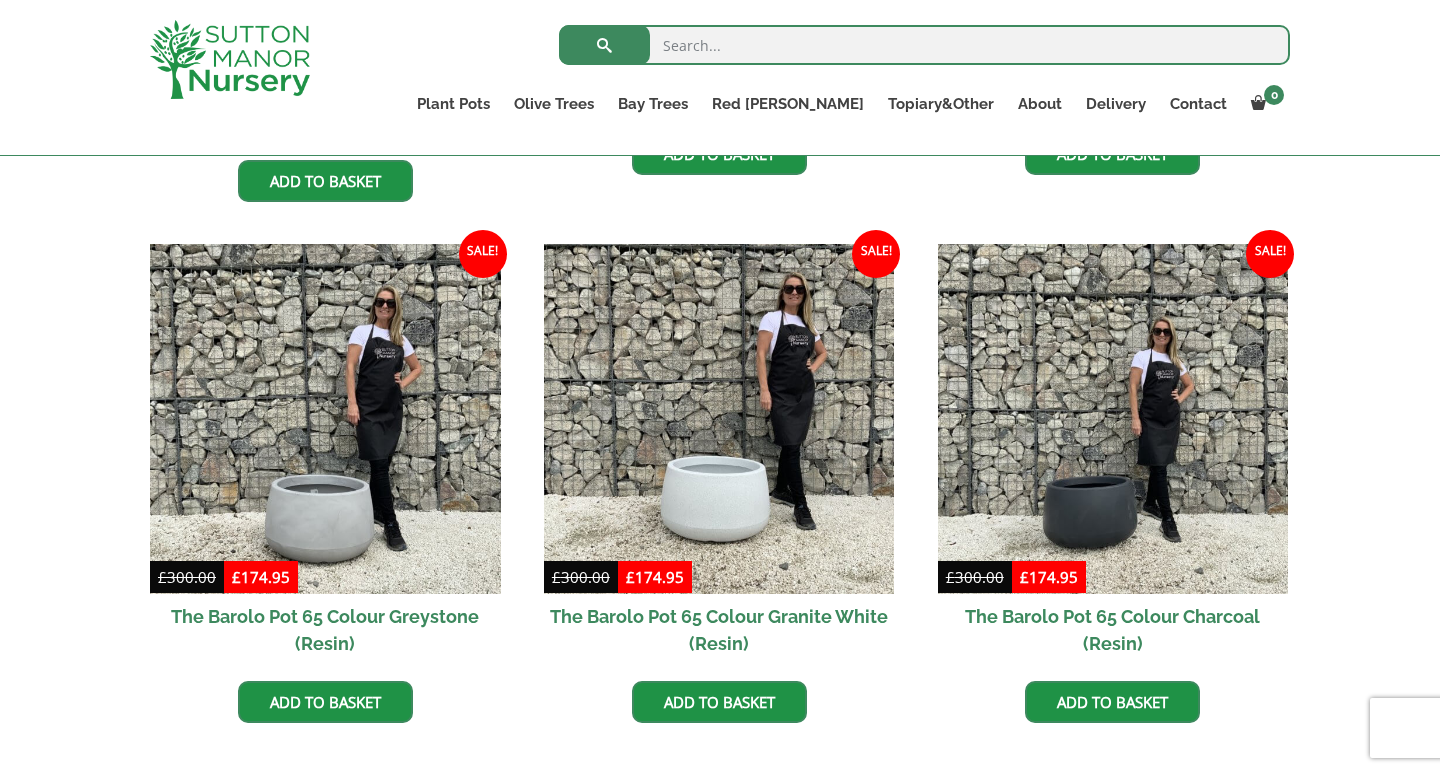 scroll, scrollTop: 412, scrollLeft: 0, axis: vertical 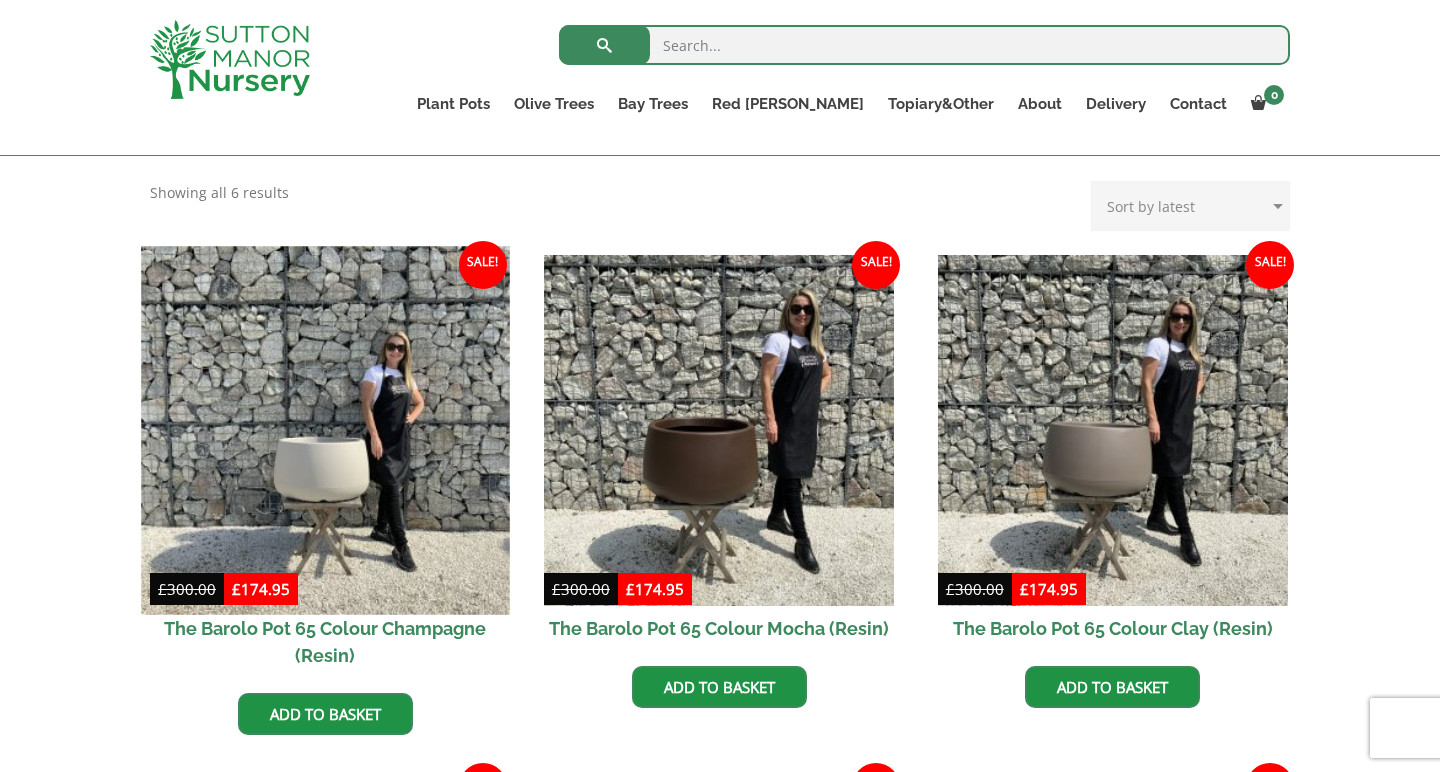 click at bounding box center (325, 430) 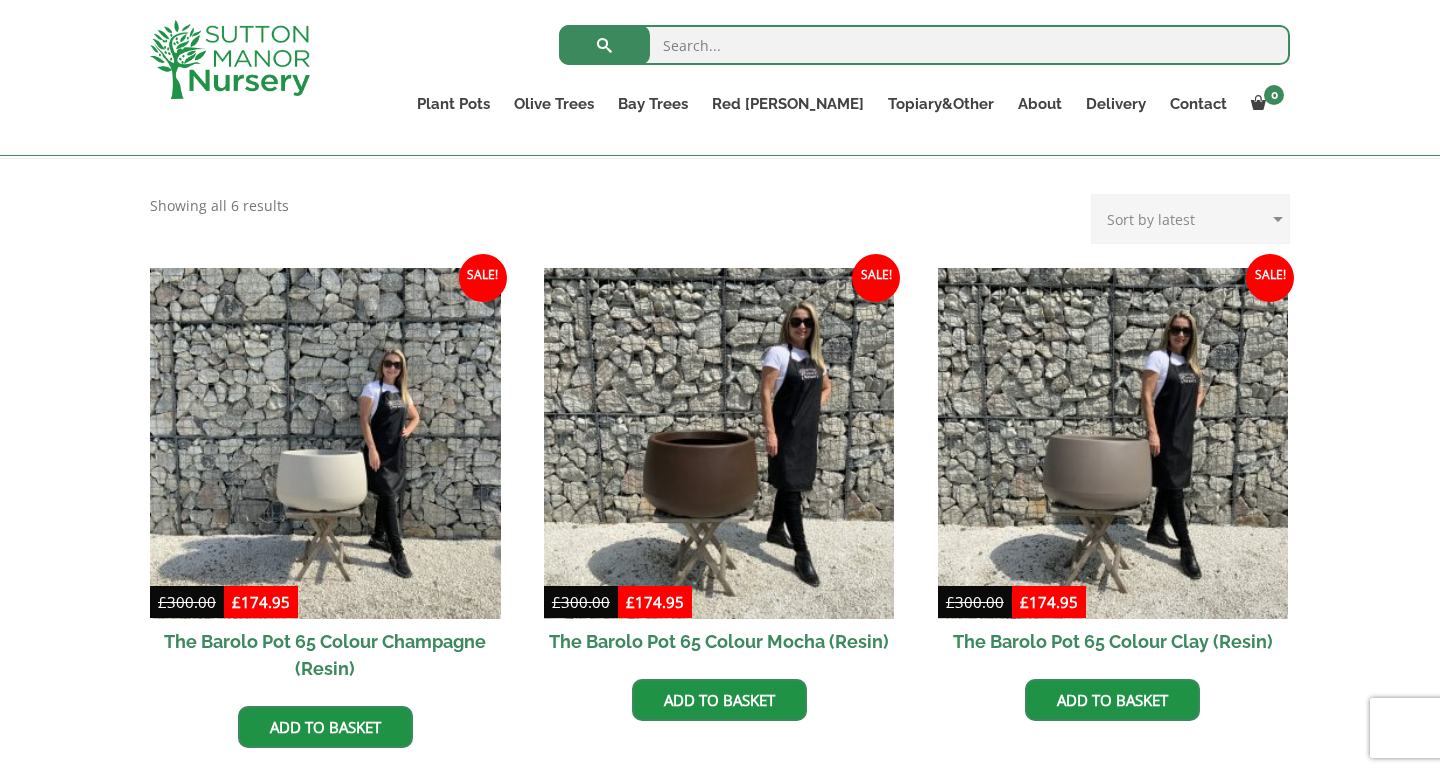 scroll, scrollTop: 400, scrollLeft: 0, axis: vertical 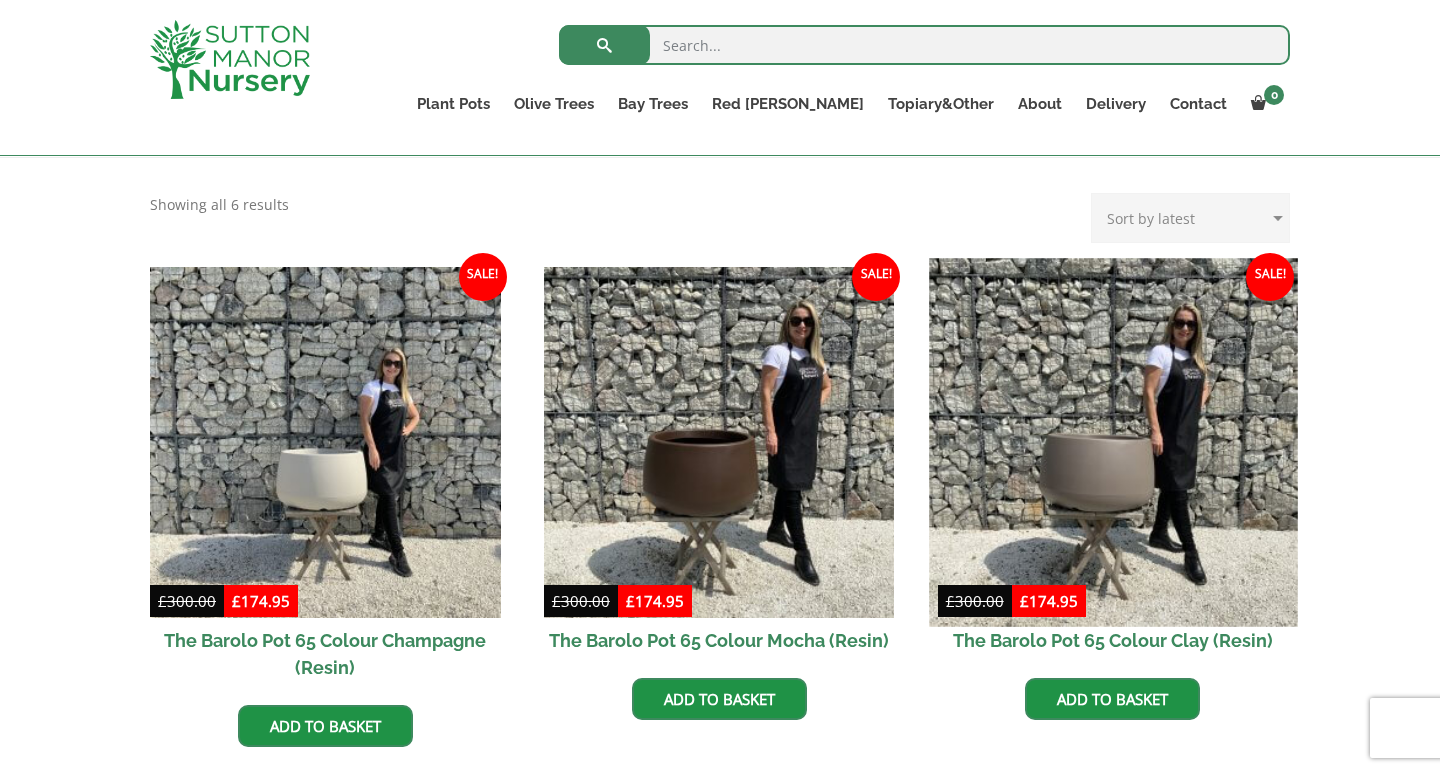 click at bounding box center (1113, 442) 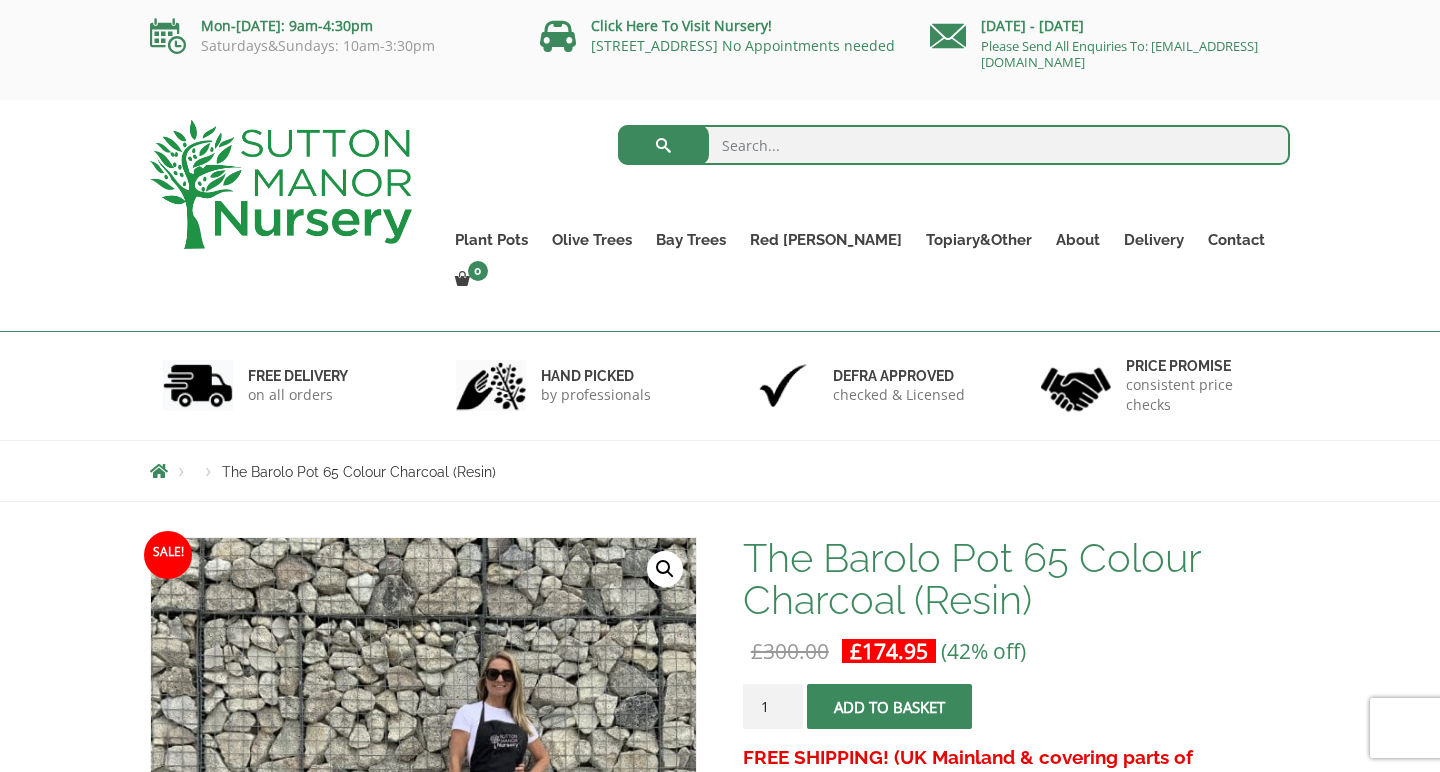 scroll, scrollTop: 227, scrollLeft: 0, axis: vertical 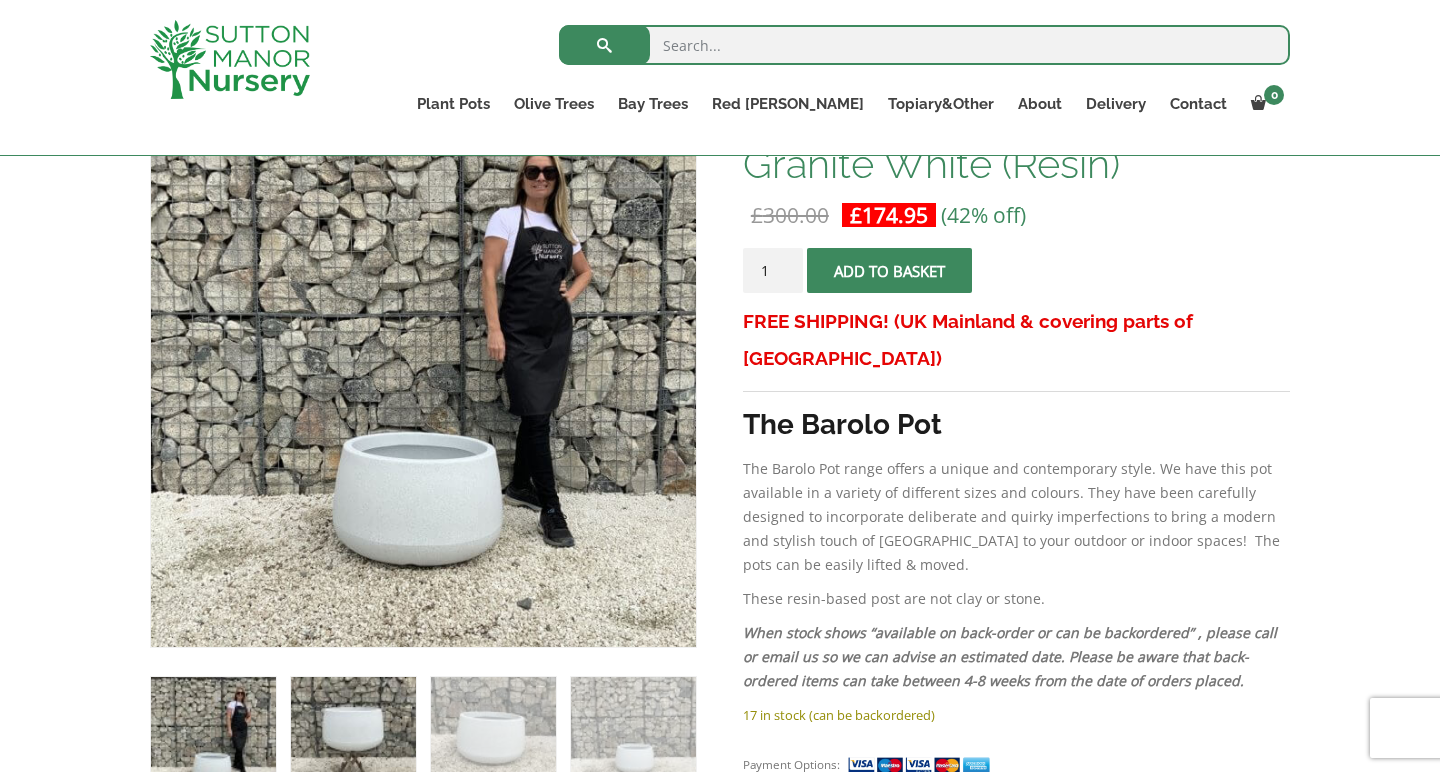 click at bounding box center [353, 739] 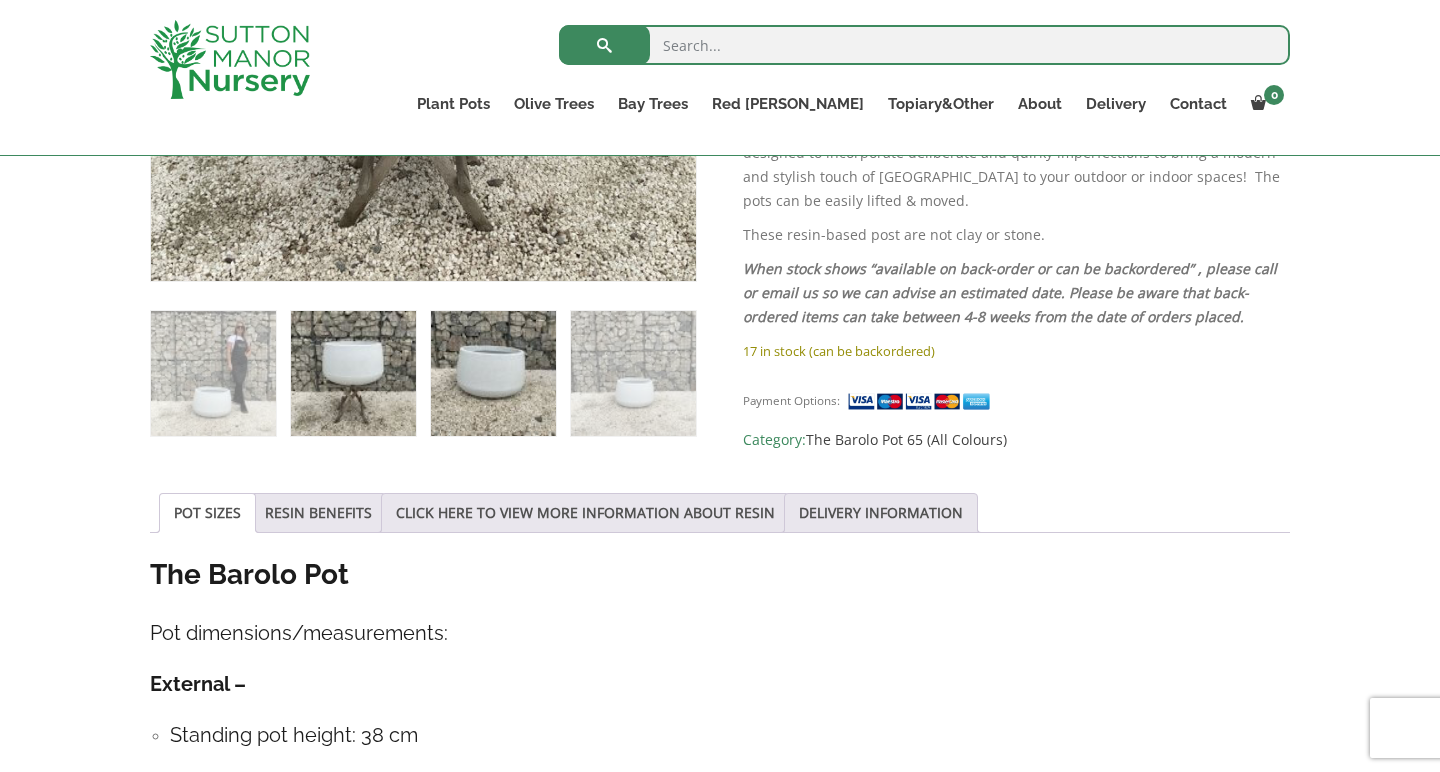 click at bounding box center [493, 373] 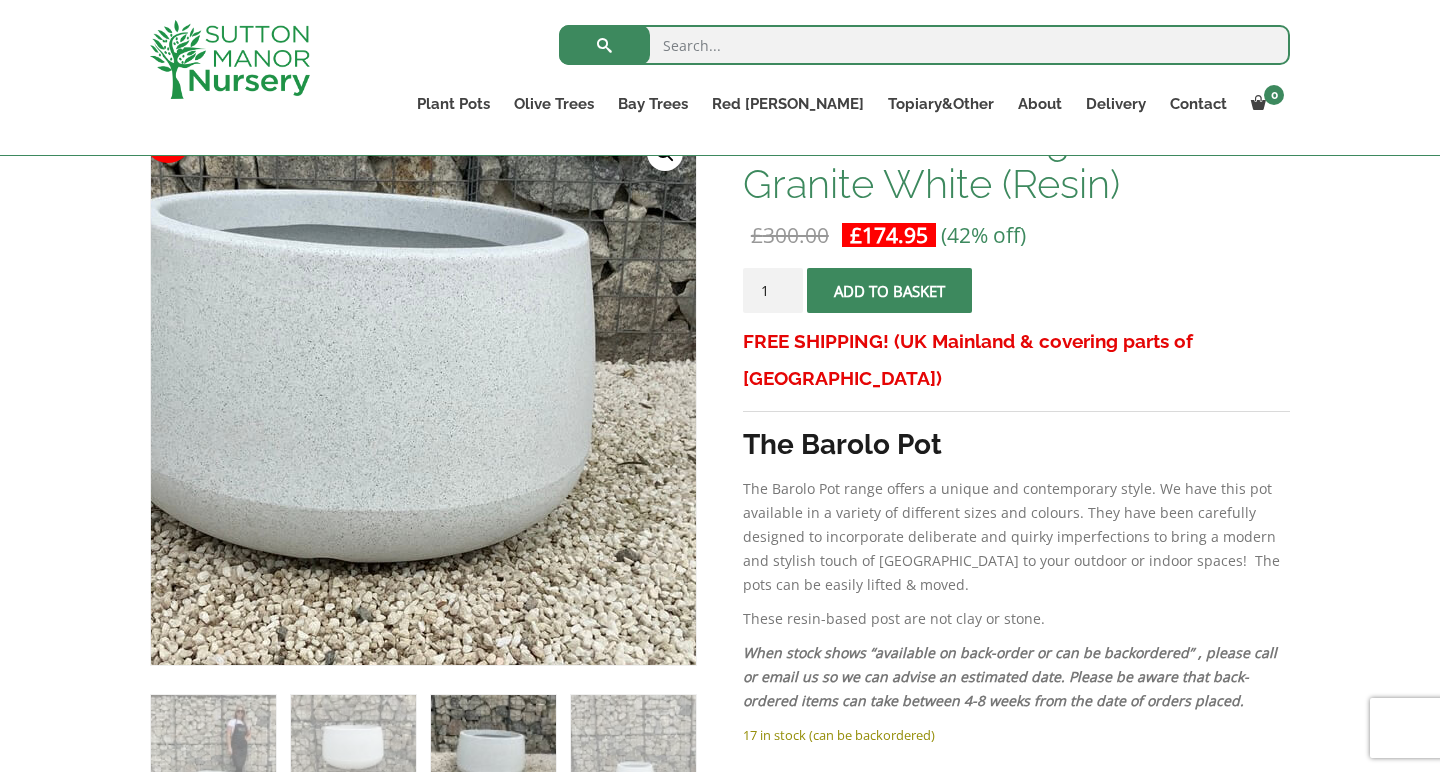 scroll, scrollTop: 337, scrollLeft: 0, axis: vertical 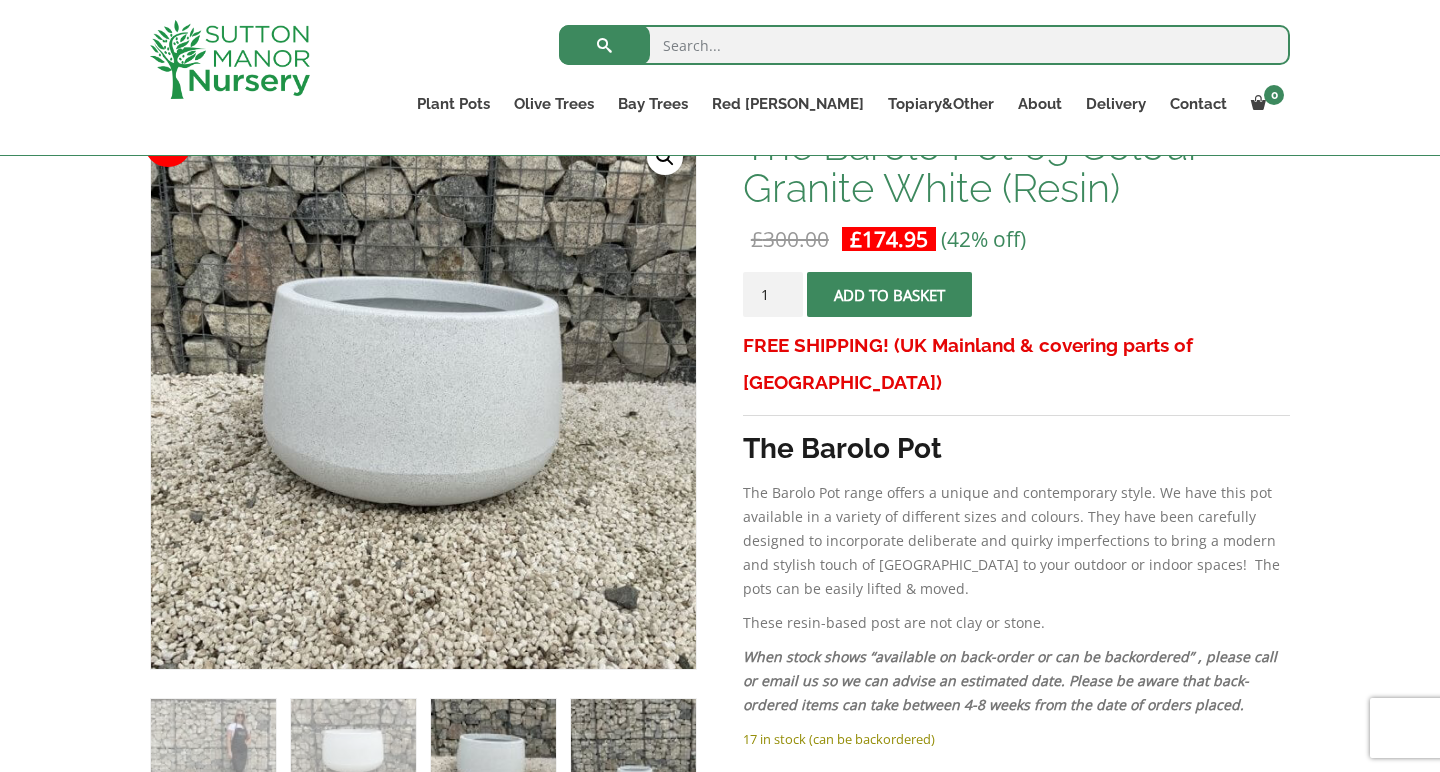 click at bounding box center (633, 761) 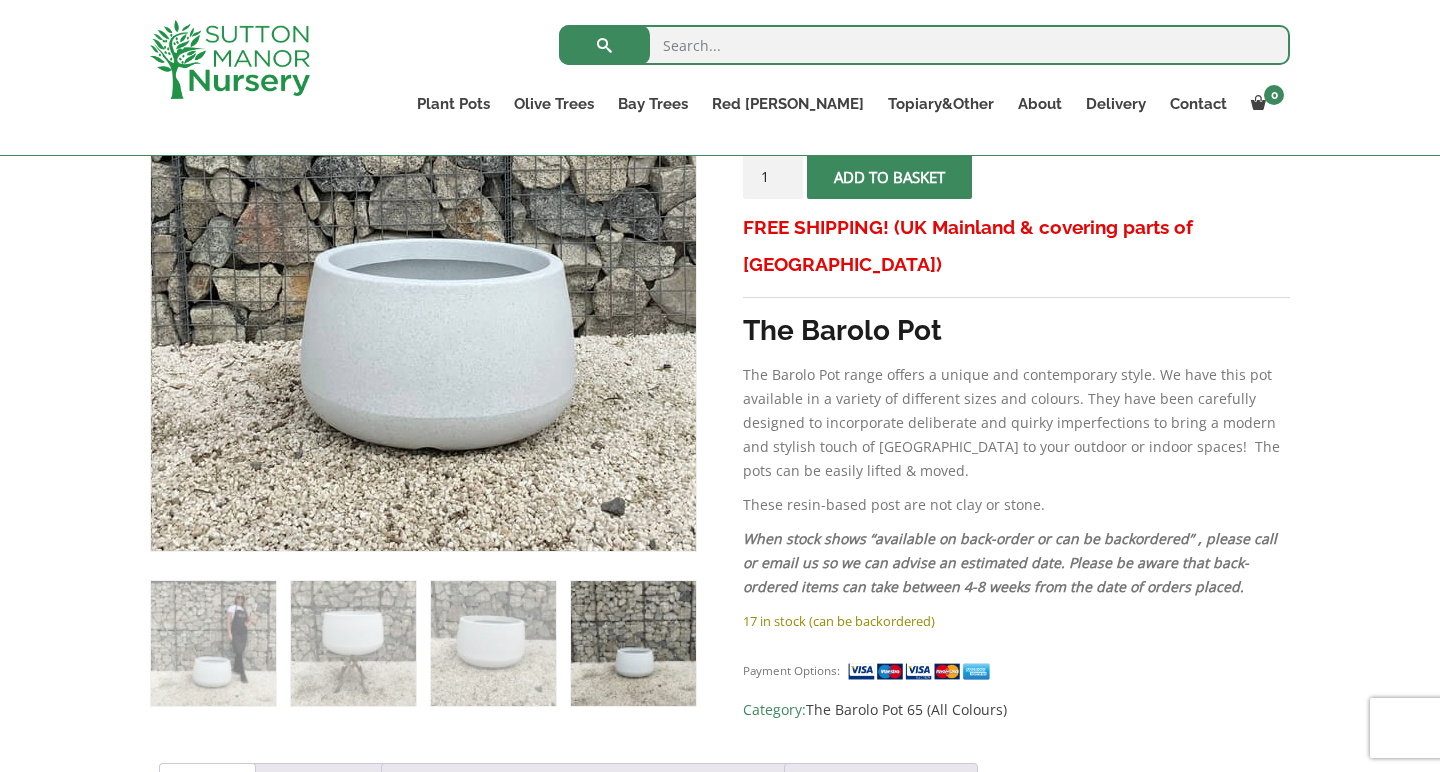 scroll, scrollTop: 457, scrollLeft: 0, axis: vertical 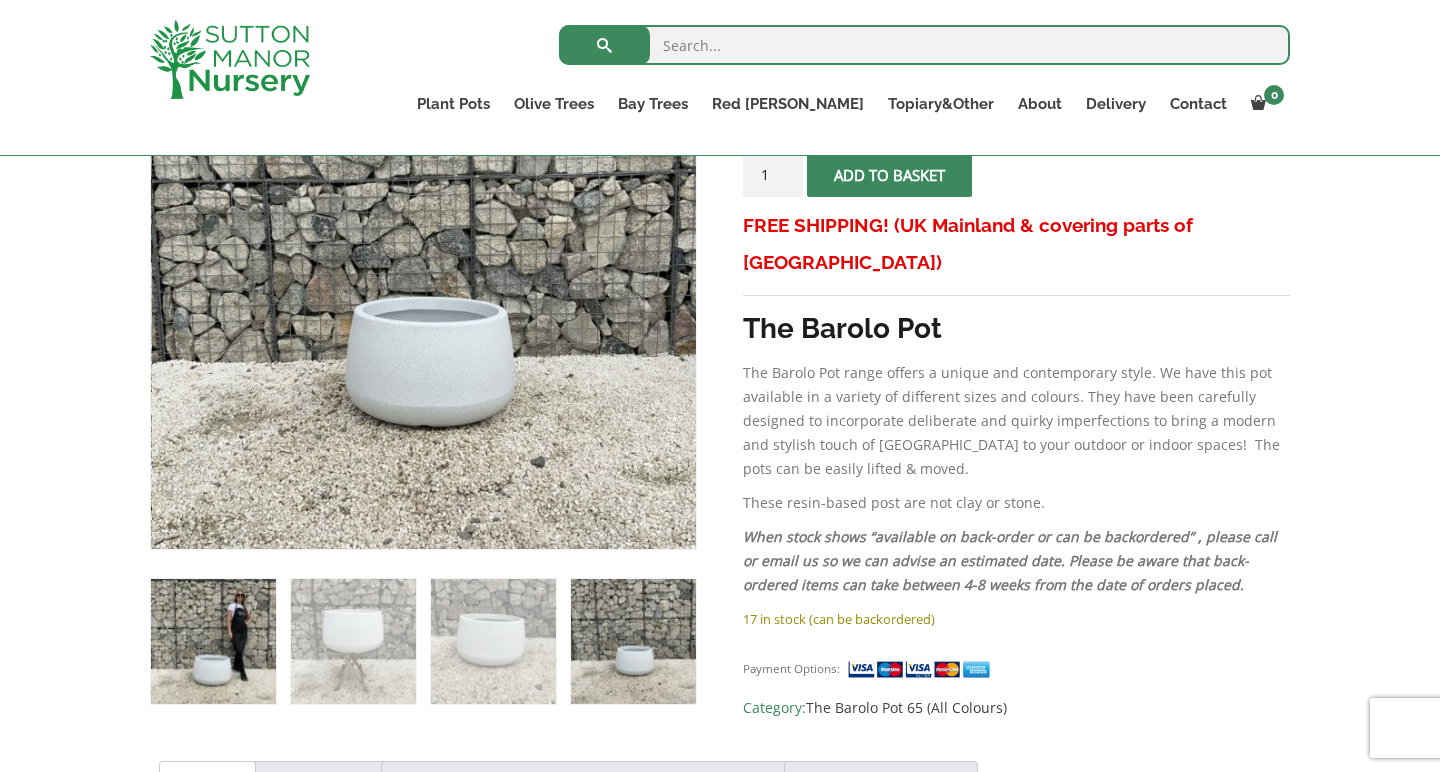 click at bounding box center (213, 641) 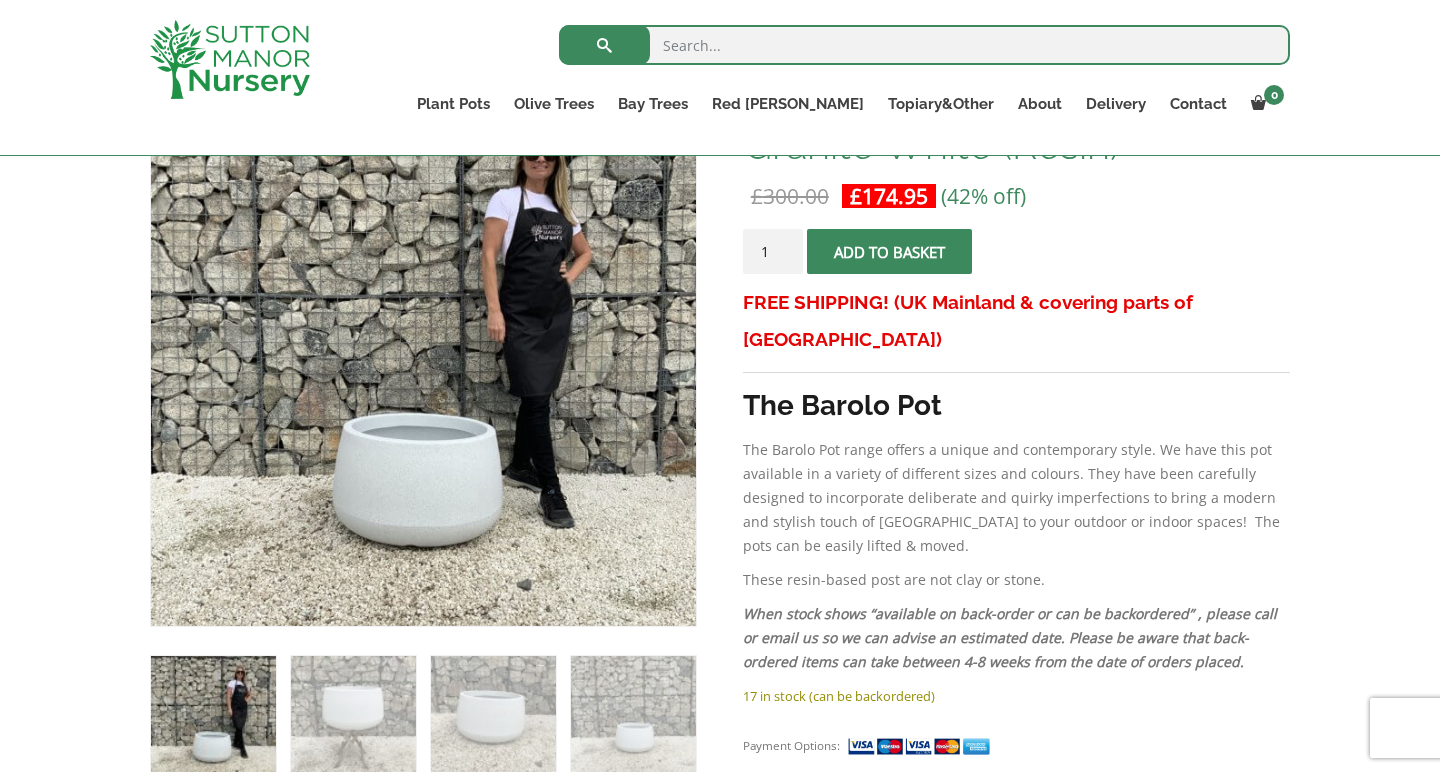 scroll, scrollTop: 384, scrollLeft: 0, axis: vertical 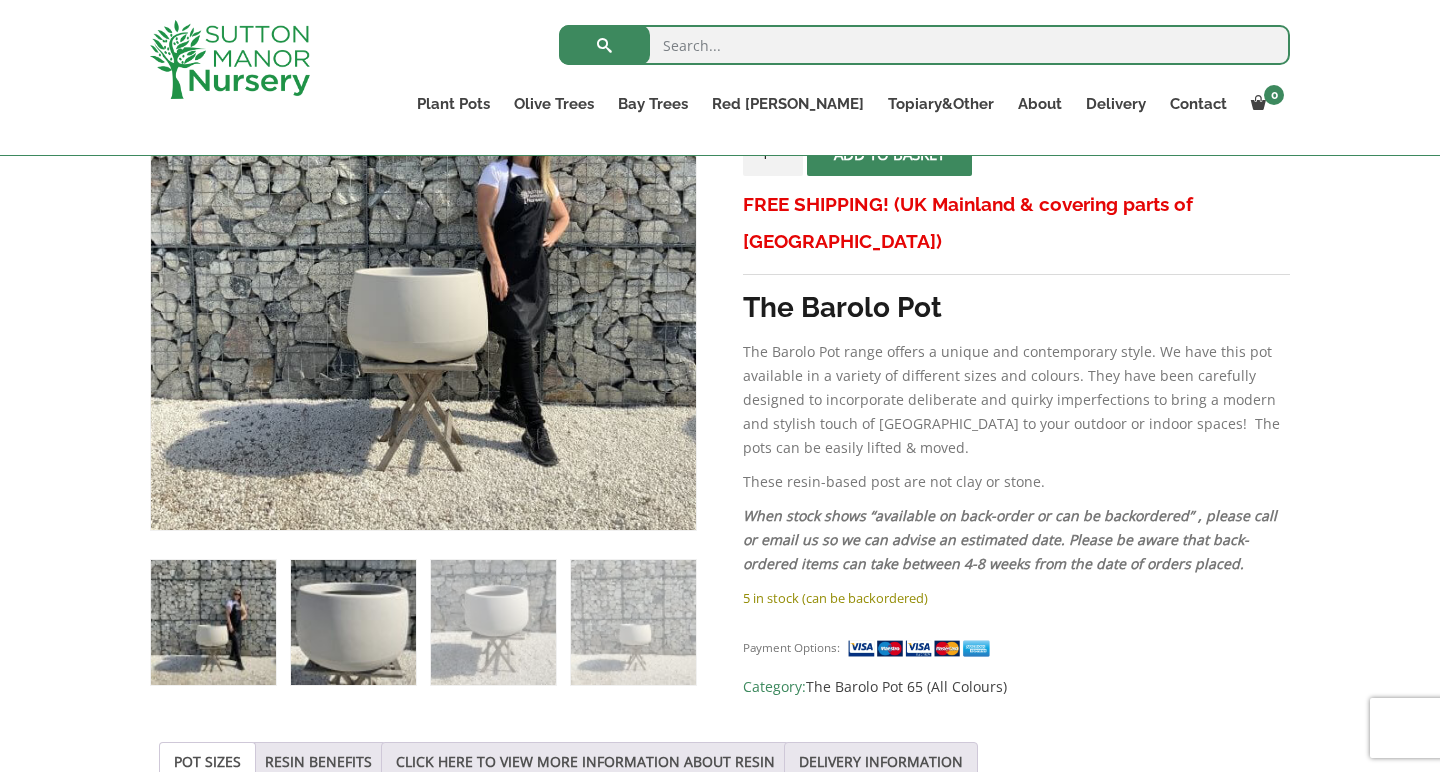 click at bounding box center [353, 622] 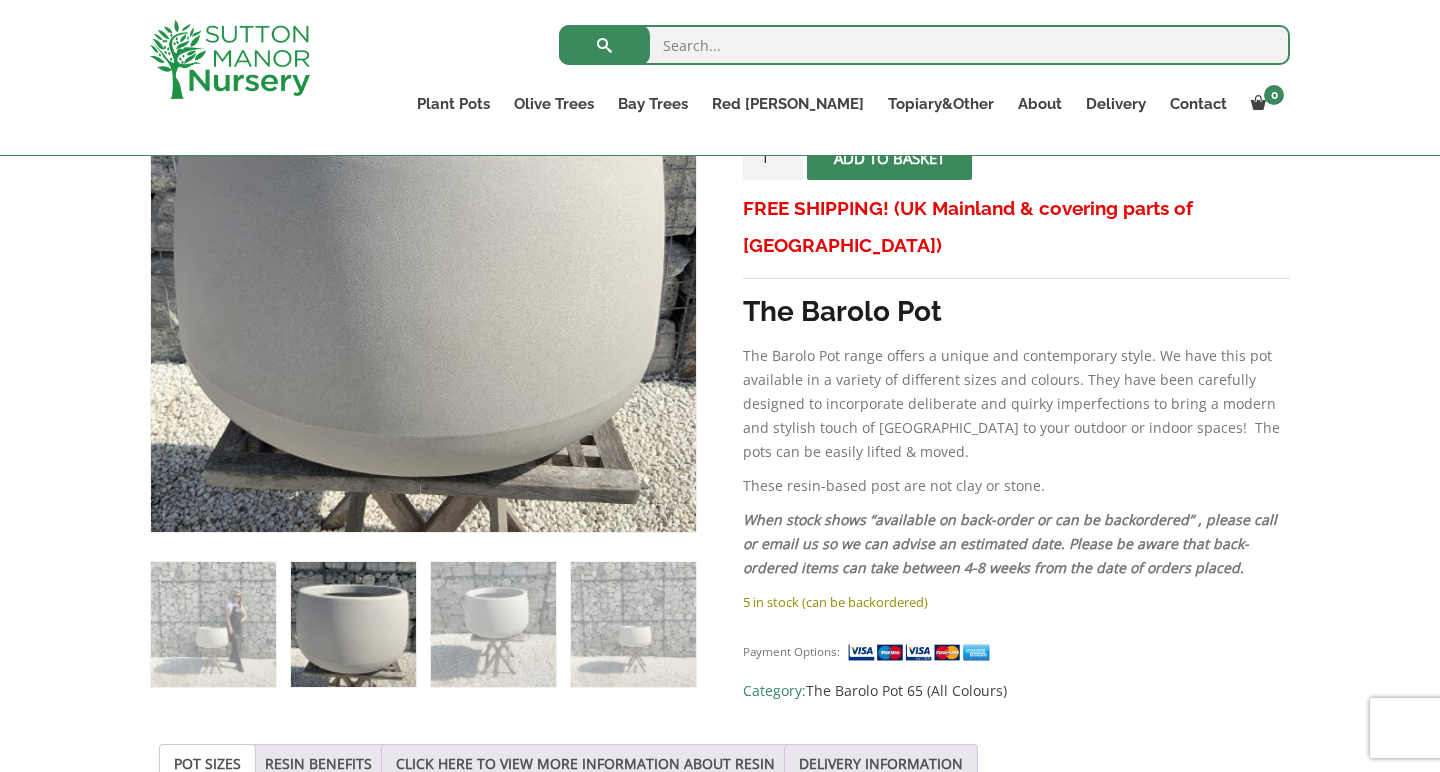 scroll, scrollTop: 475, scrollLeft: 0, axis: vertical 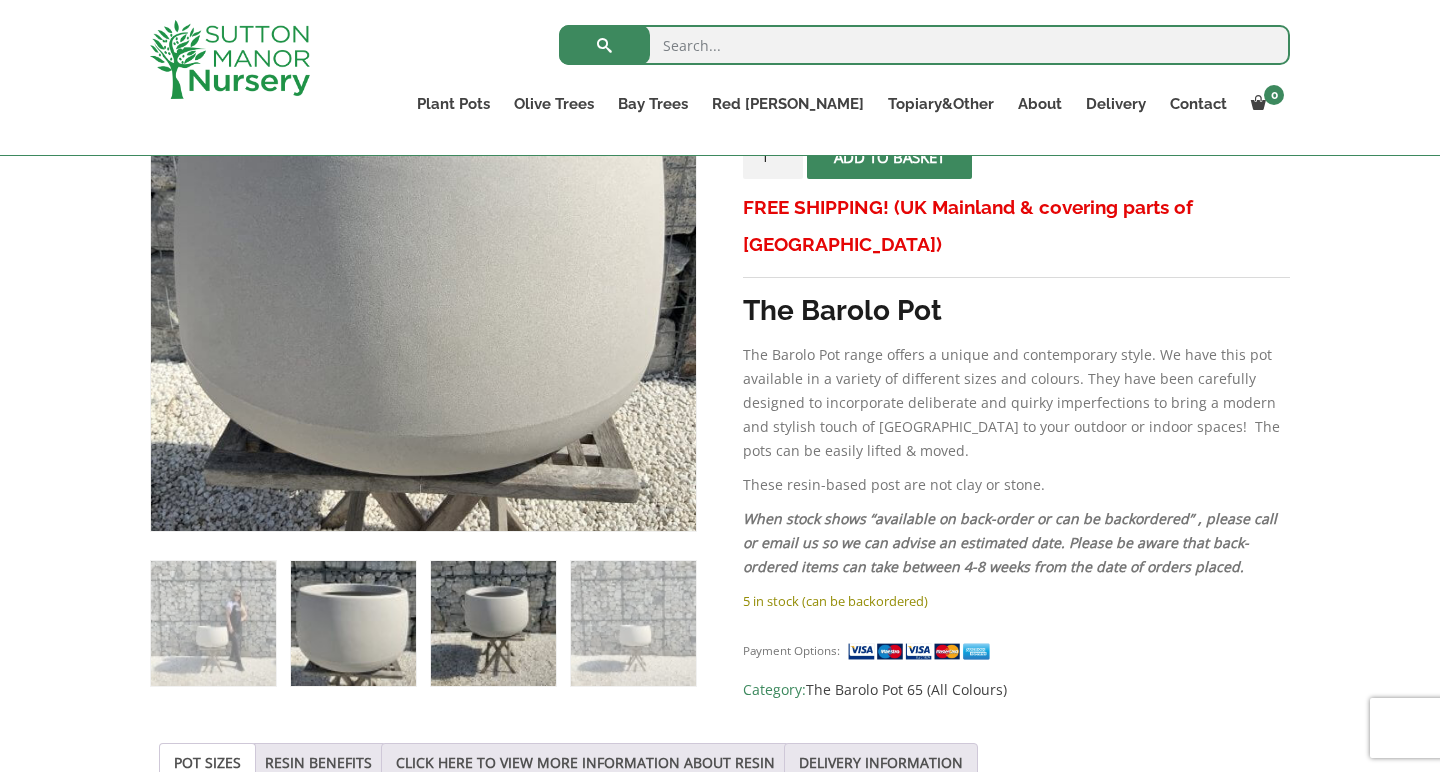 click at bounding box center (493, 623) 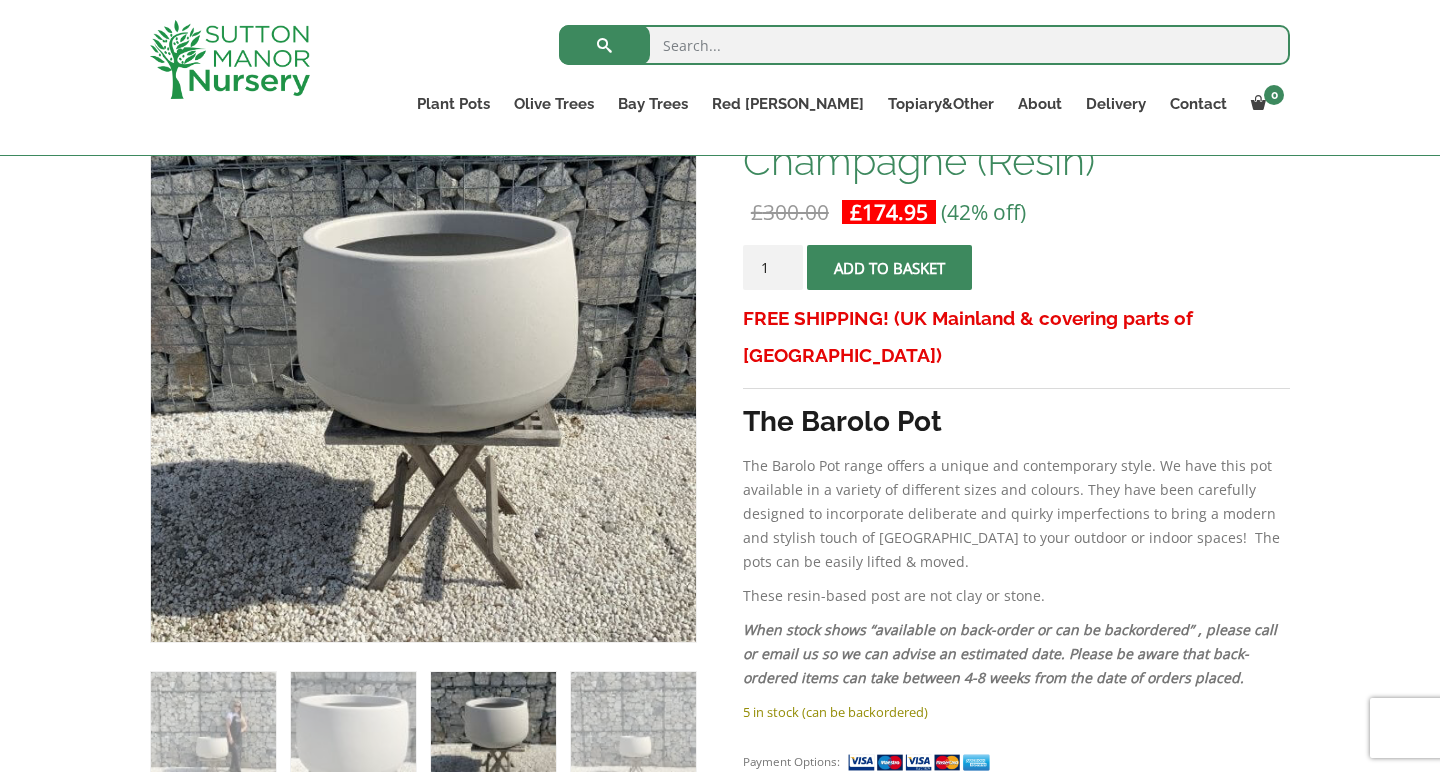 scroll, scrollTop: 421, scrollLeft: 0, axis: vertical 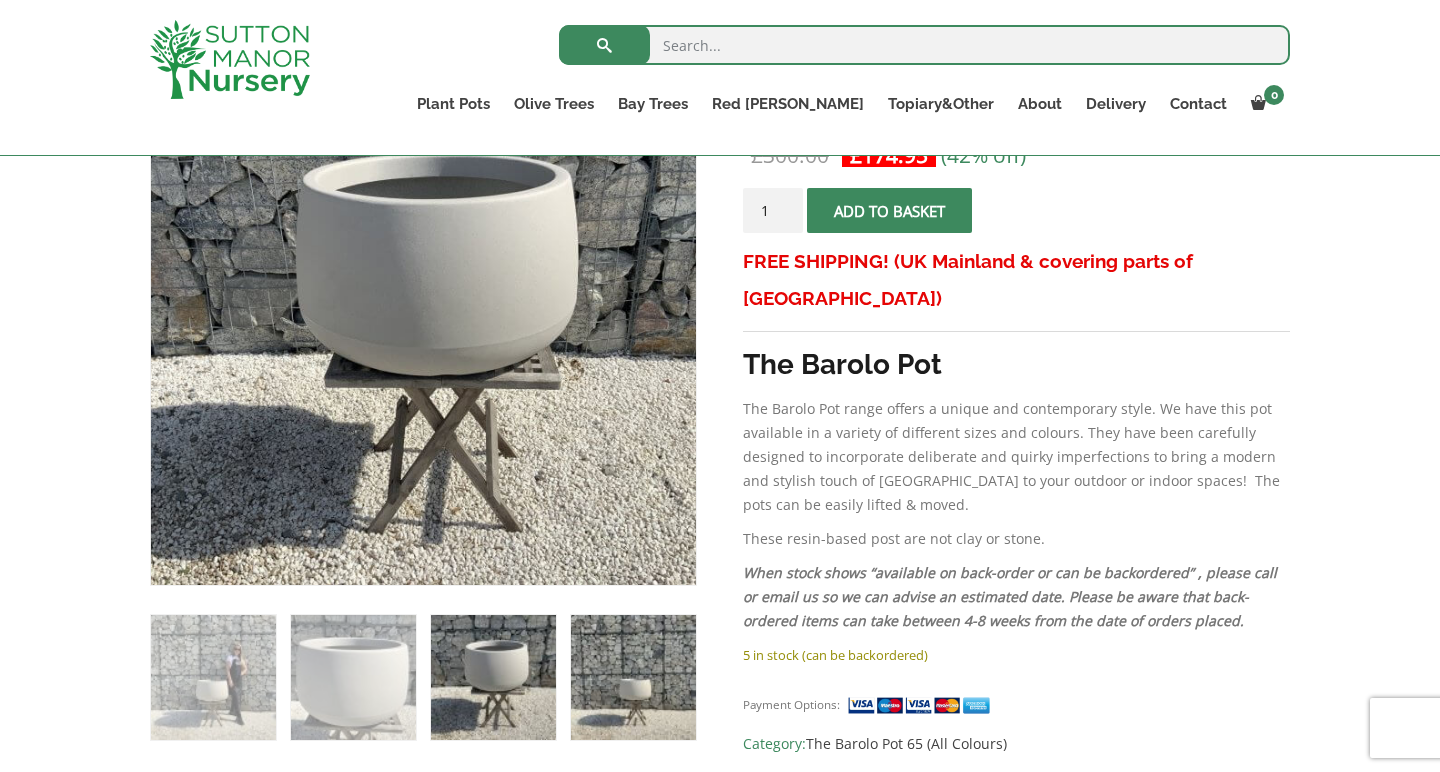 click at bounding box center (633, 677) 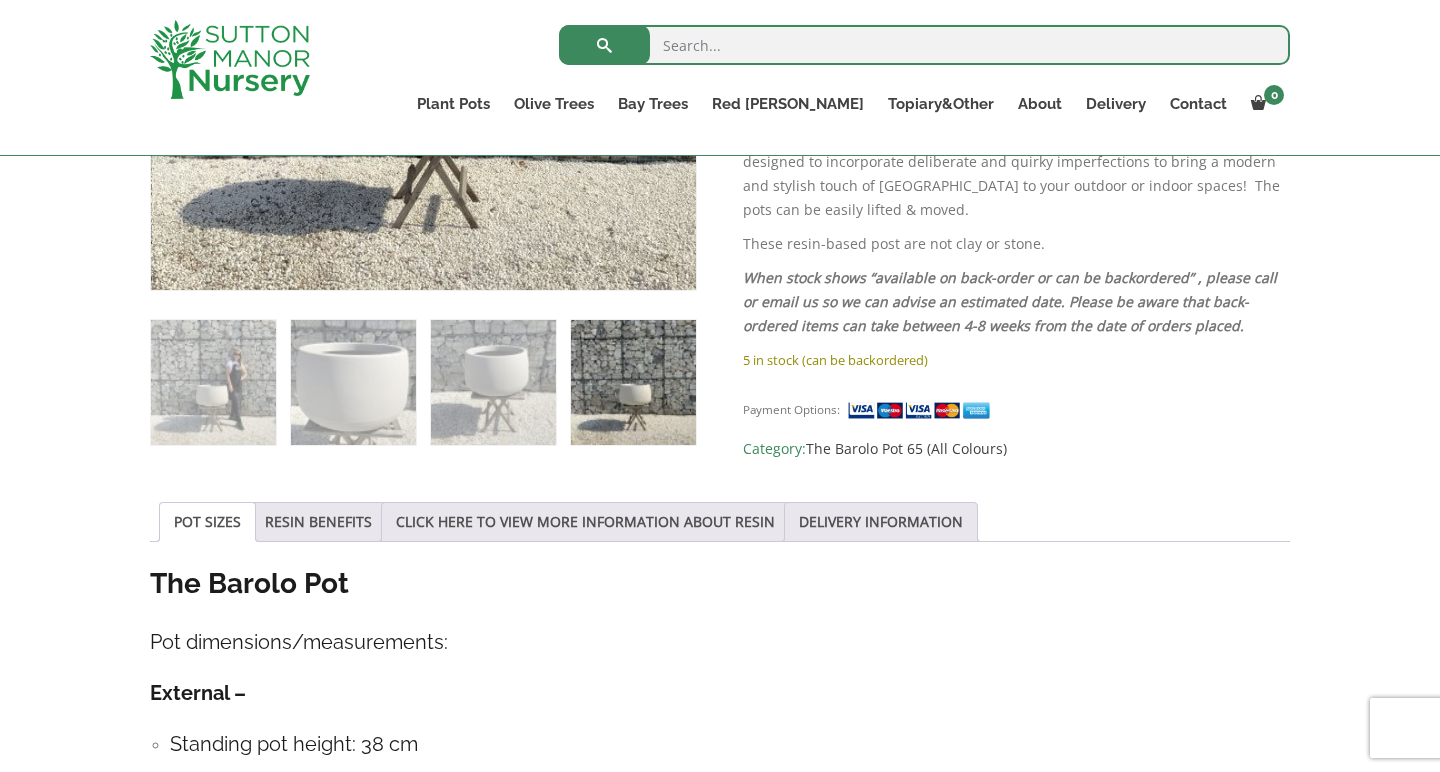 scroll, scrollTop: 560, scrollLeft: 0, axis: vertical 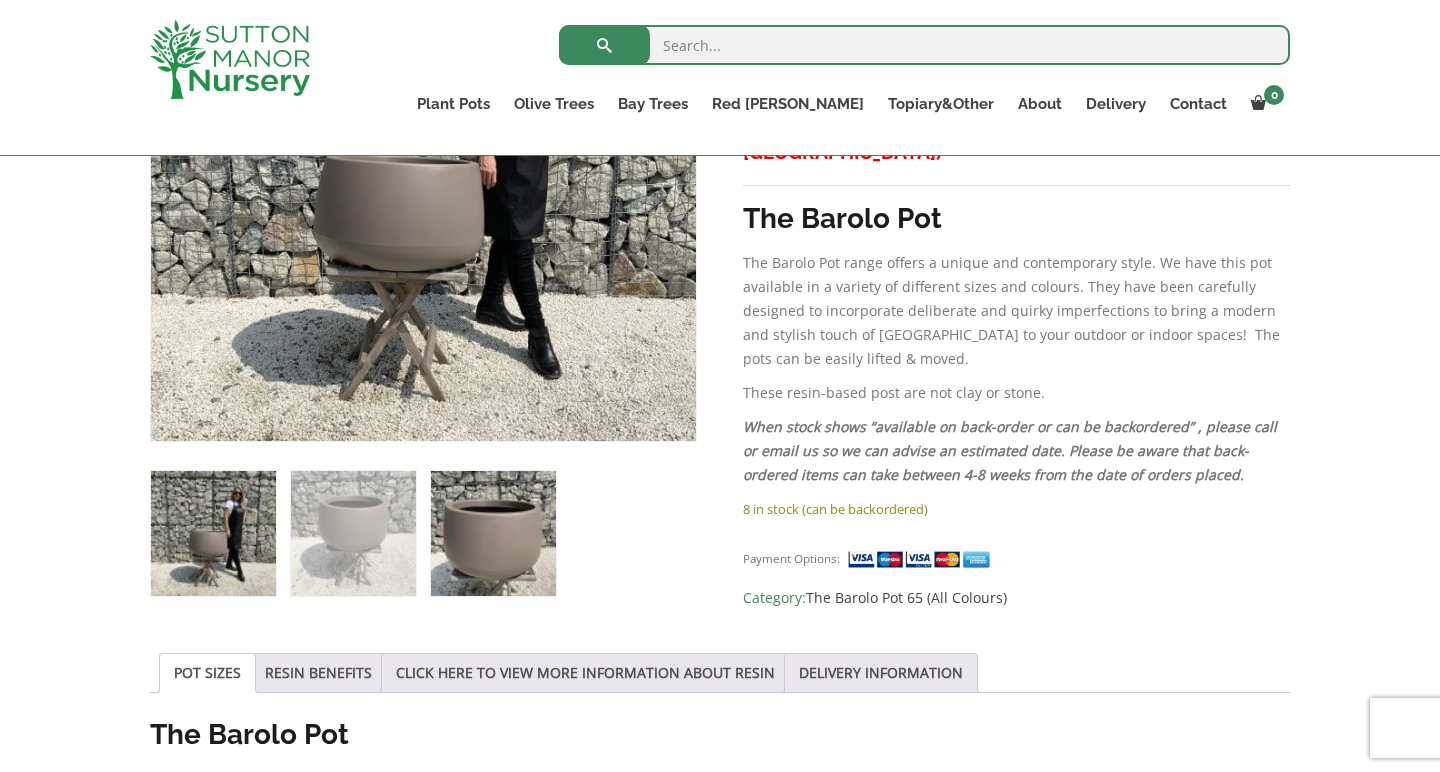 click at bounding box center [493, 533] 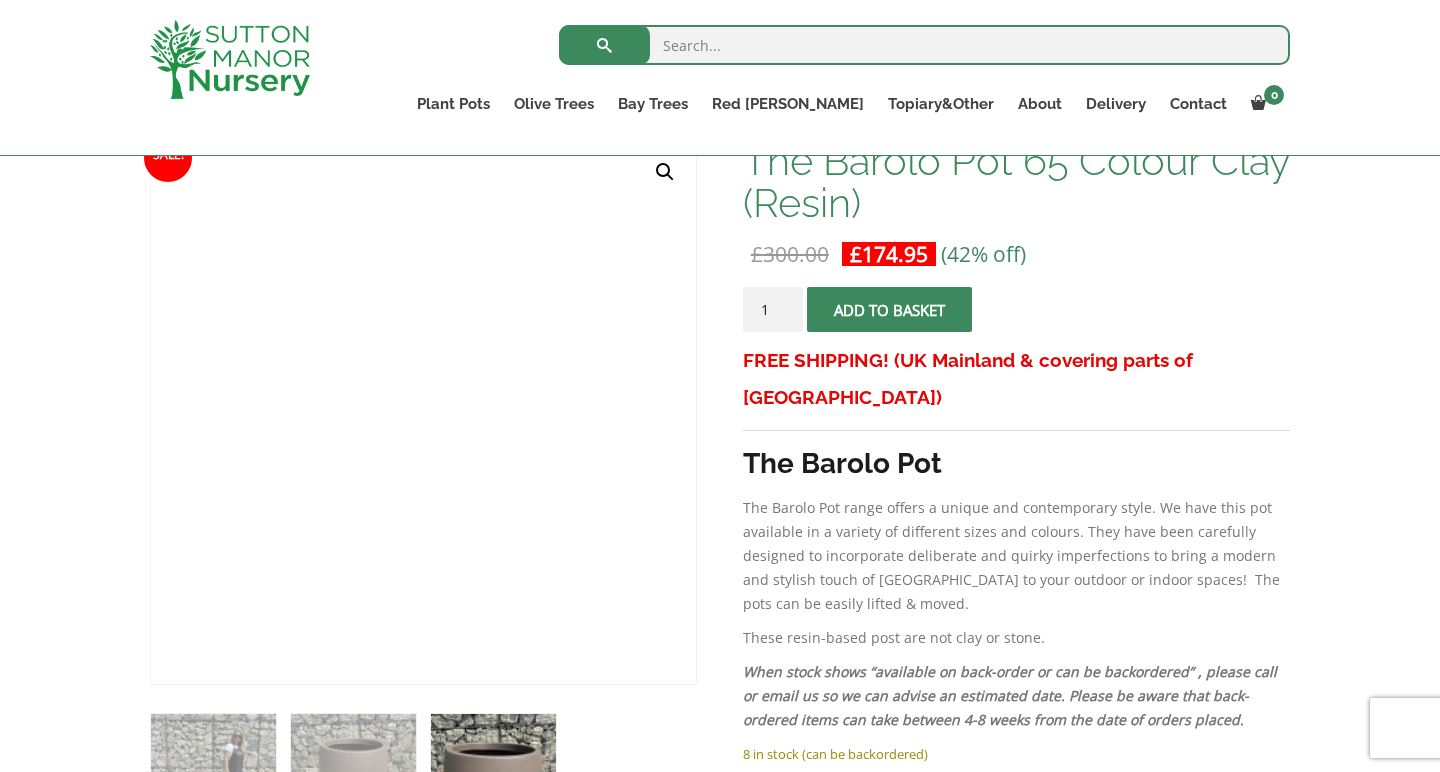 scroll, scrollTop: 315, scrollLeft: 0, axis: vertical 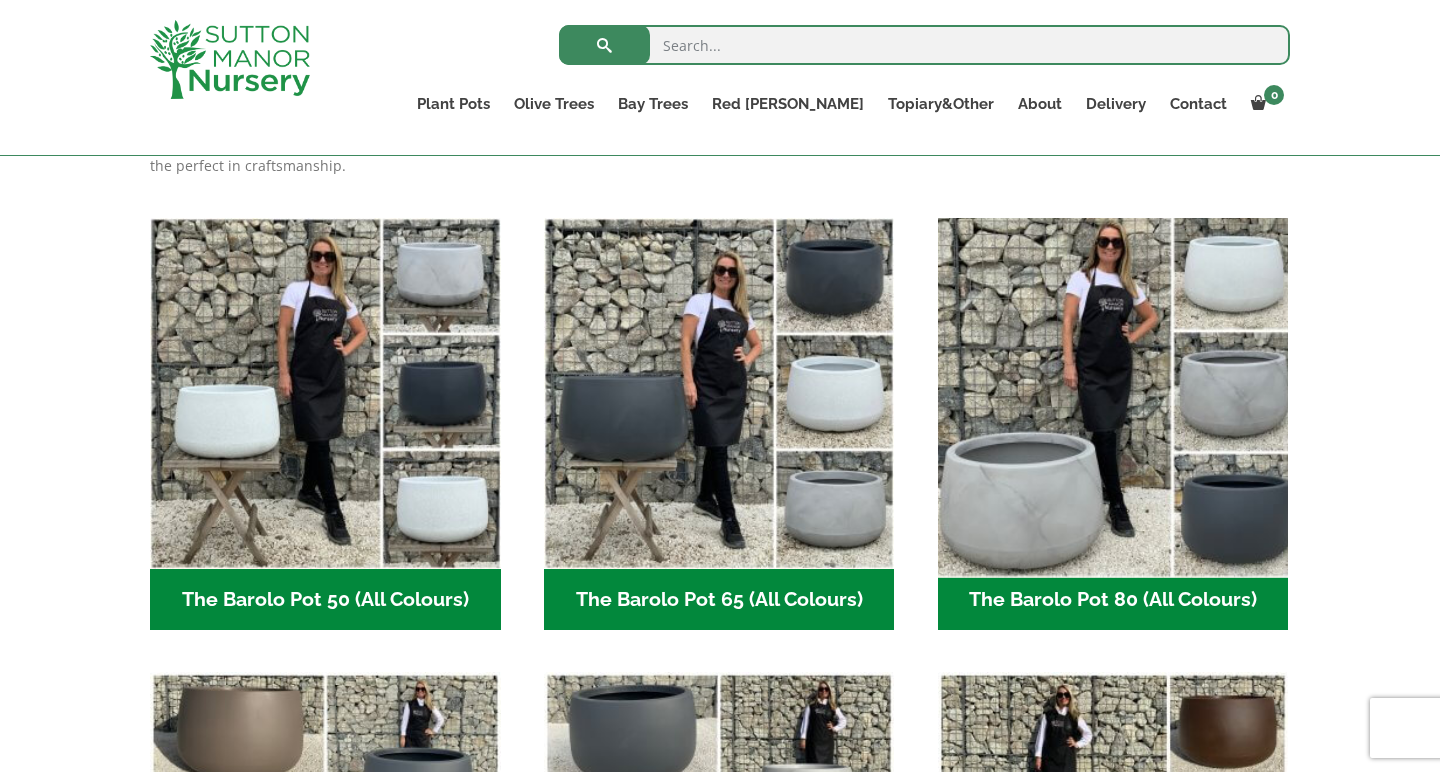 click at bounding box center [1113, 393] 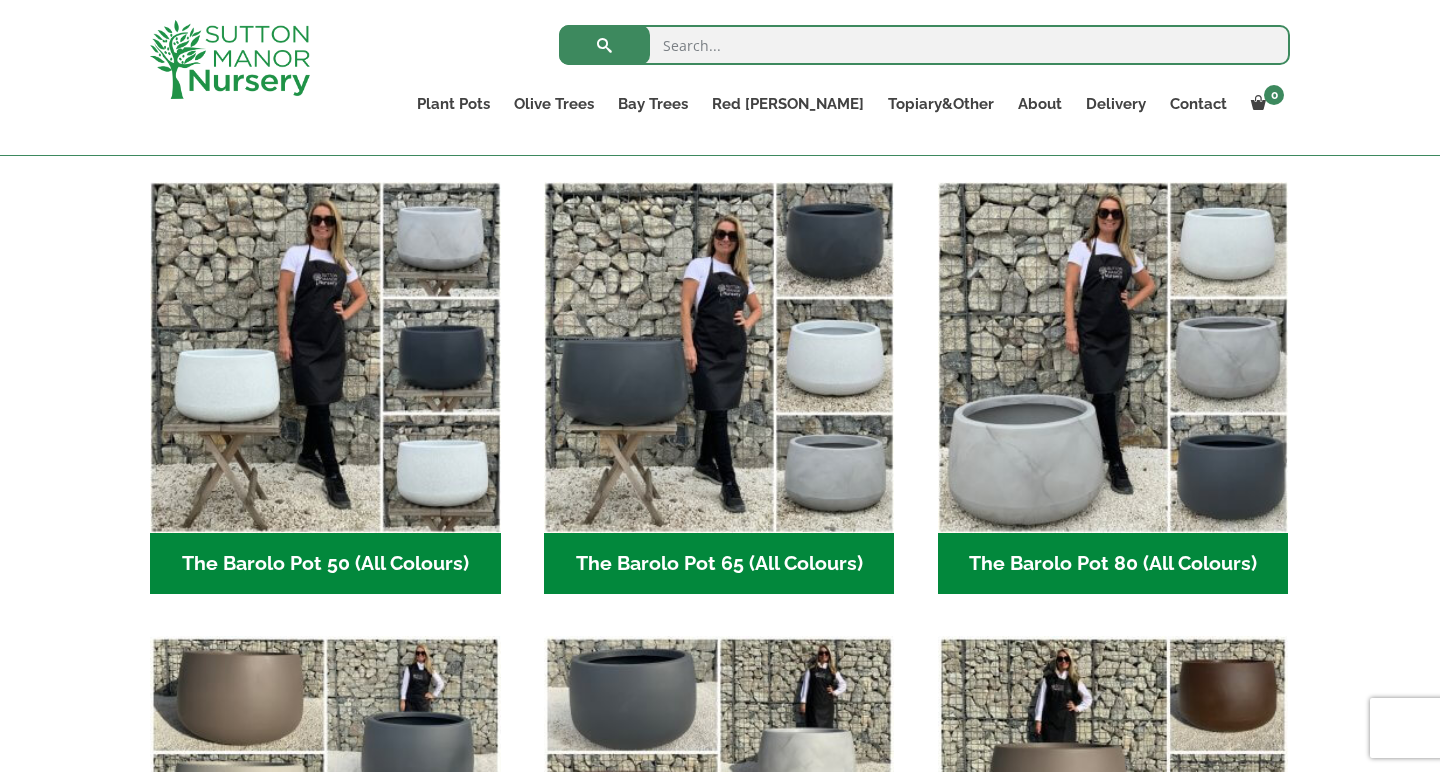 click on "The Barolo Pot 50 (All Colours)  (6)" at bounding box center (325, 564) 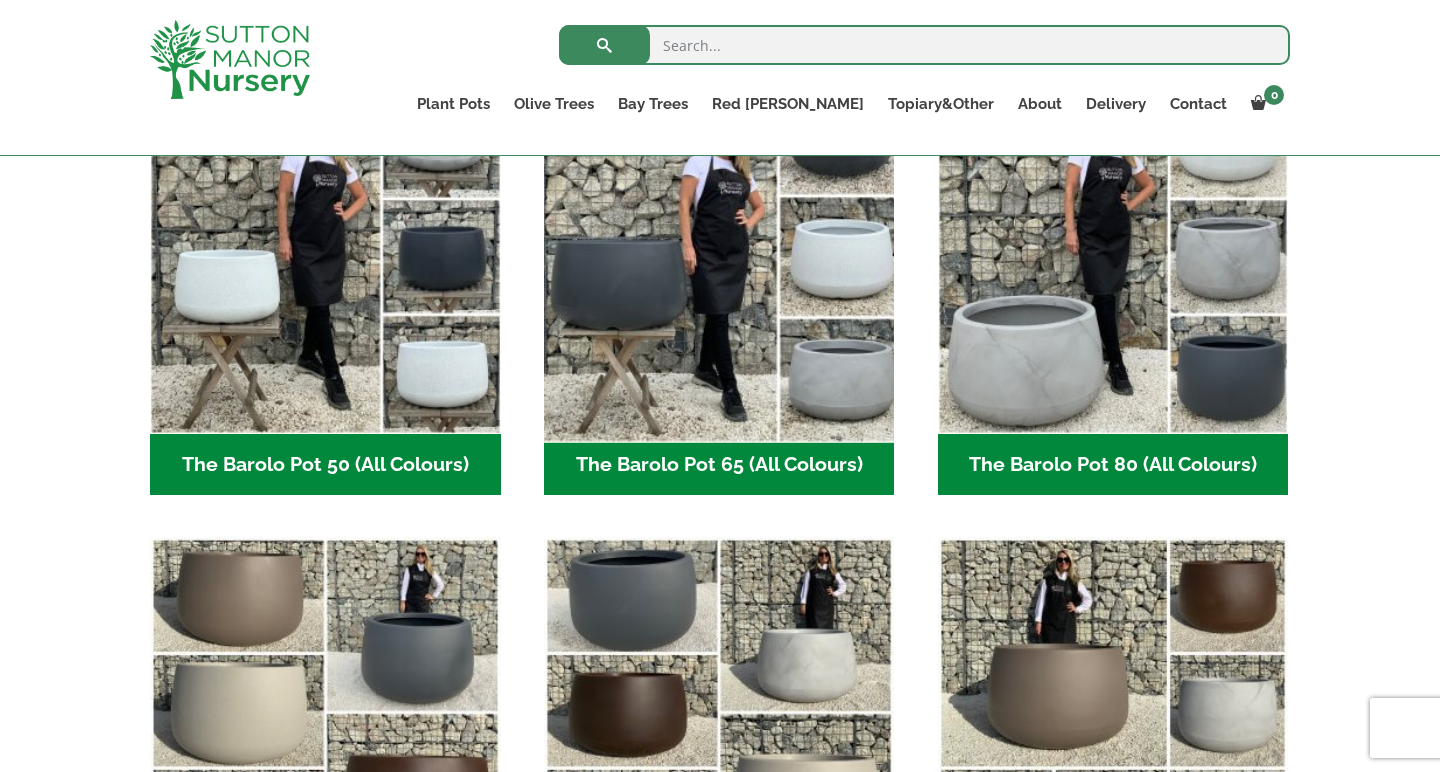 scroll, scrollTop: 709, scrollLeft: 0, axis: vertical 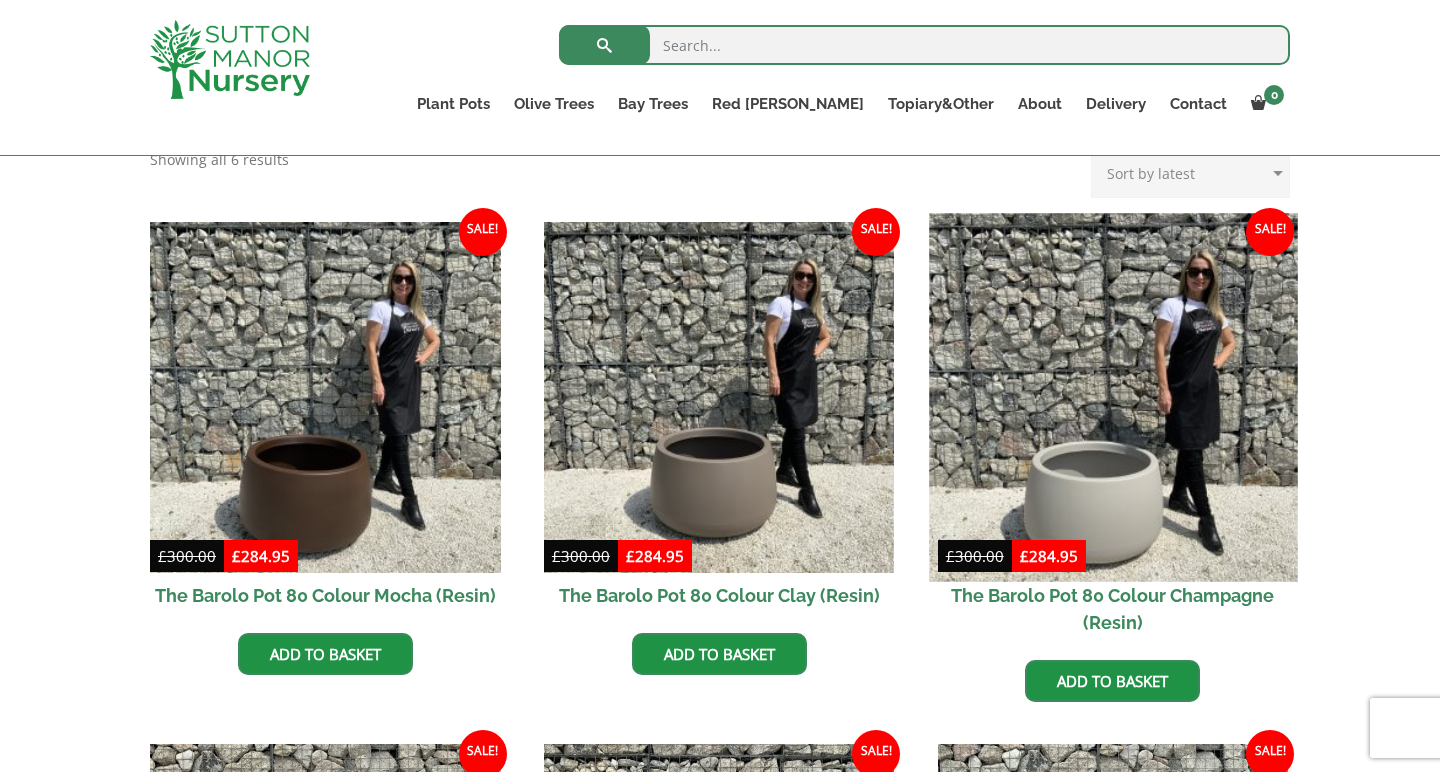 click at bounding box center (1113, 397) 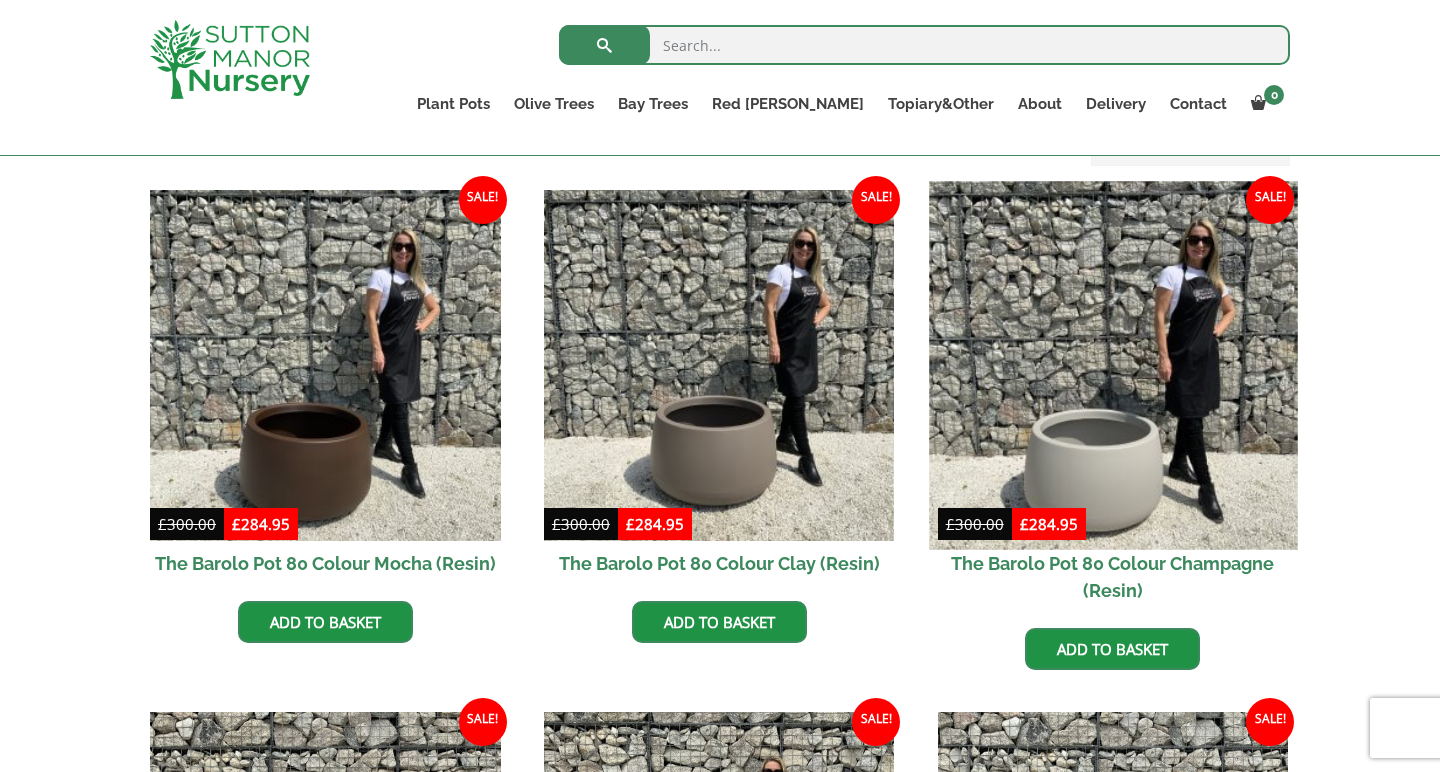 scroll, scrollTop: 488, scrollLeft: 0, axis: vertical 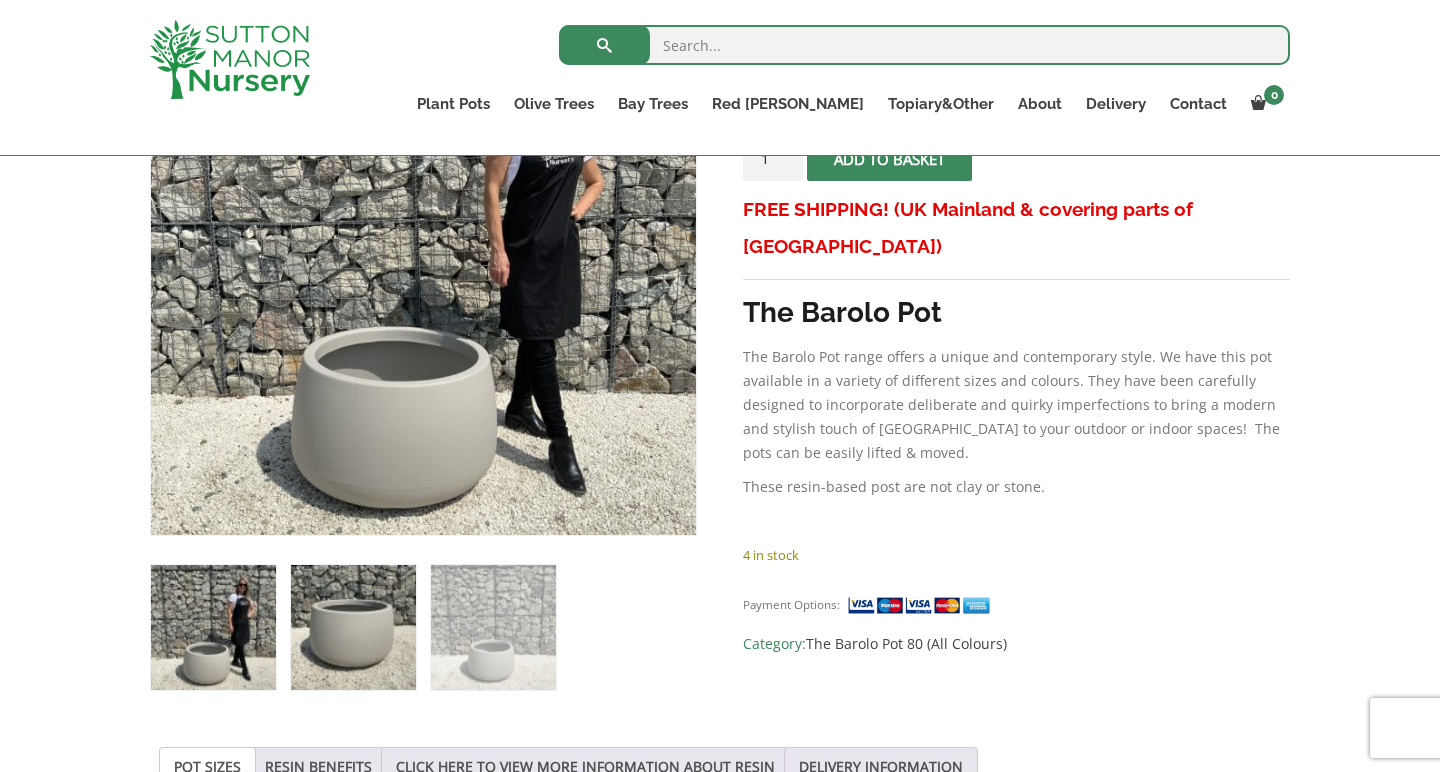 click at bounding box center [353, 627] 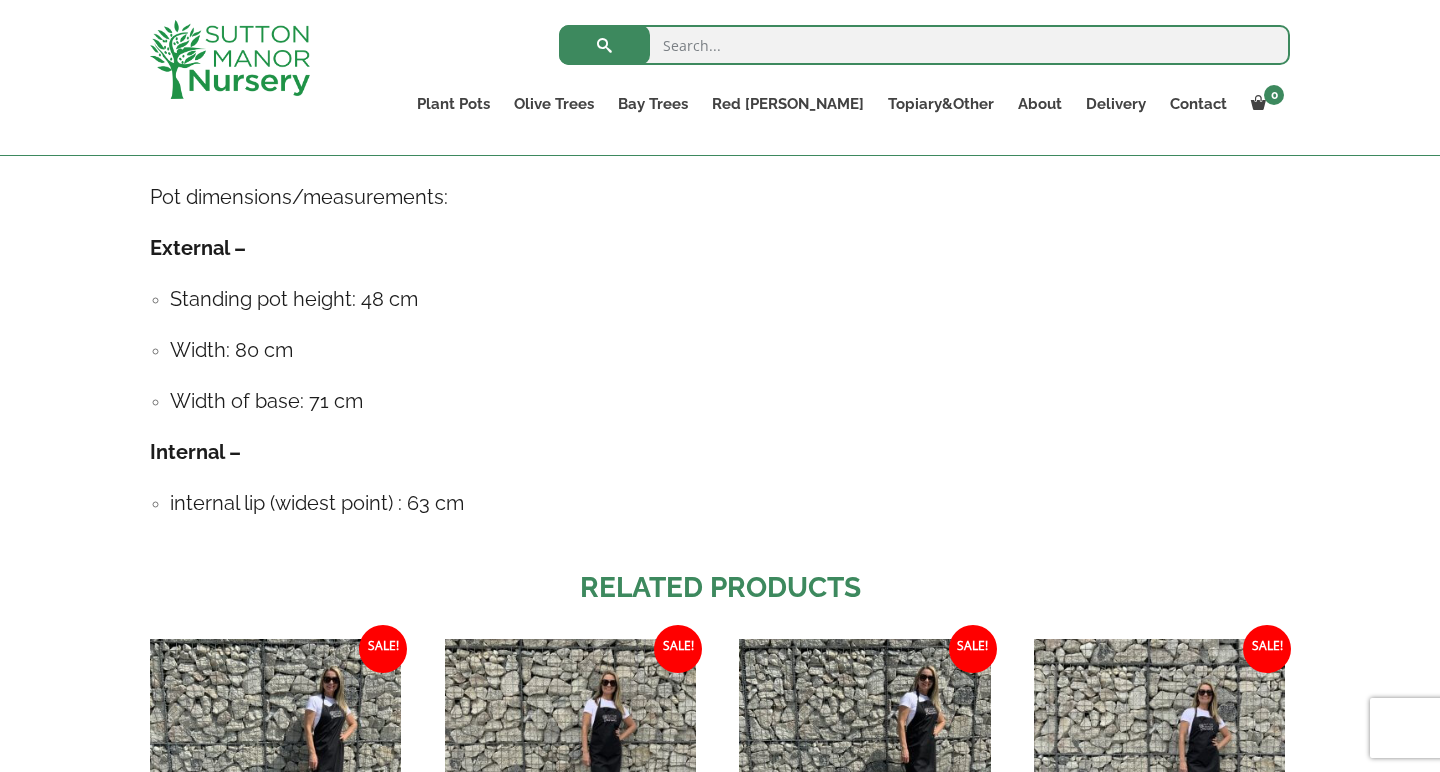 scroll, scrollTop: 1214, scrollLeft: 0, axis: vertical 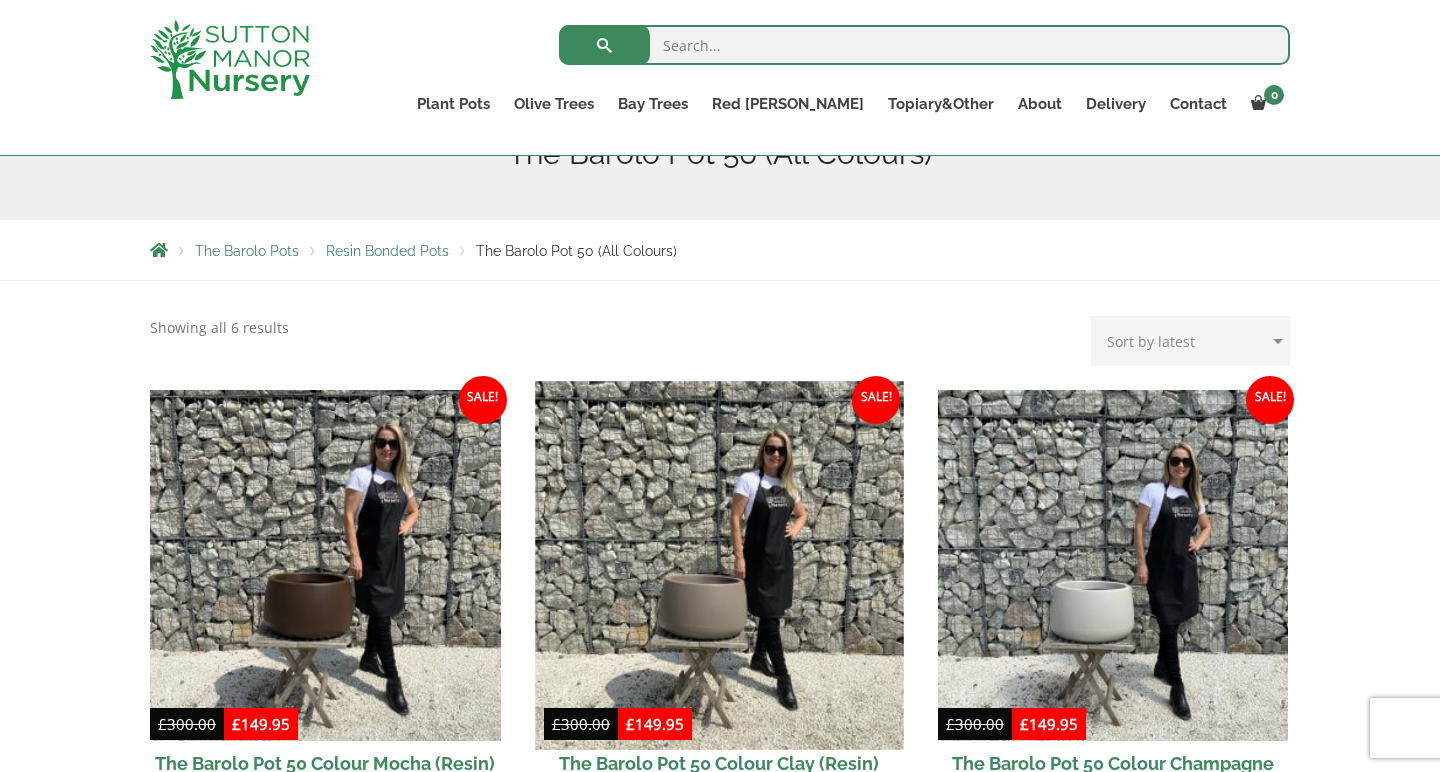 click at bounding box center [719, 565] 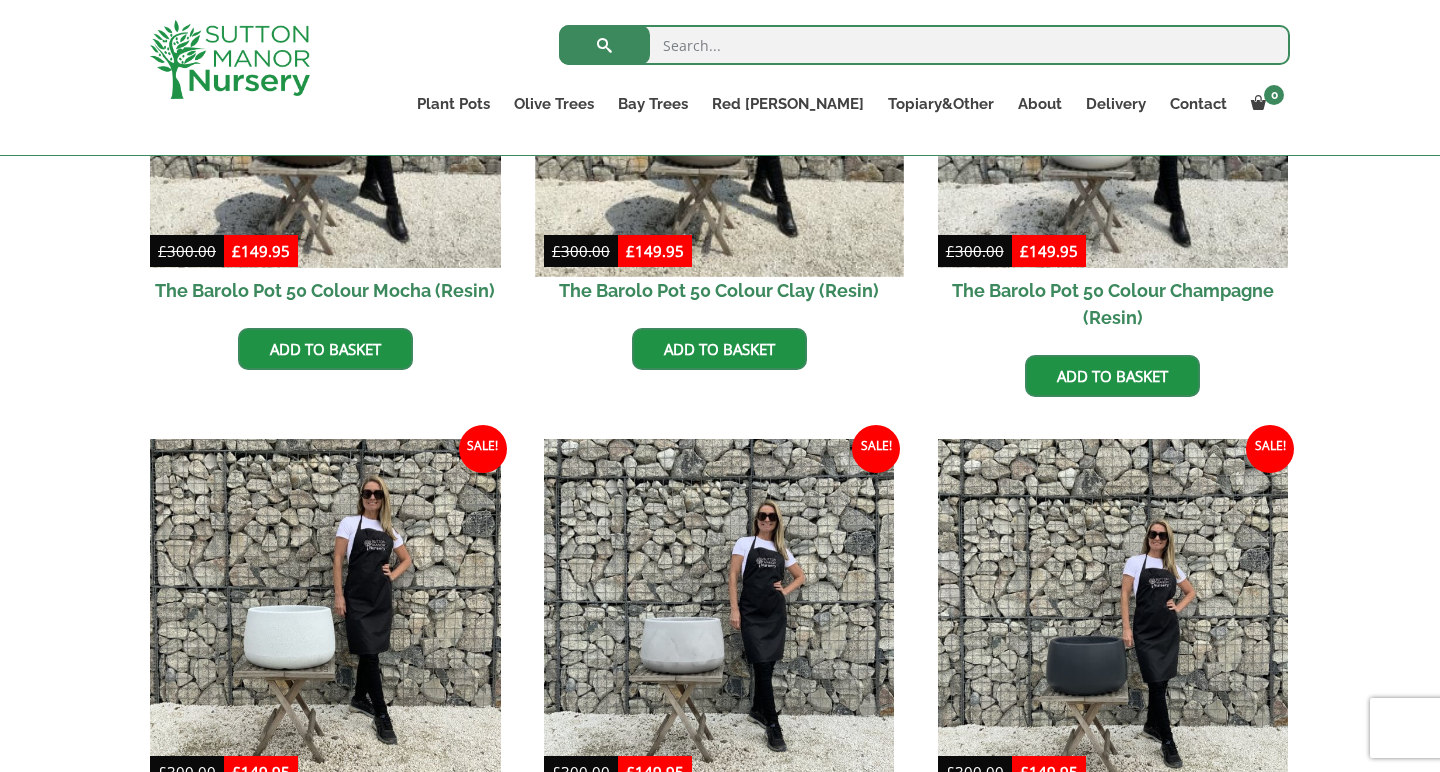 scroll, scrollTop: 759, scrollLeft: 0, axis: vertical 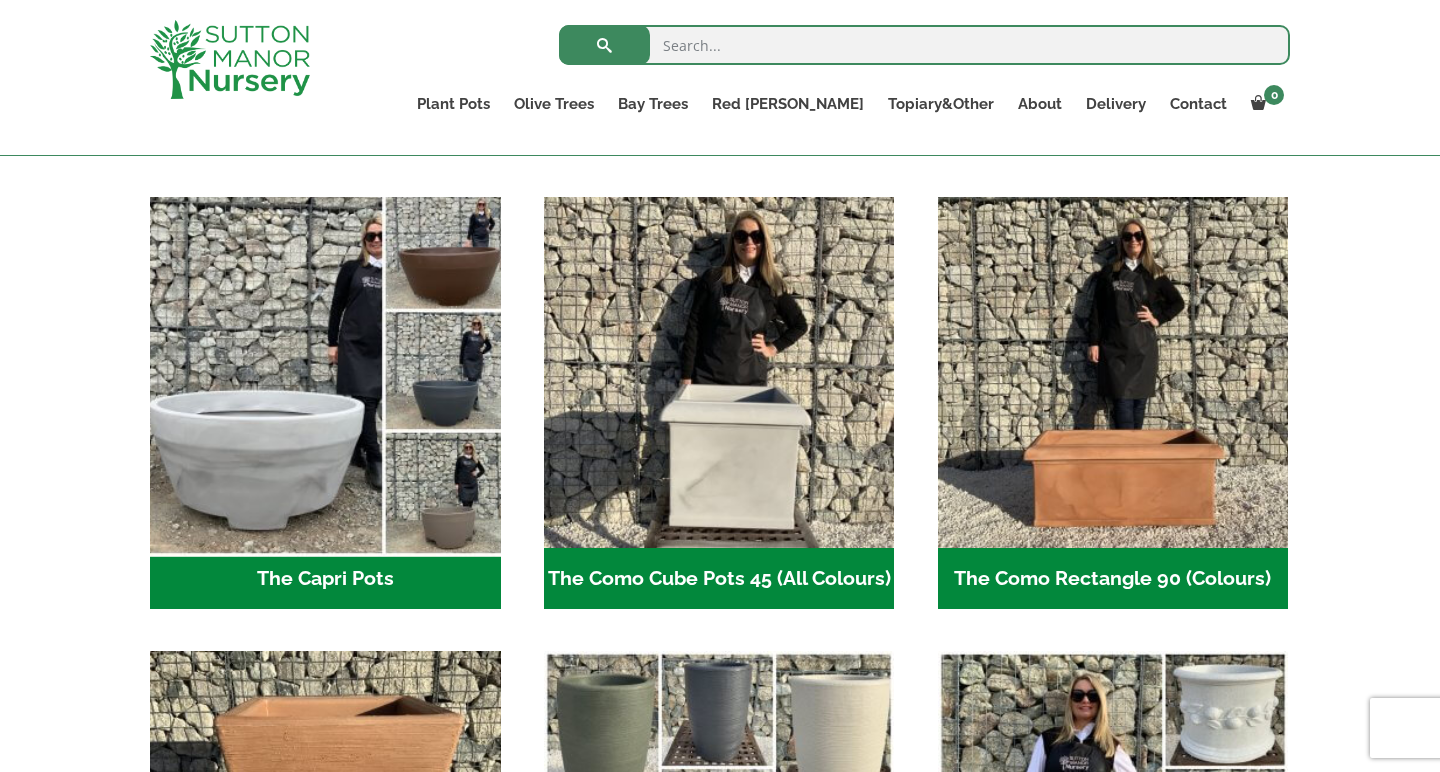 click at bounding box center (325, 373) 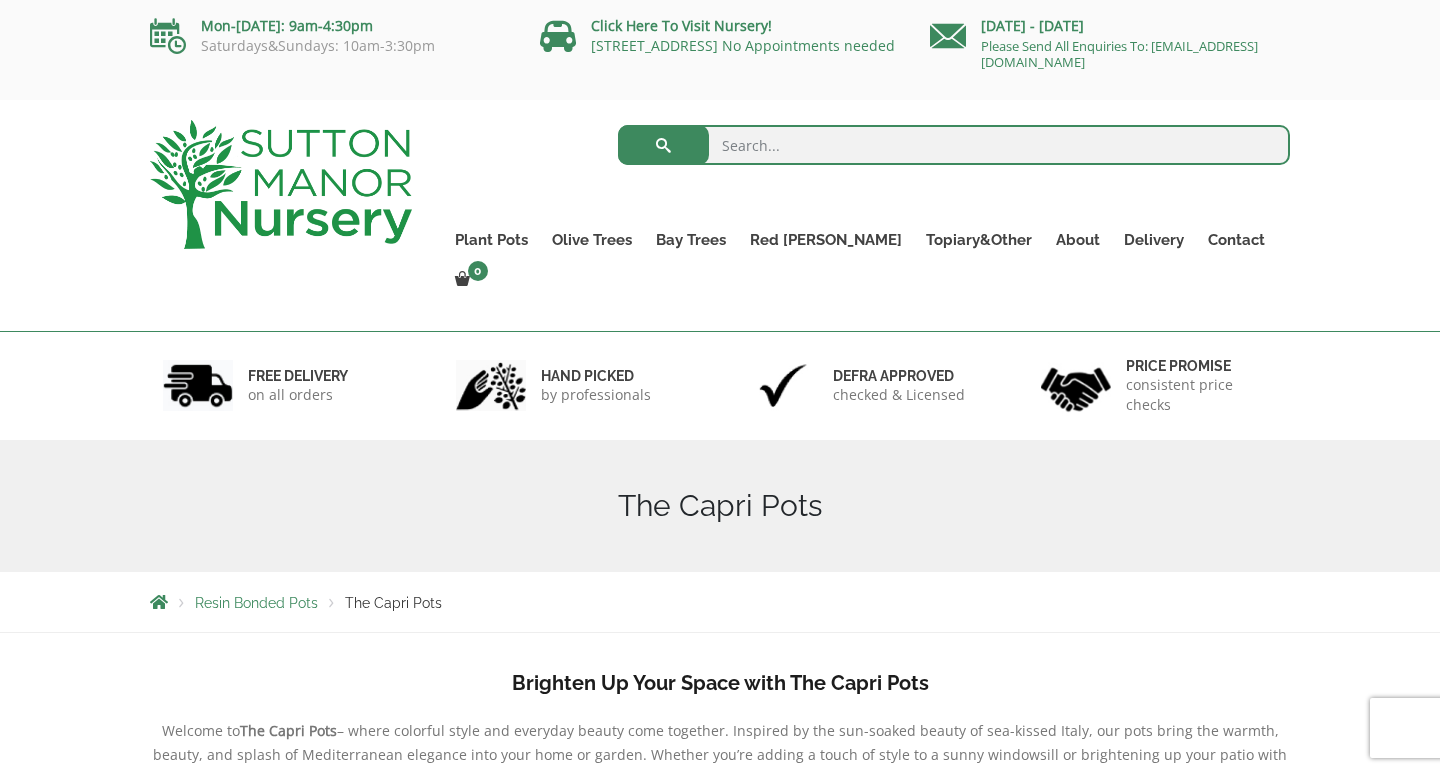 scroll, scrollTop: 0, scrollLeft: 0, axis: both 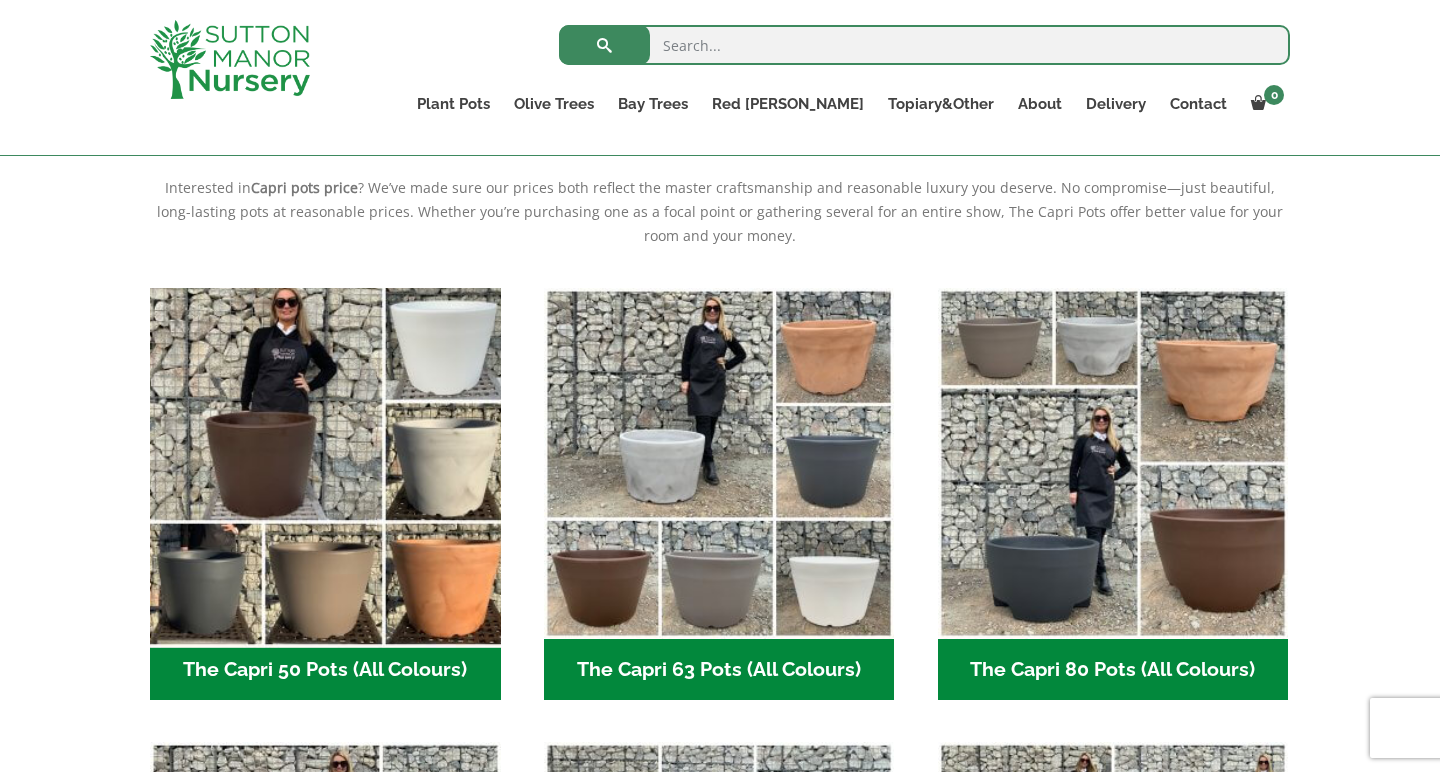 click at bounding box center [325, 463] 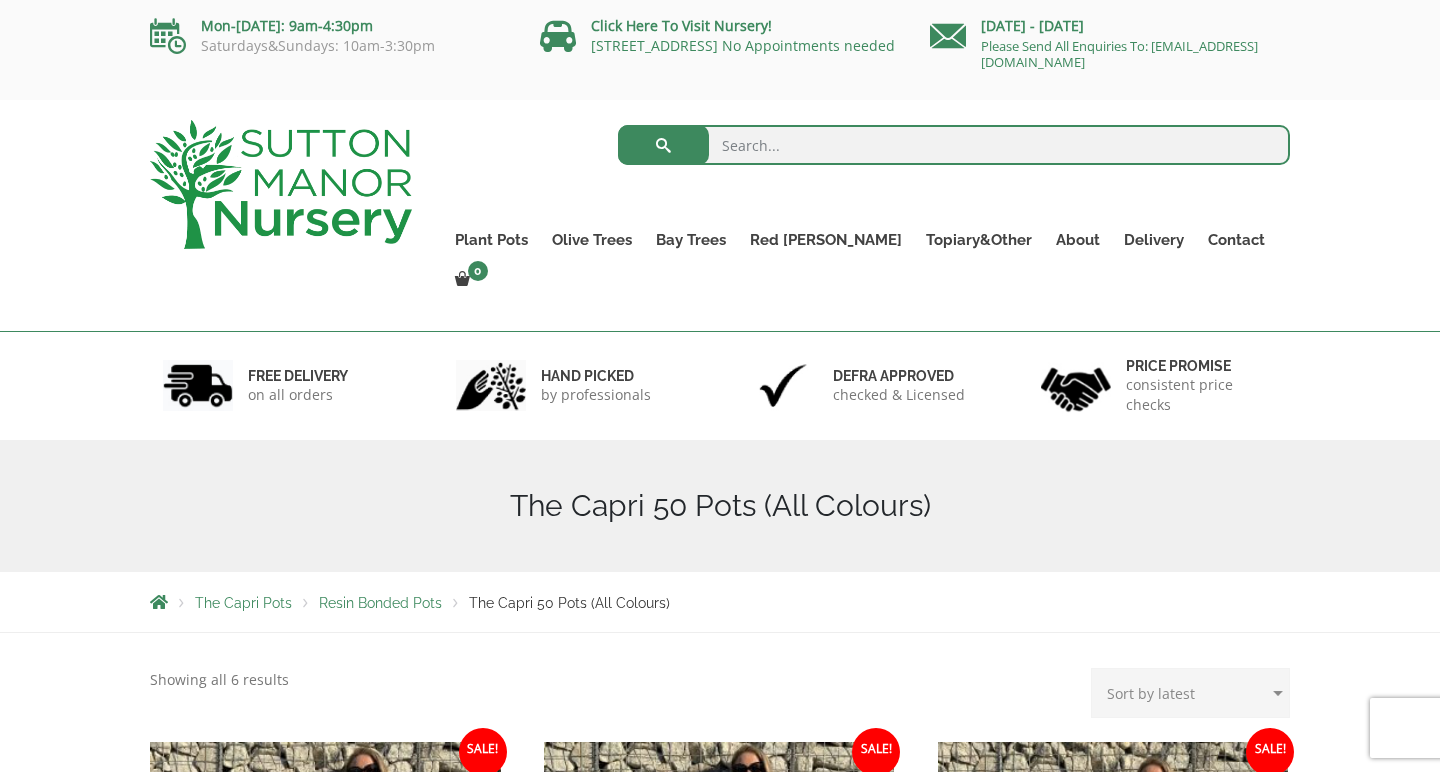 scroll, scrollTop: 0, scrollLeft: 0, axis: both 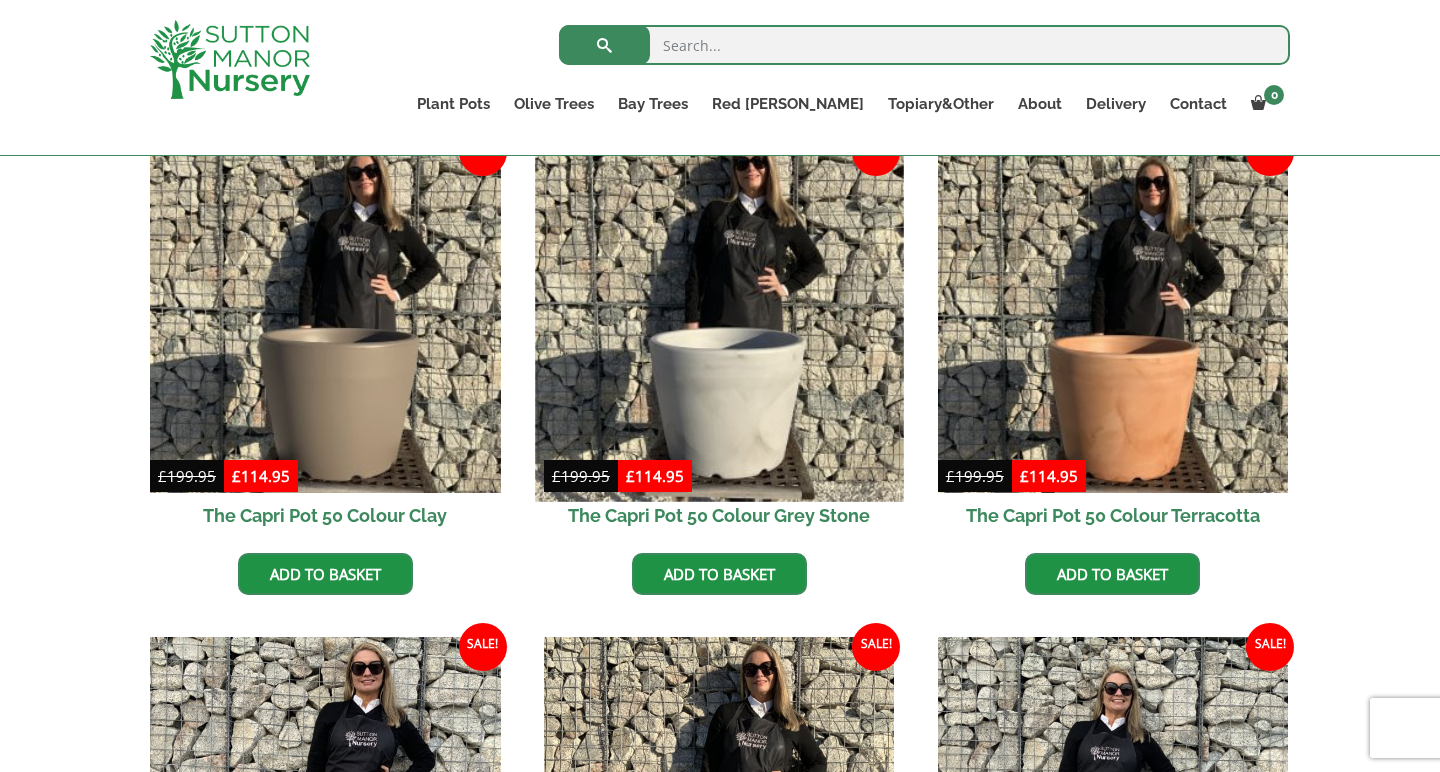 click at bounding box center [719, 317] 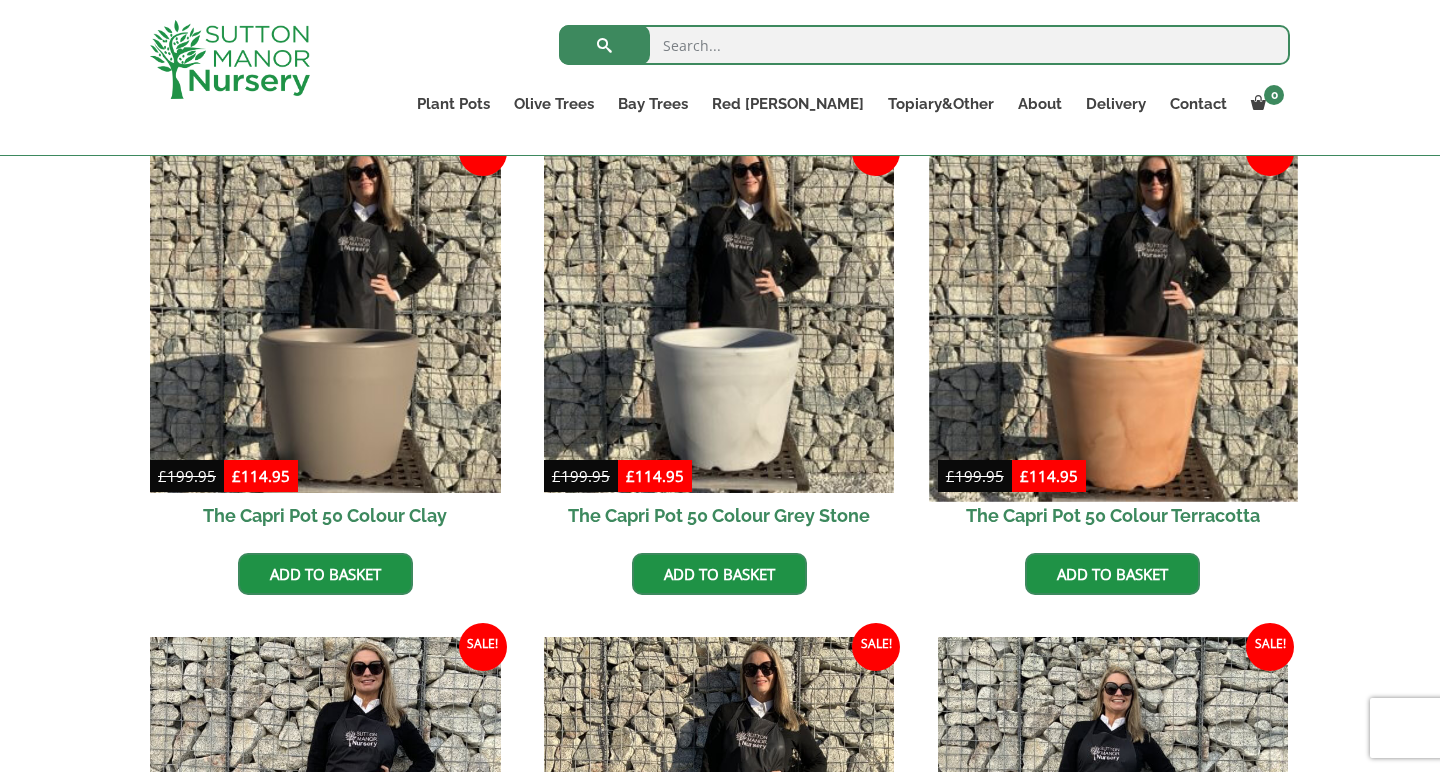 click at bounding box center (1113, 317) 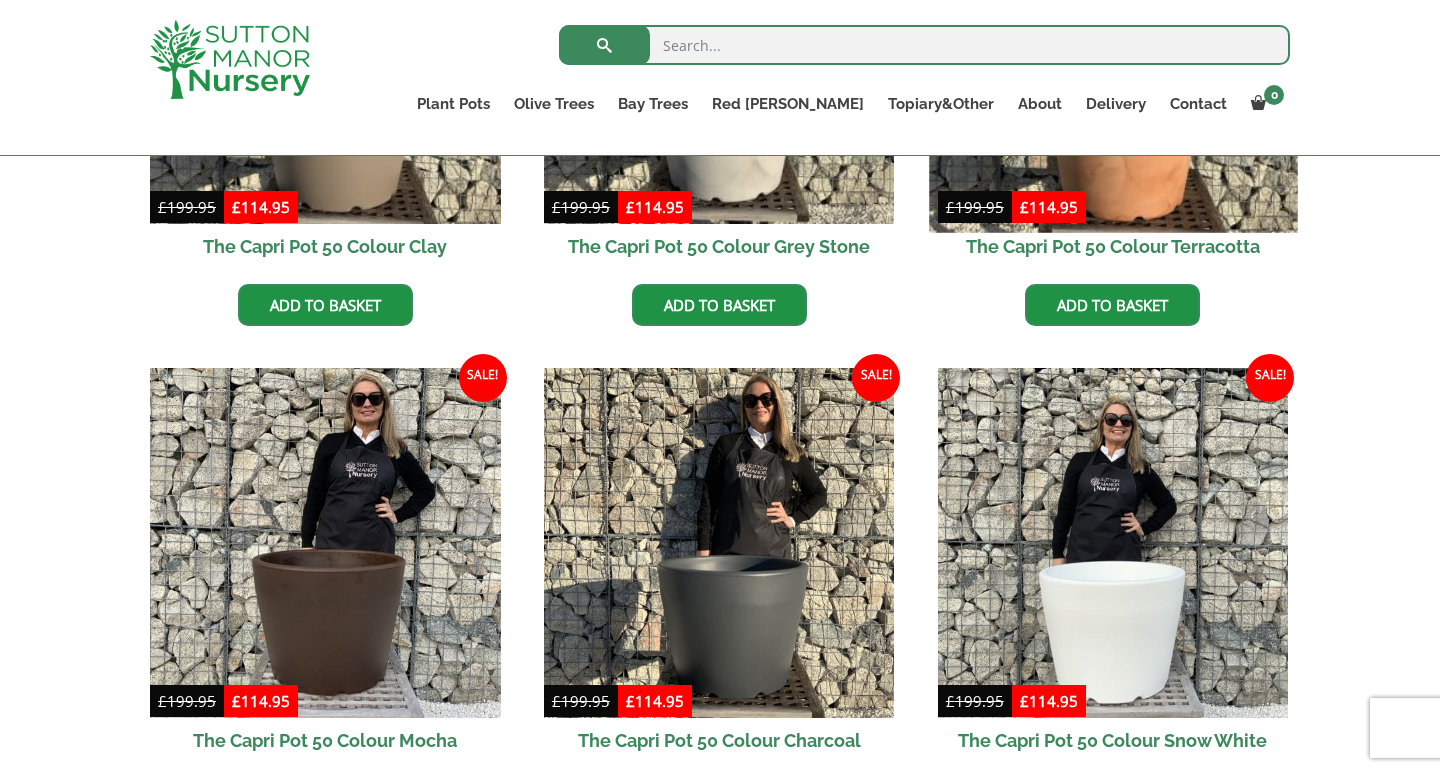 scroll, scrollTop: 969, scrollLeft: 0, axis: vertical 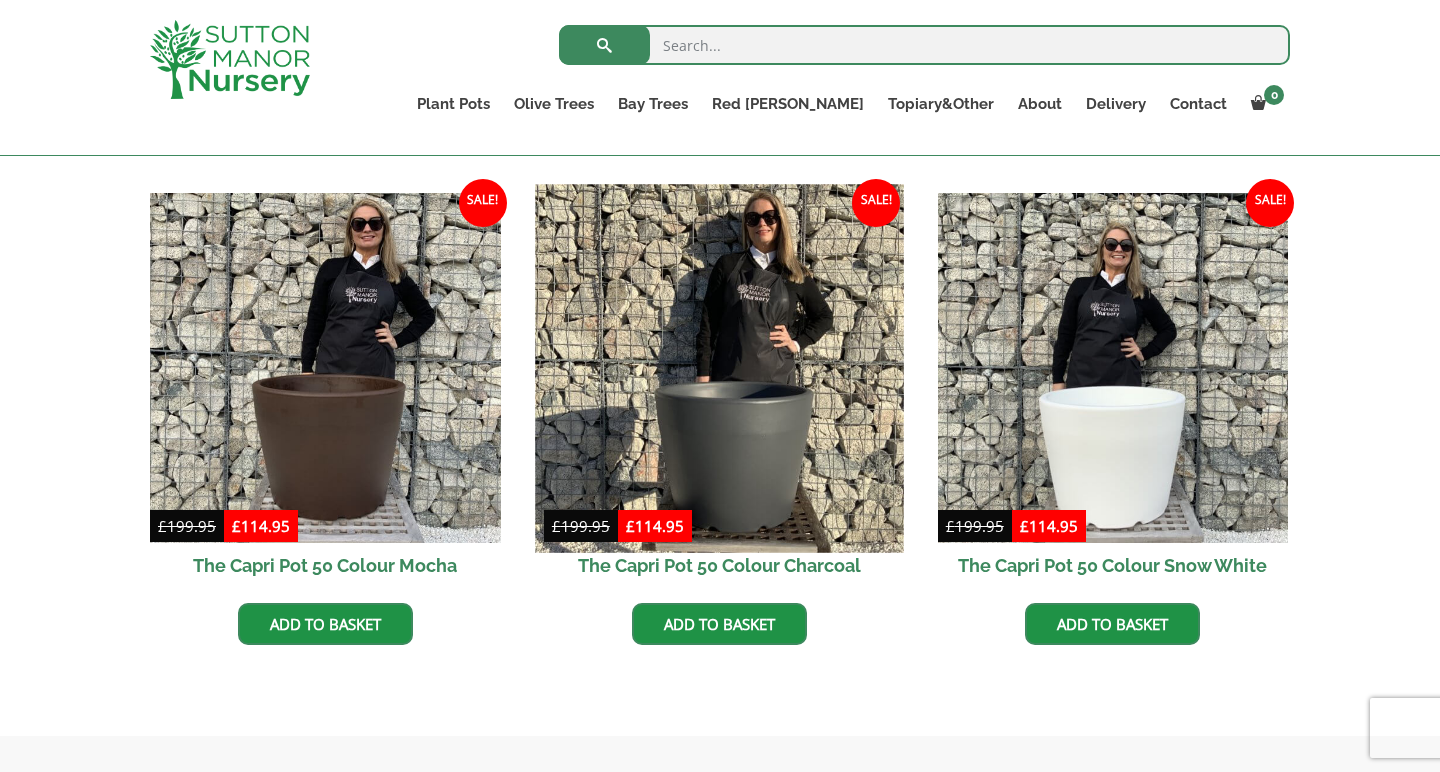 click at bounding box center [719, 368] 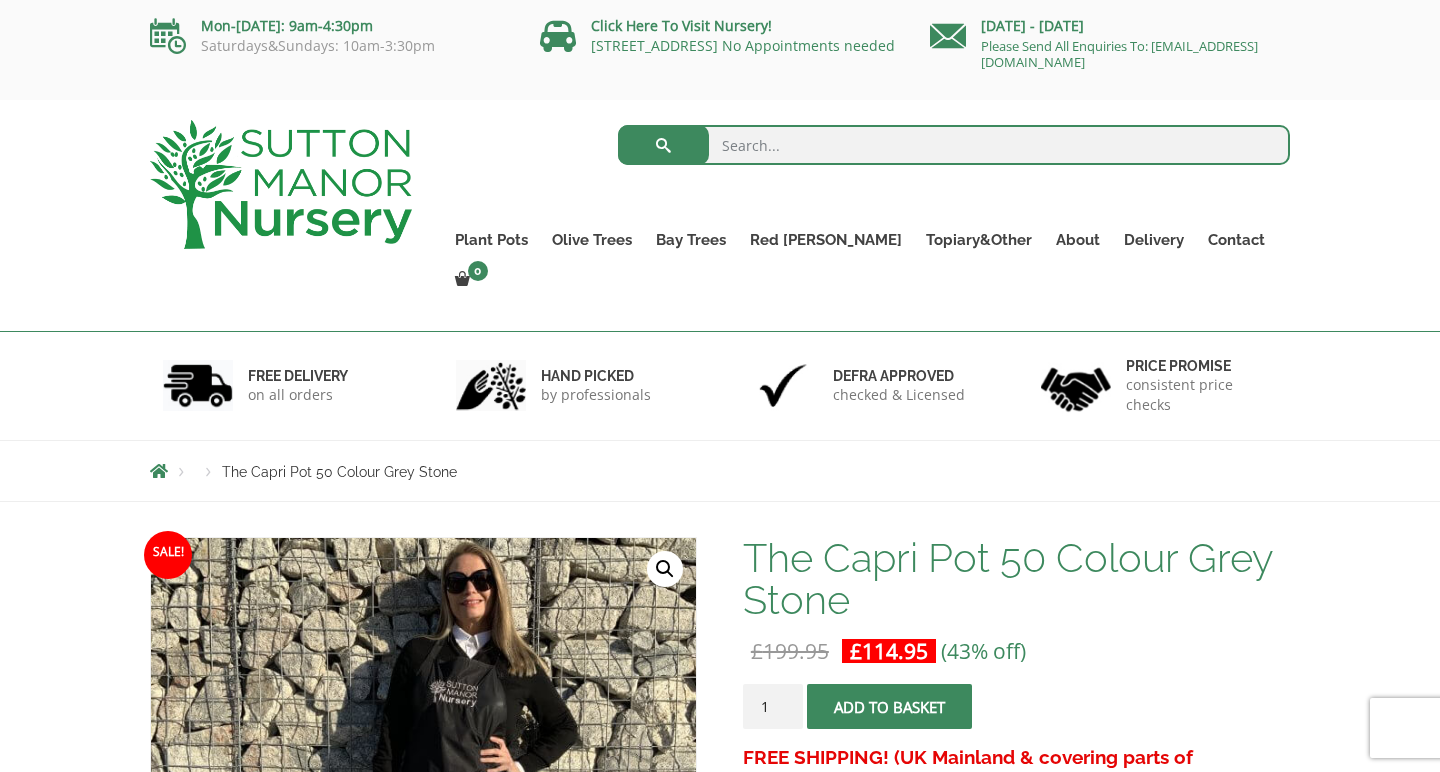 scroll, scrollTop: 0, scrollLeft: 0, axis: both 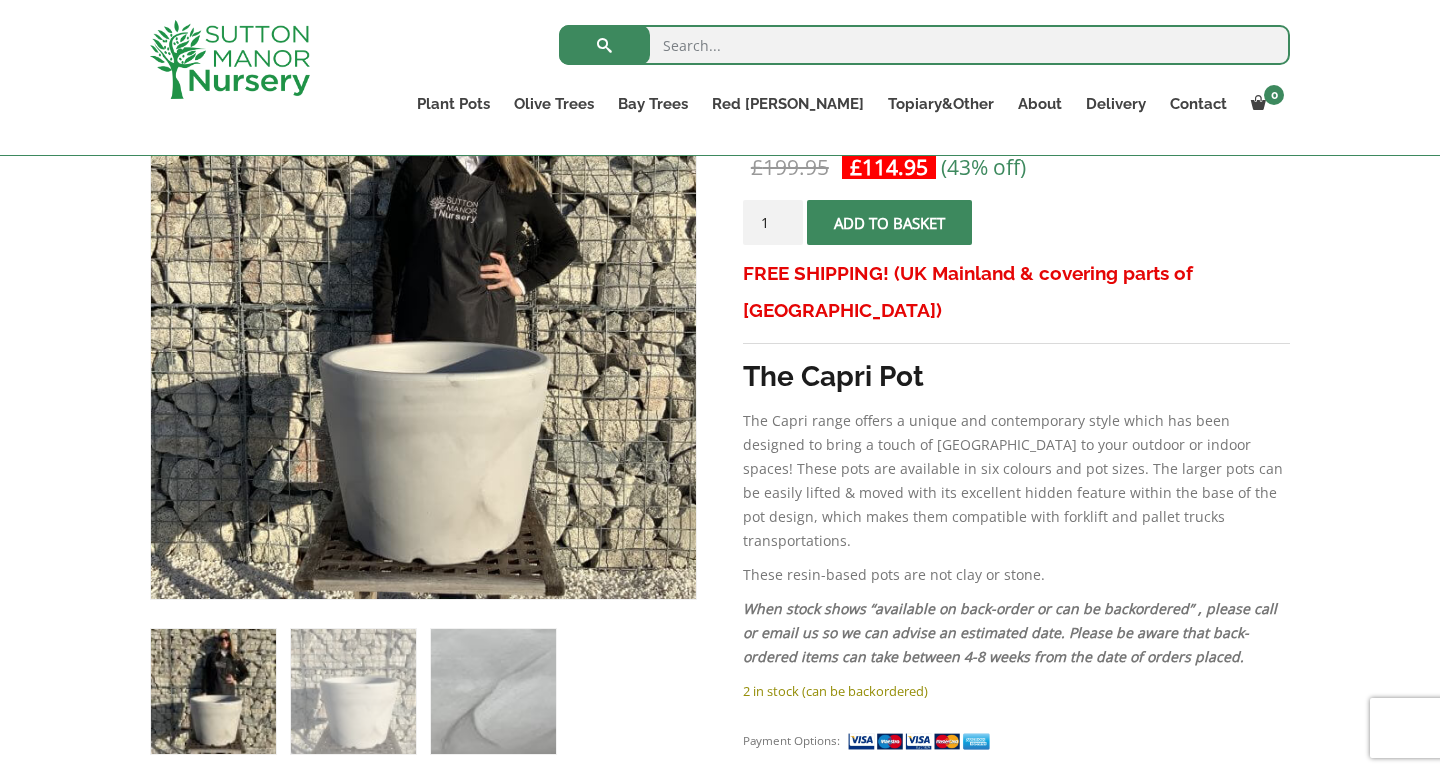 click at bounding box center [493, 691] 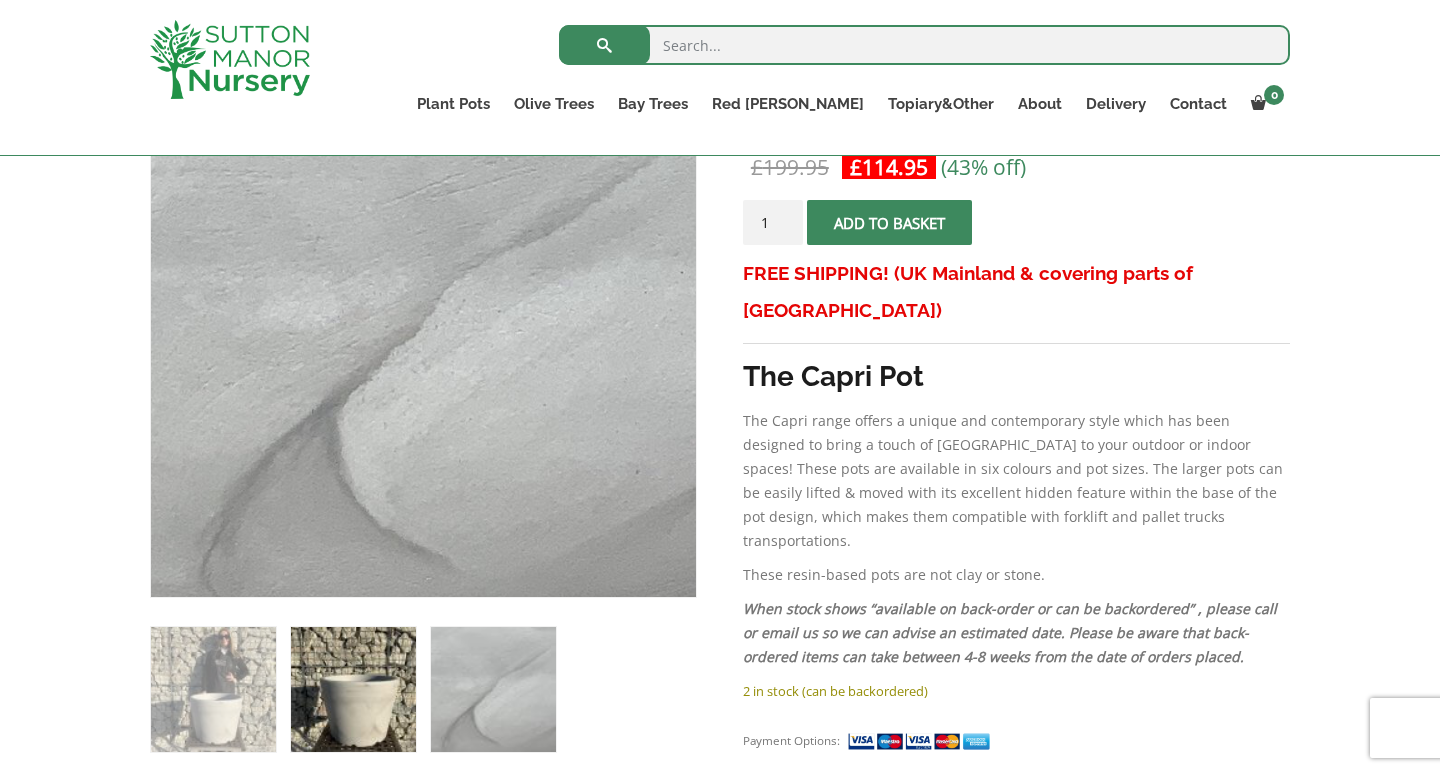 click at bounding box center [353, 689] 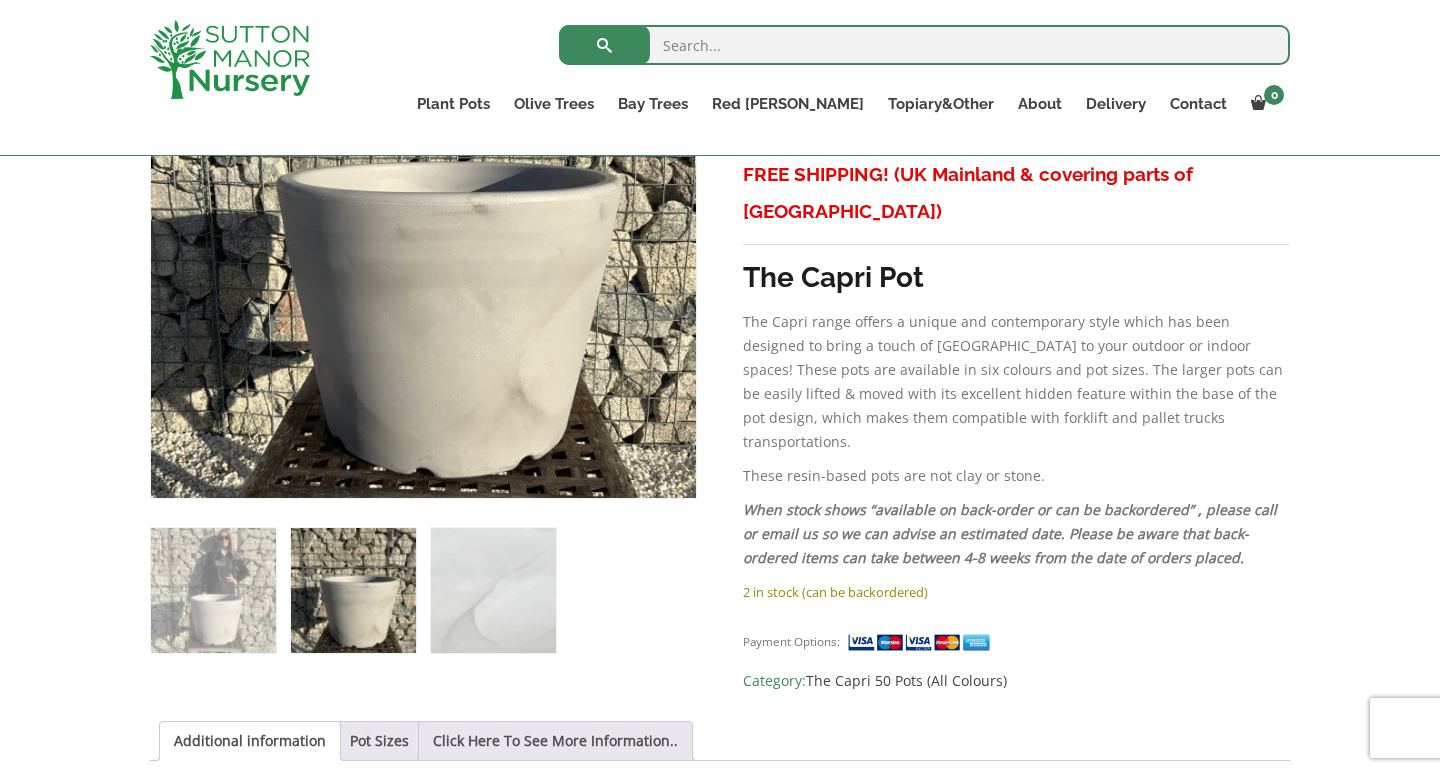 scroll, scrollTop: 496, scrollLeft: 0, axis: vertical 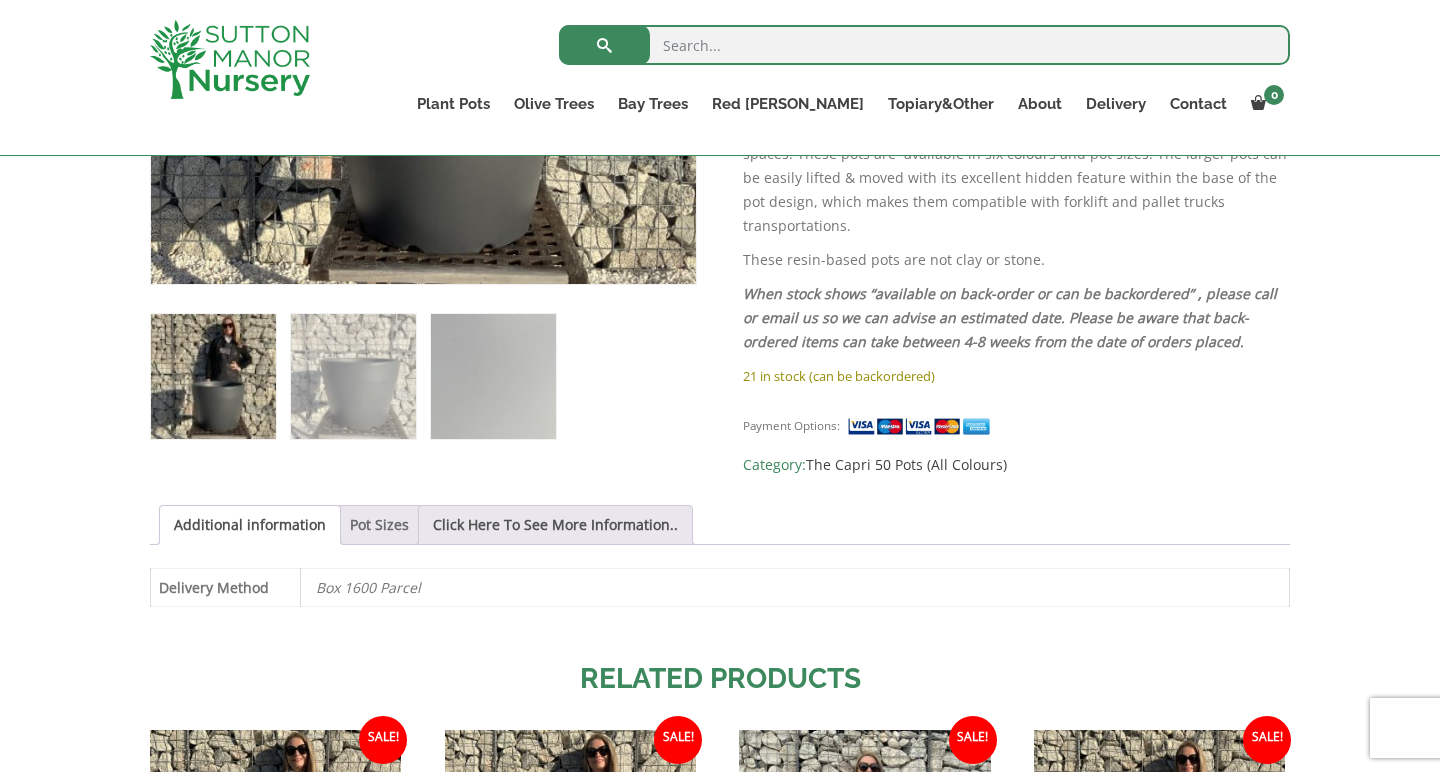 click on "Pot Sizes" at bounding box center (379, 525) 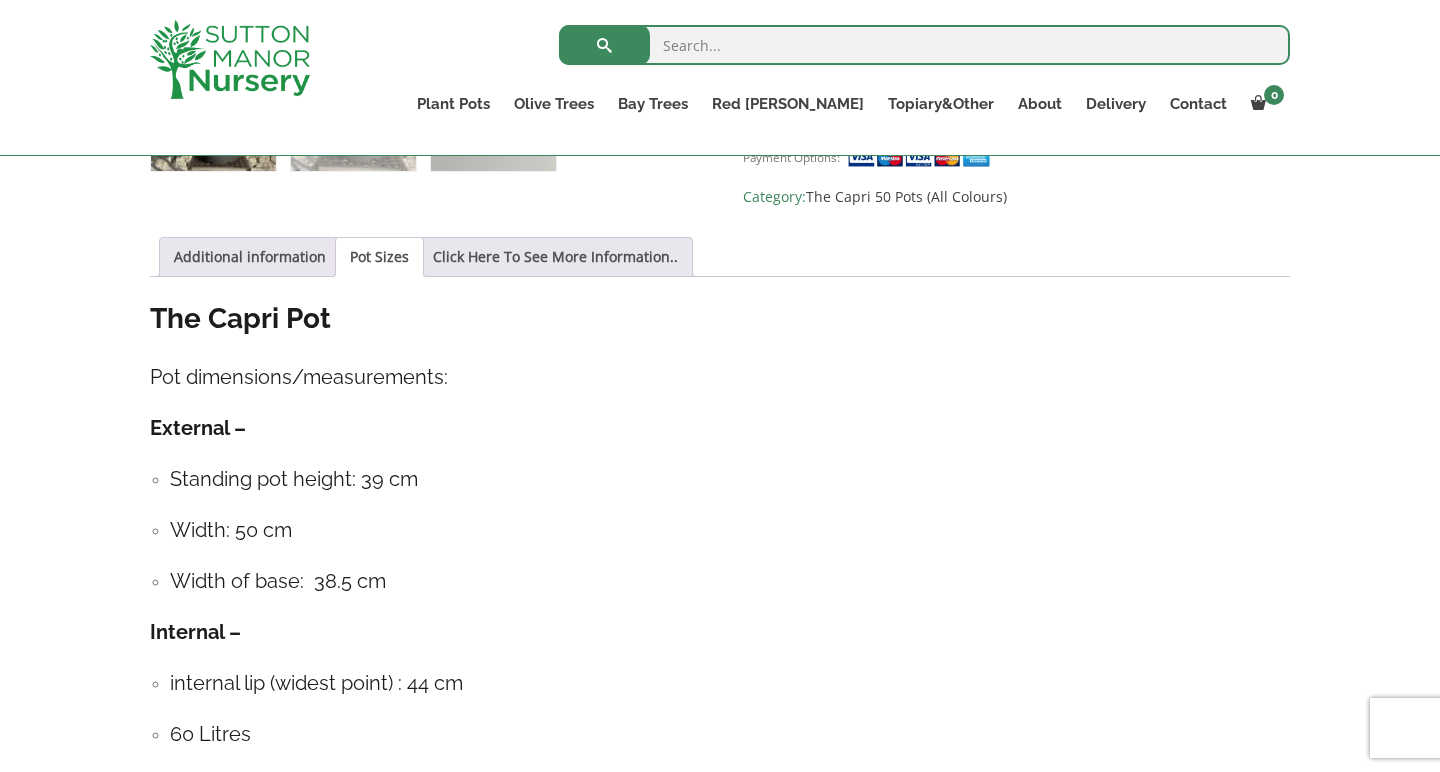 scroll, scrollTop: 1000, scrollLeft: 0, axis: vertical 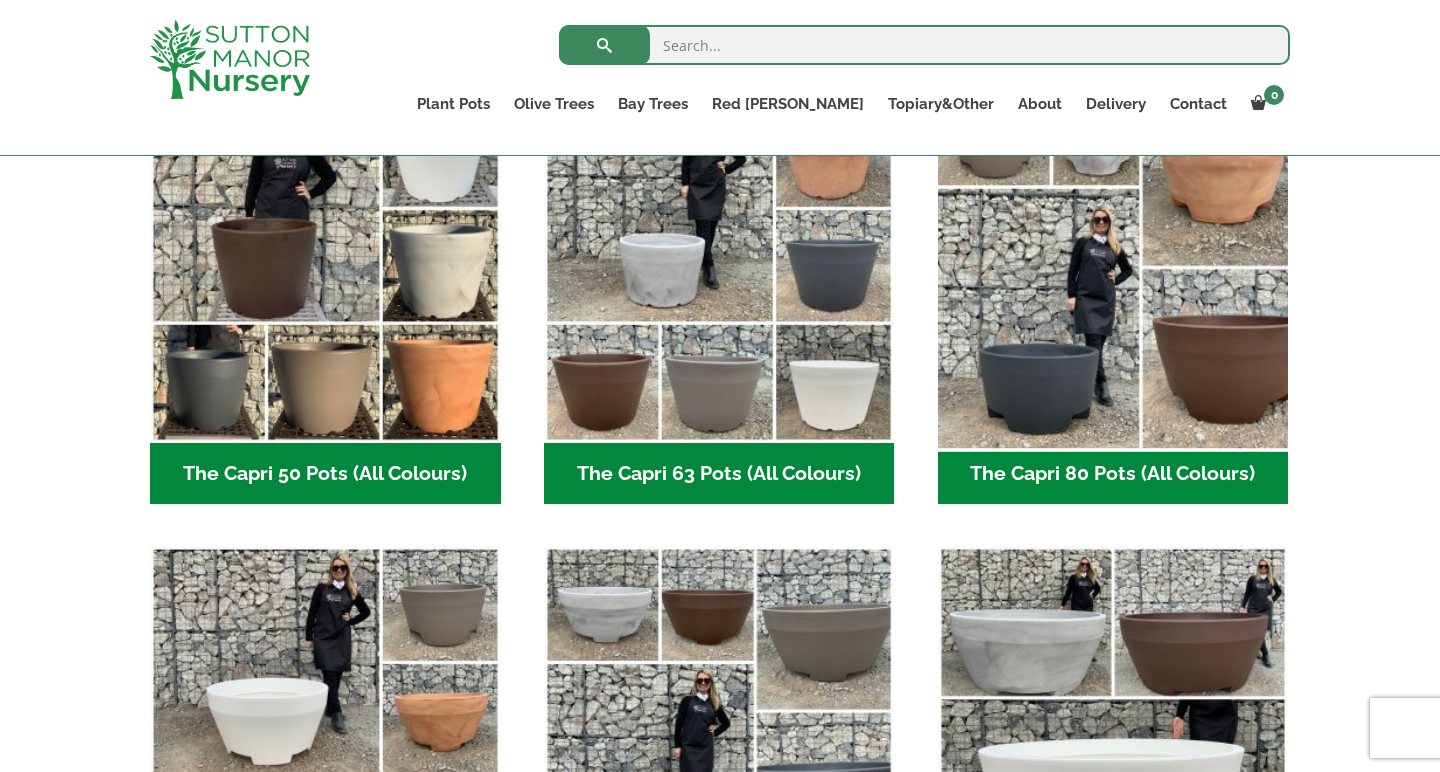 click at bounding box center [1113, 267] 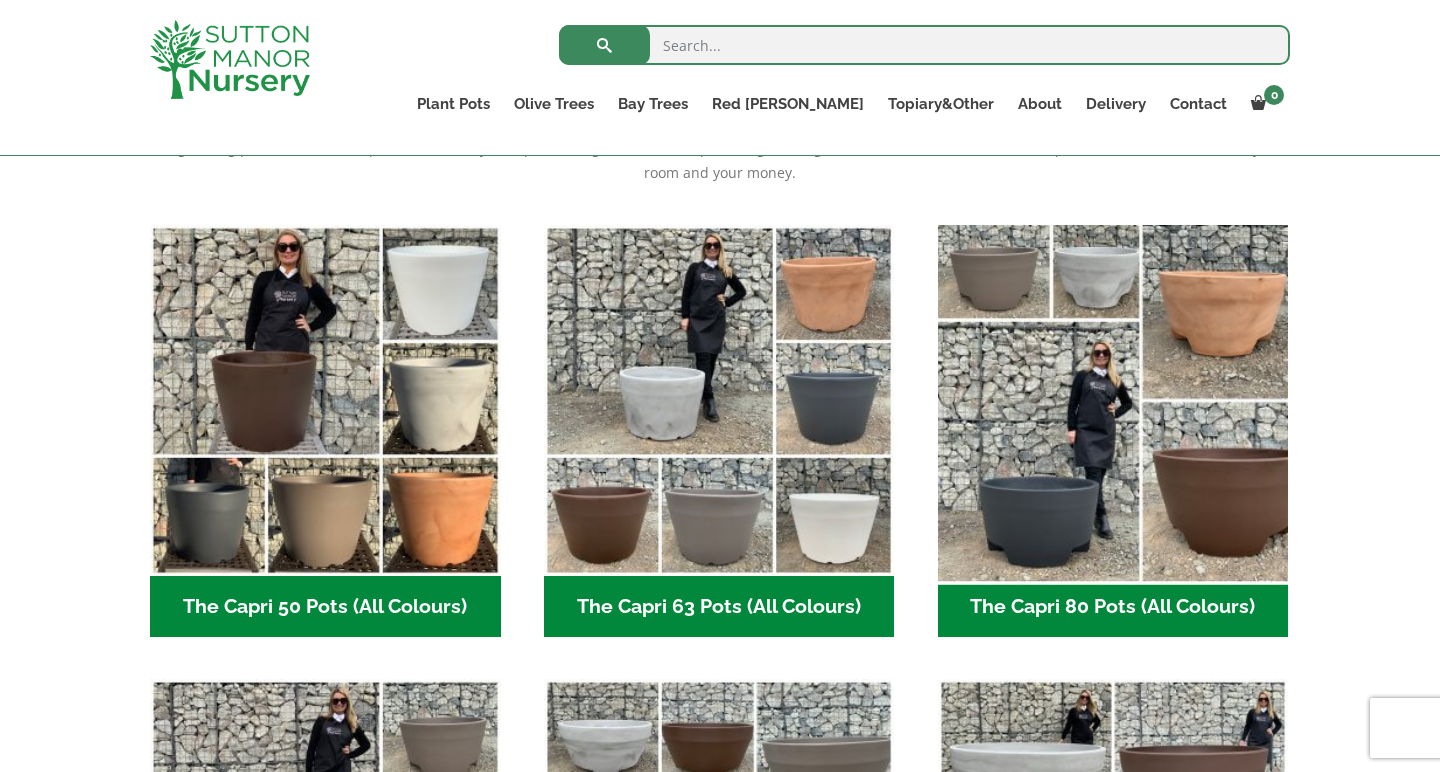 scroll, scrollTop: 789, scrollLeft: 0, axis: vertical 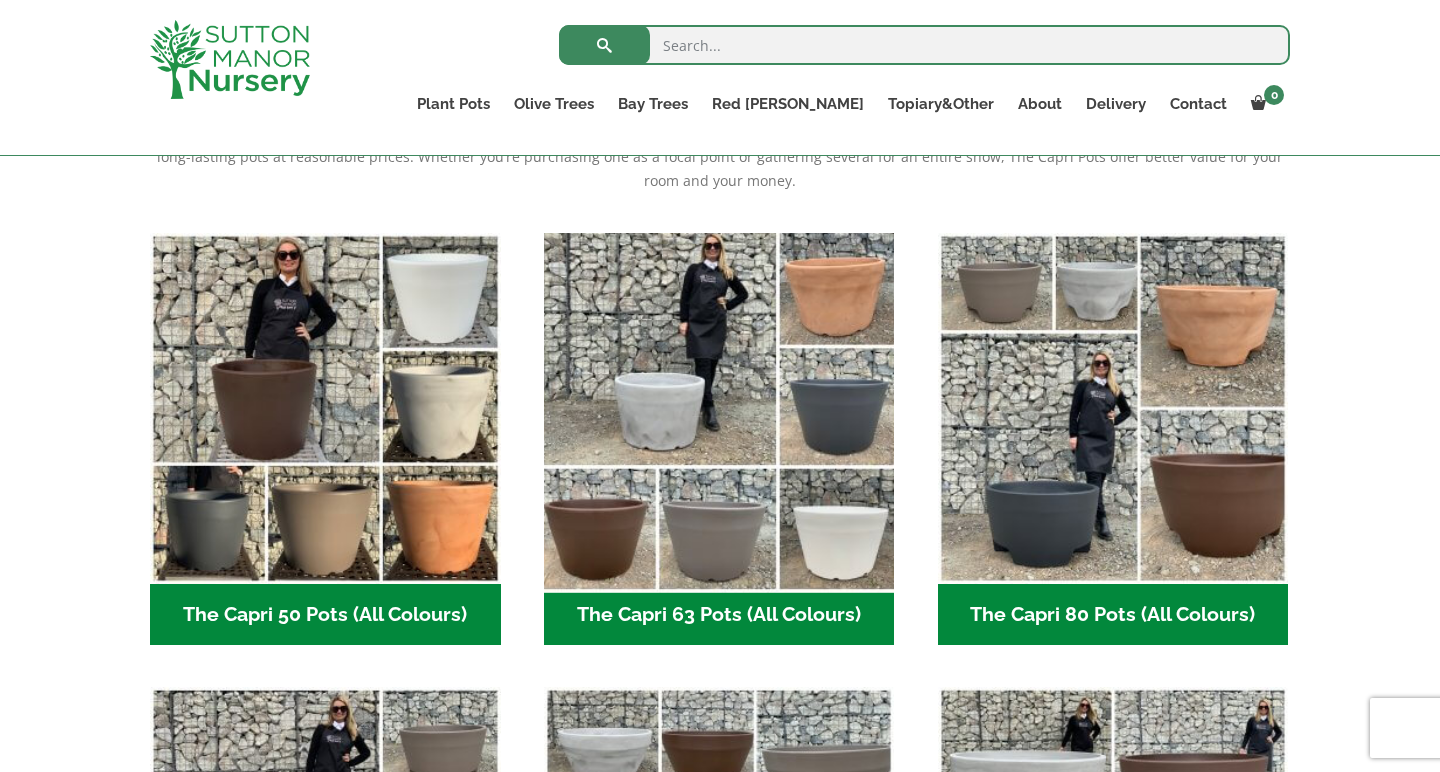 click at bounding box center (719, 408) 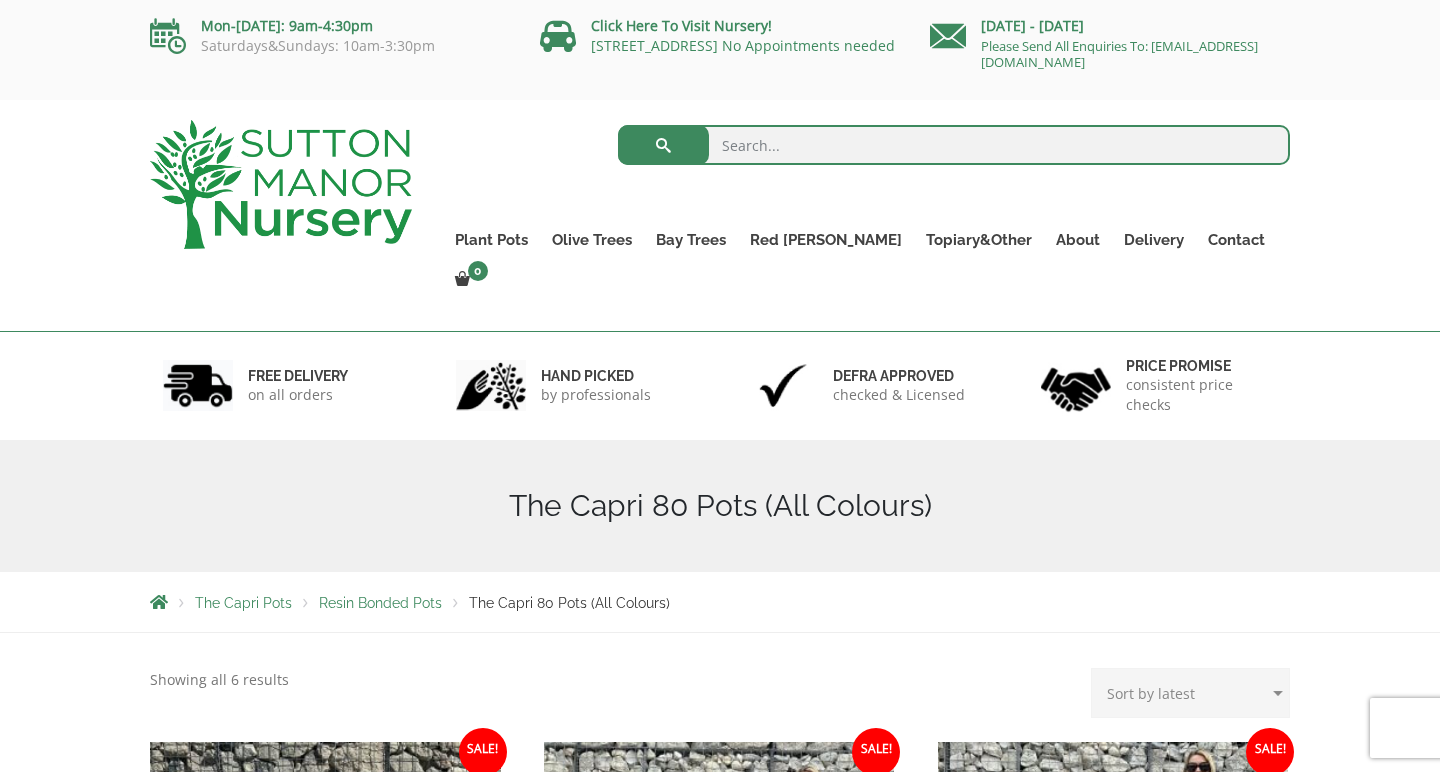 scroll, scrollTop: 0, scrollLeft: 0, axis: both 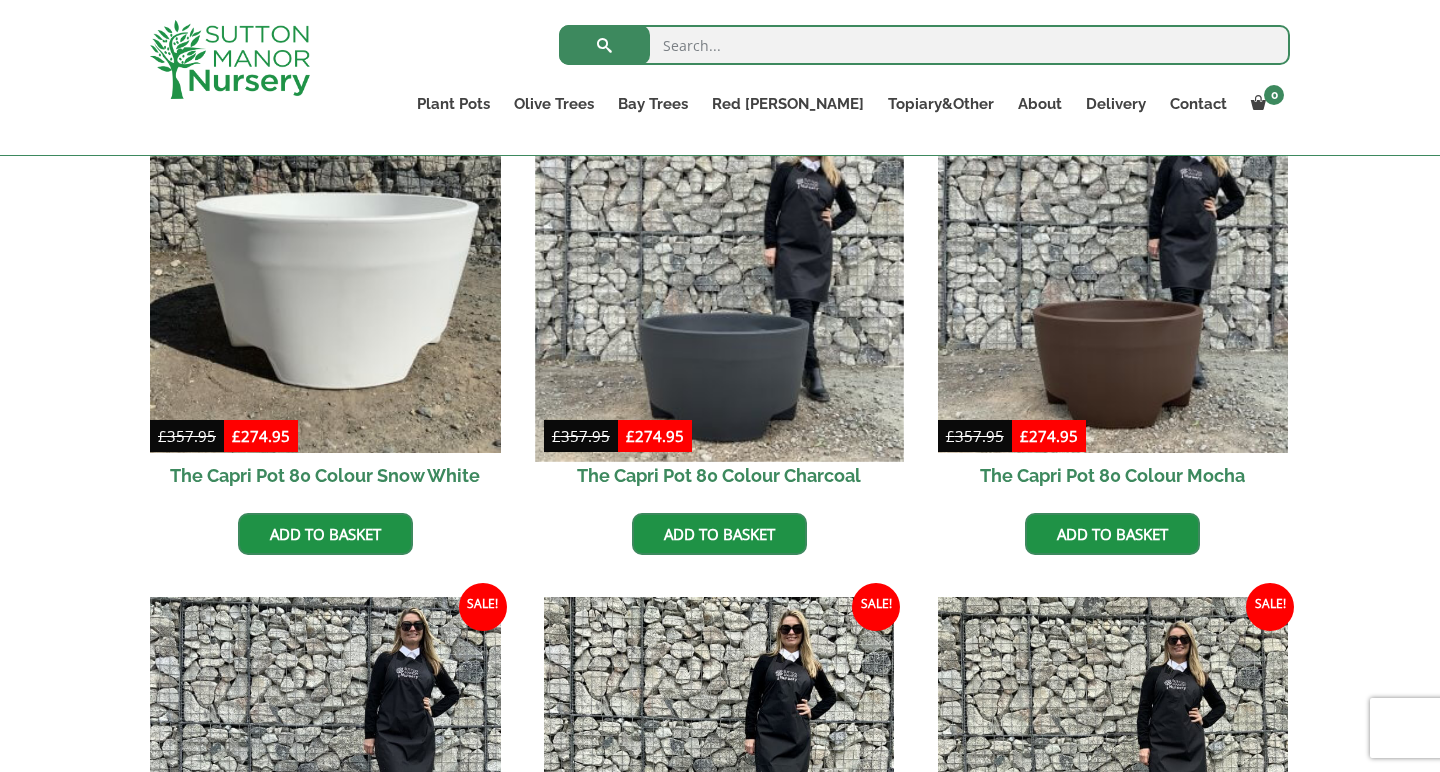 click at bounding box center [719, 277] 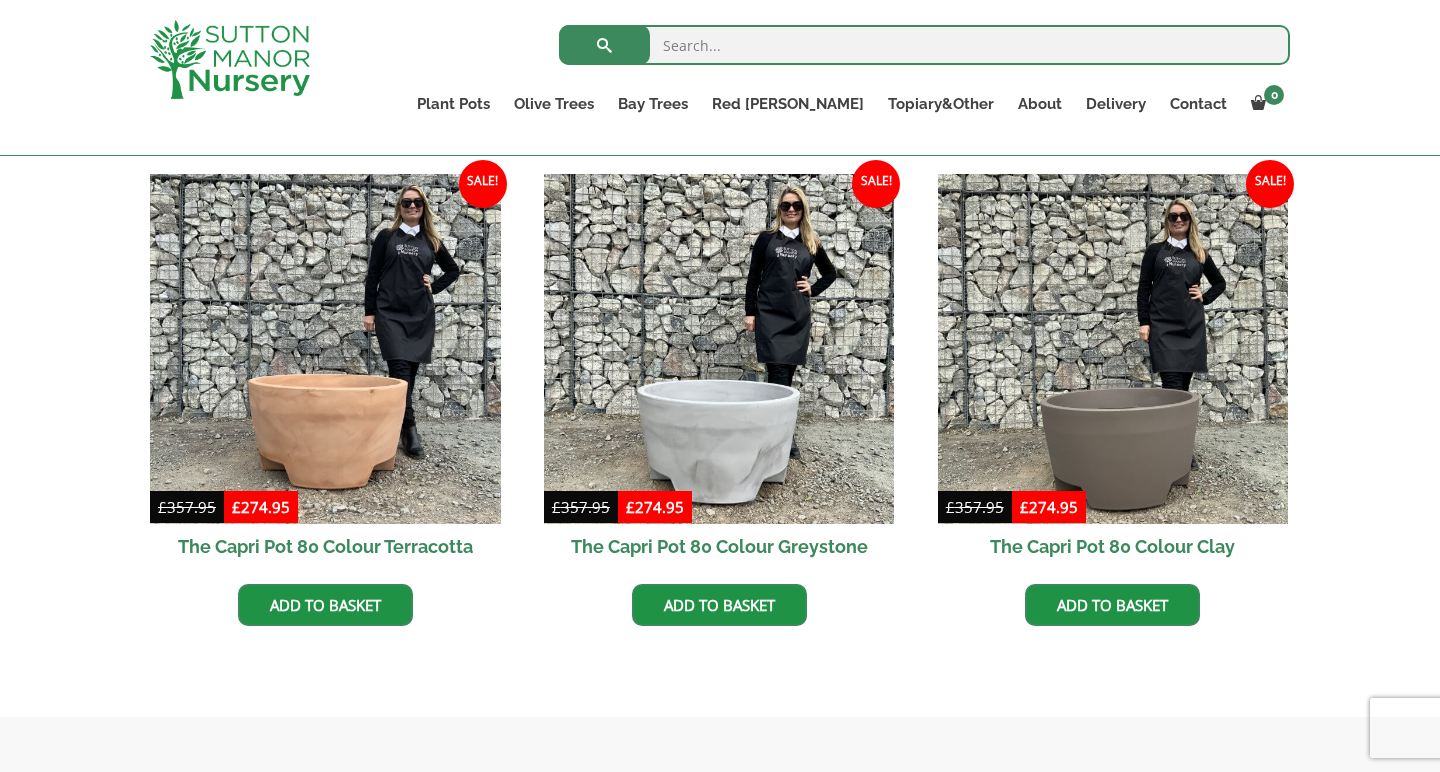 scroll, scrollTop: 1014, scrollLeft: 0, axis: vertical 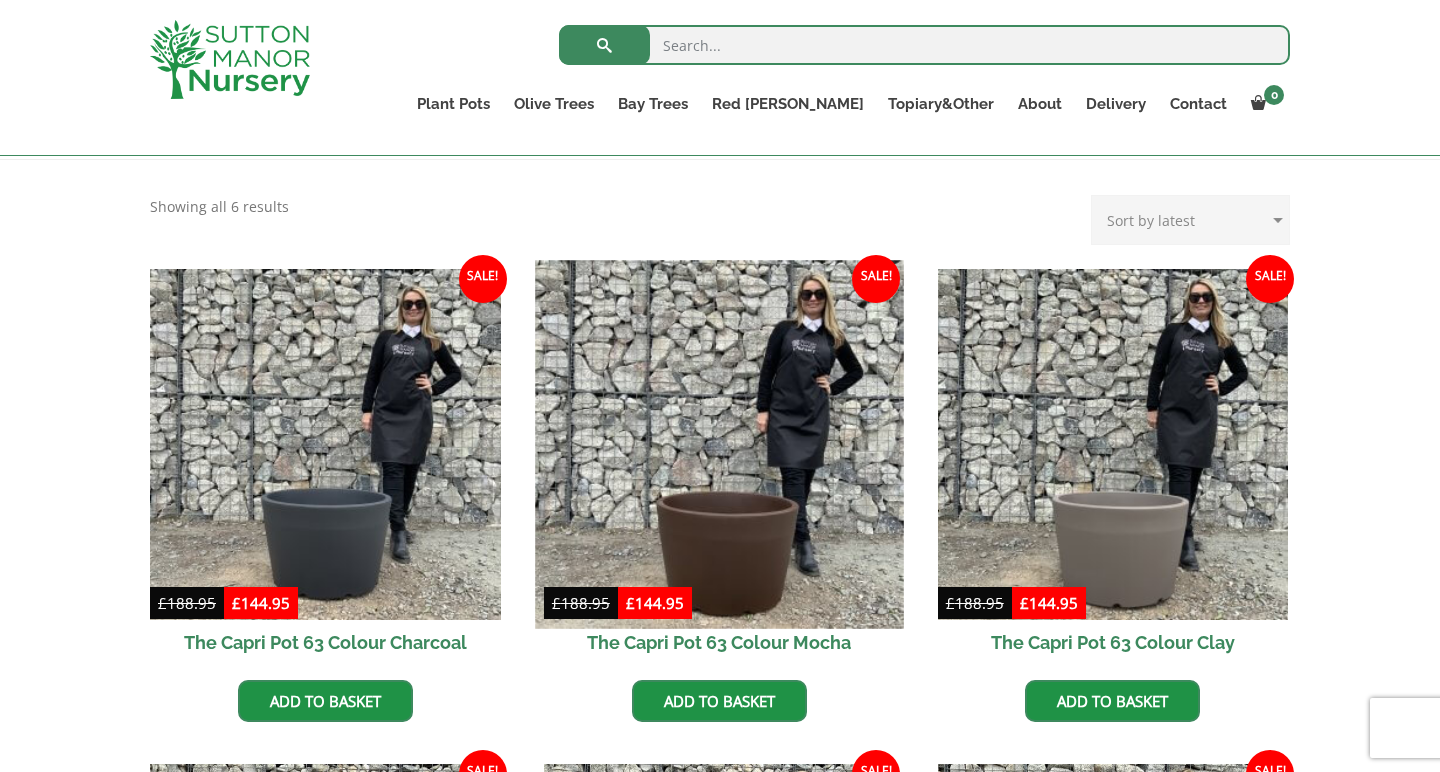 click at bounding box center (719, 444) 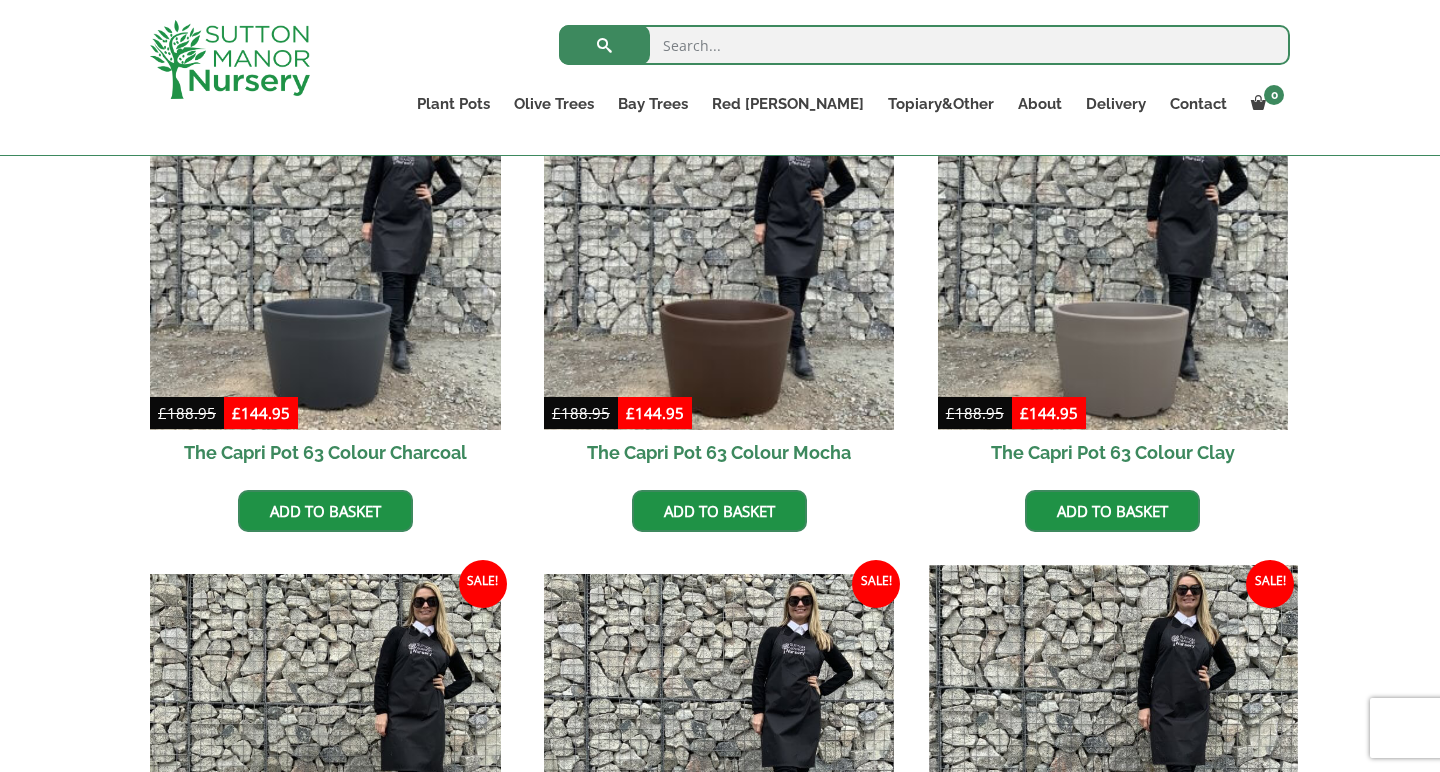 scroll, scrollTop: 488, scrollLeft: 0, axis: vertical 